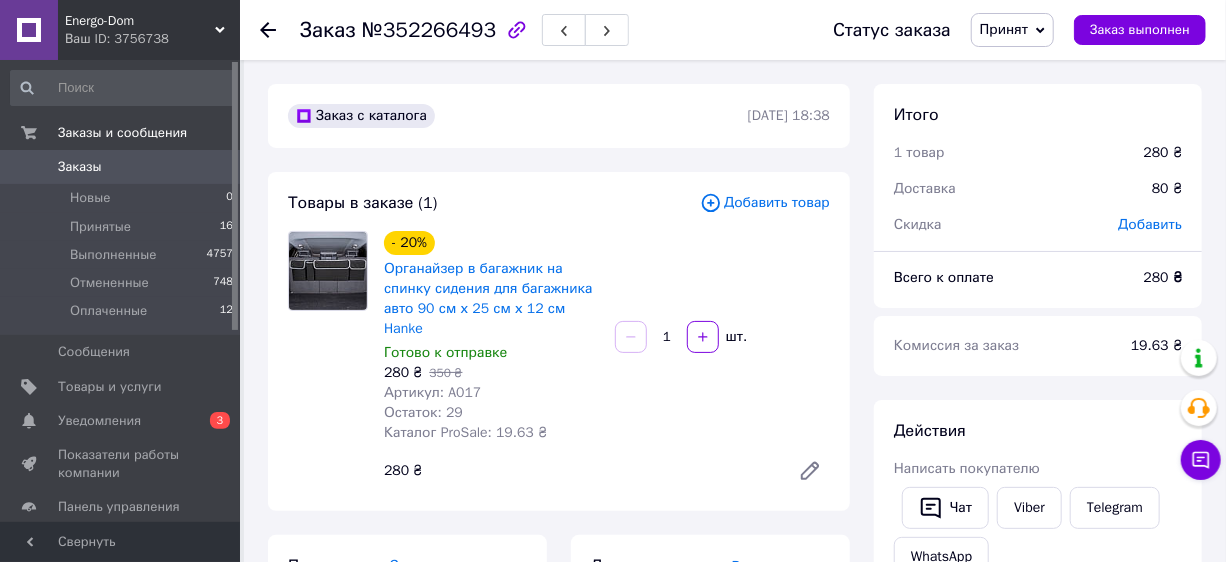 scroll, scrollTop: 181, scrollLeft: 0, axis: vertical 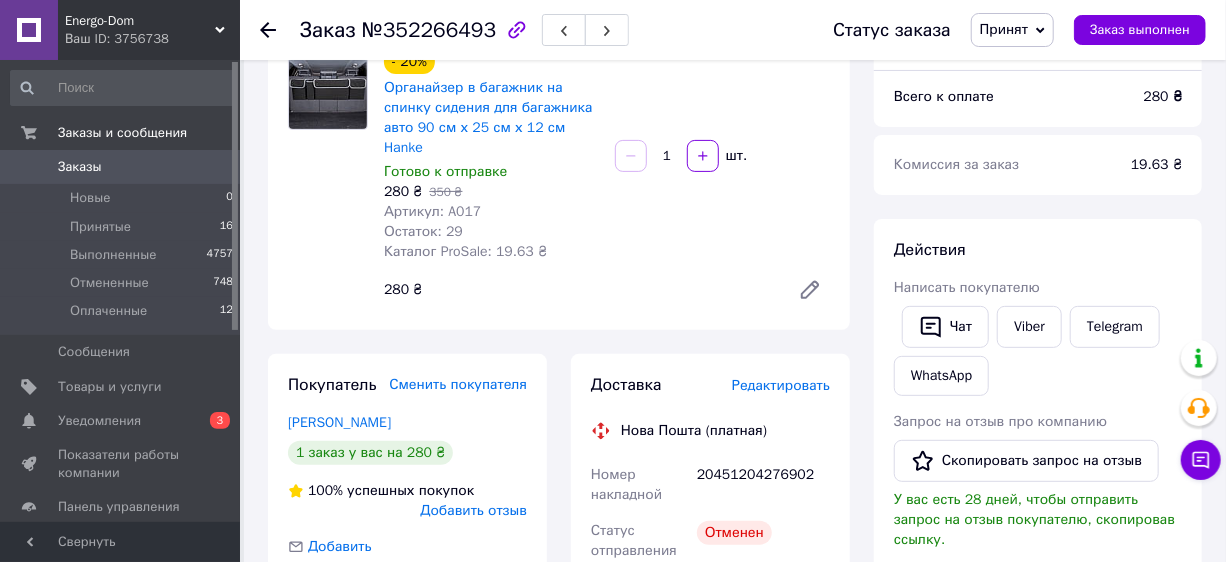 click on "20451204276902" at bounding box center [763, 485] 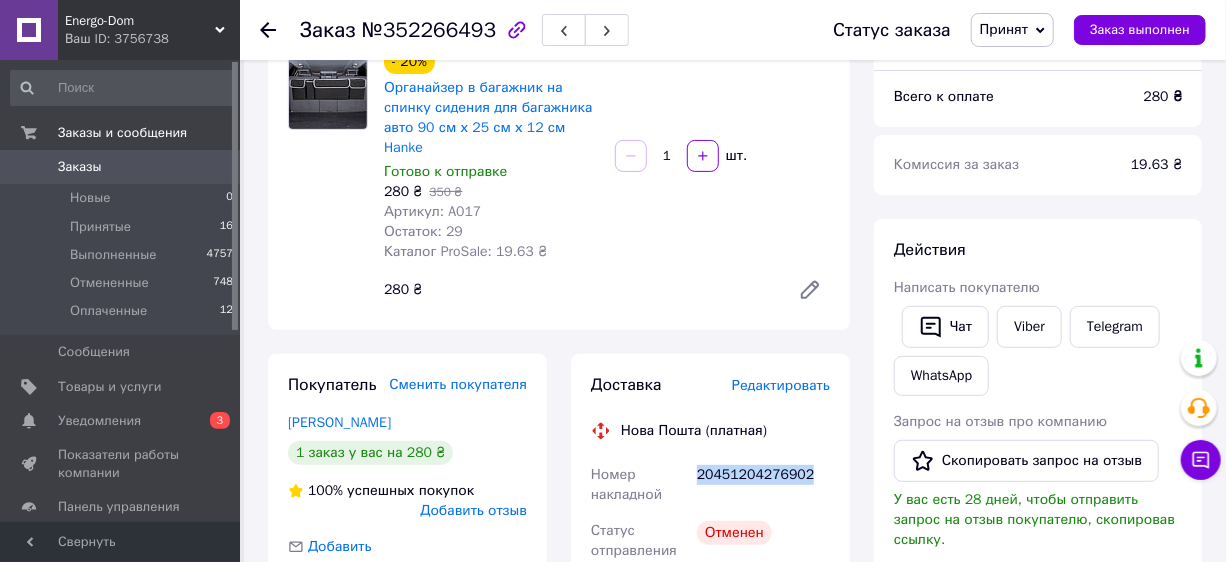 click on "20451204276902" at bounding box center (763, 485) 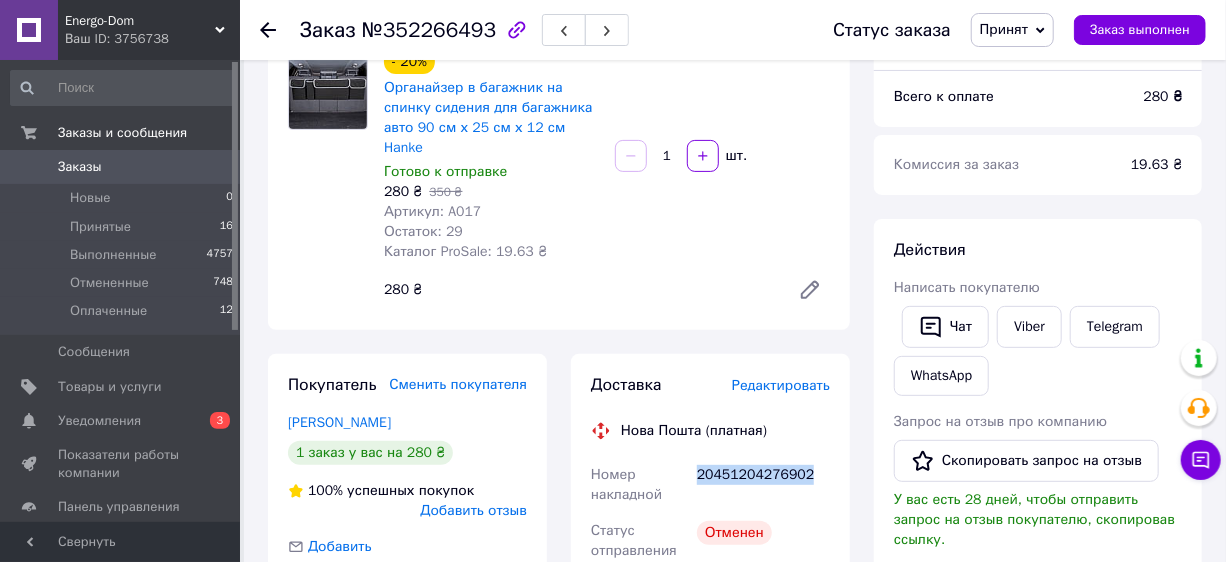 copy on "20451204276902" 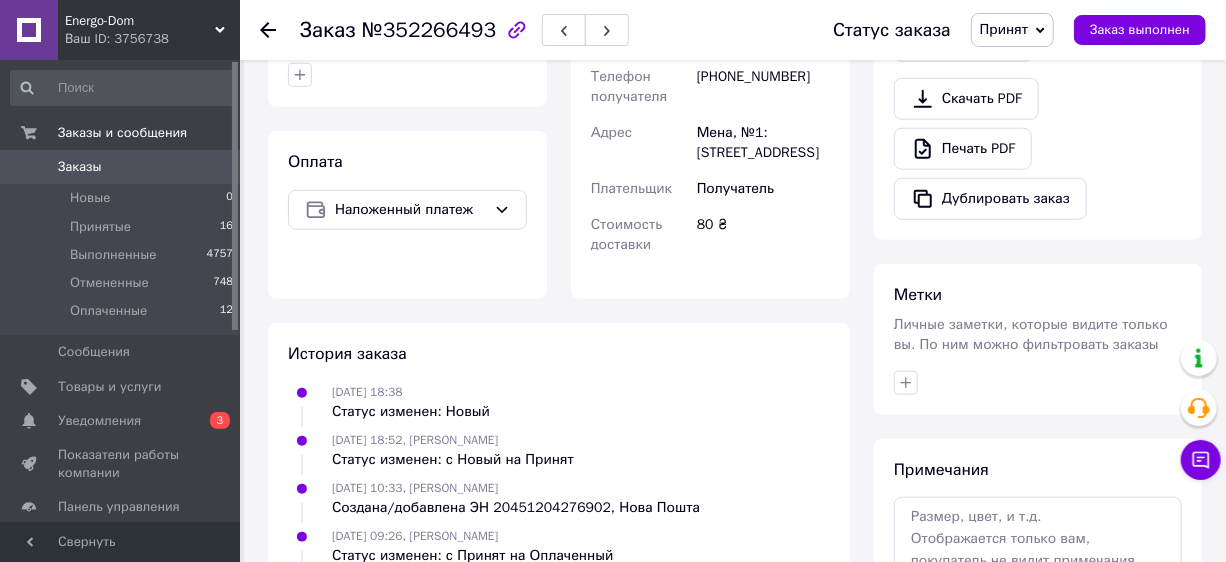 scroll, scrollTop: 870, scrollLeft: 0, axis: vertical 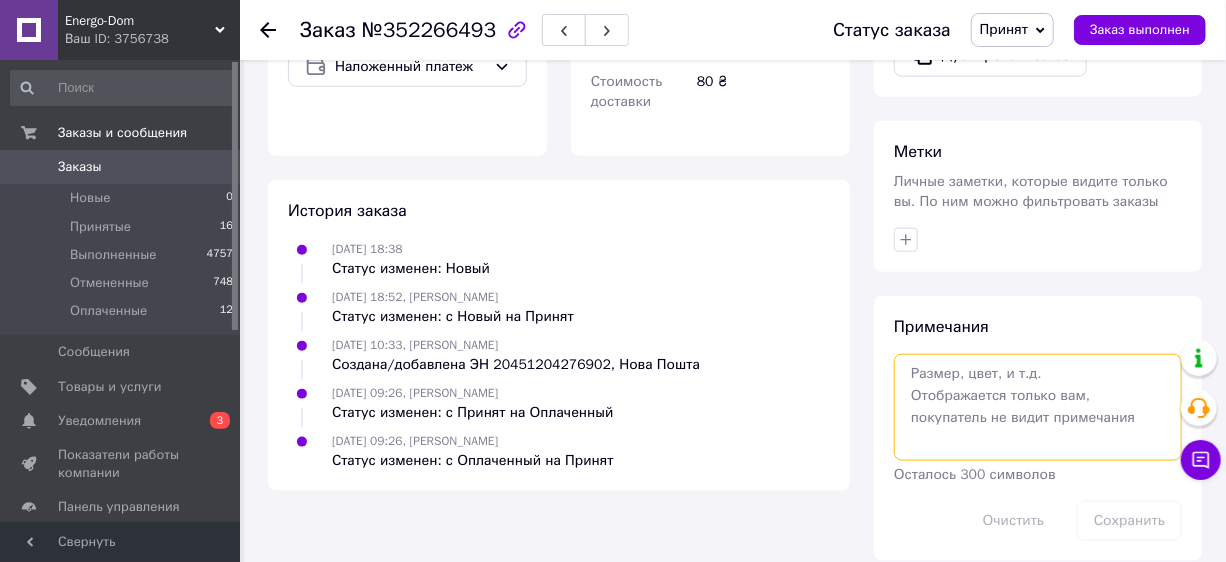 click at bounding box center (1038, 407) 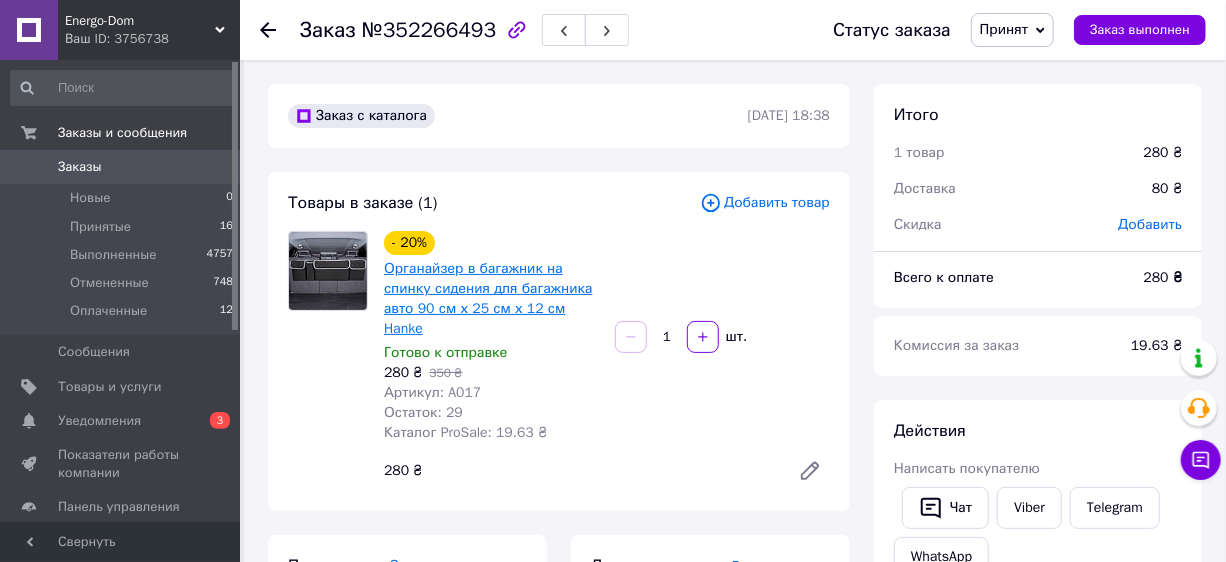 scroll, scrollTop: 181, scrollLeft: 0, axis: vertical 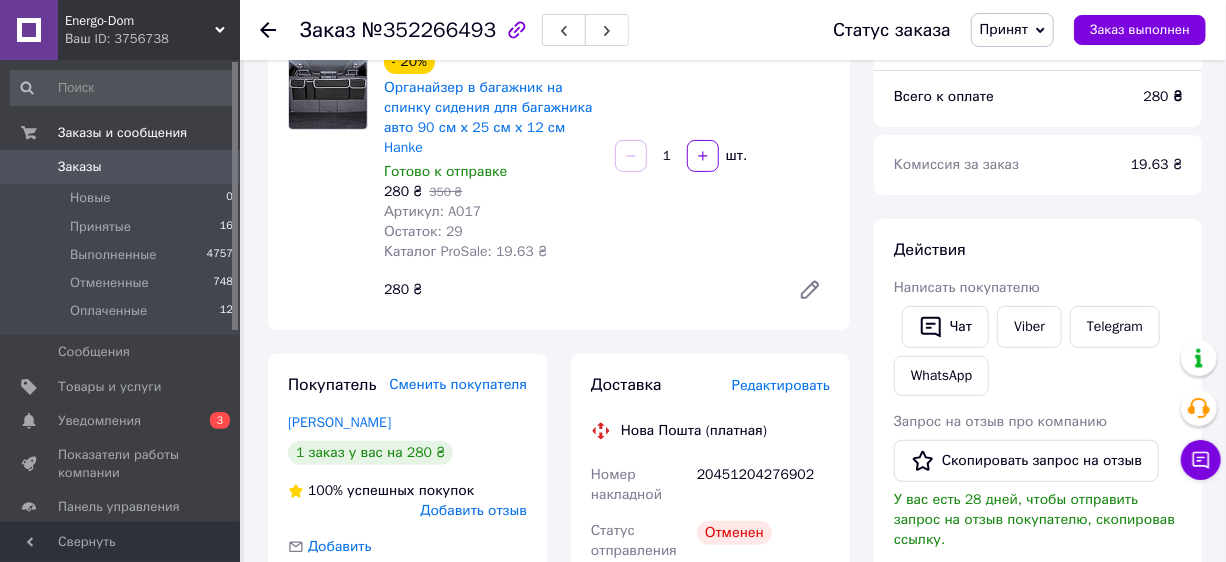 click 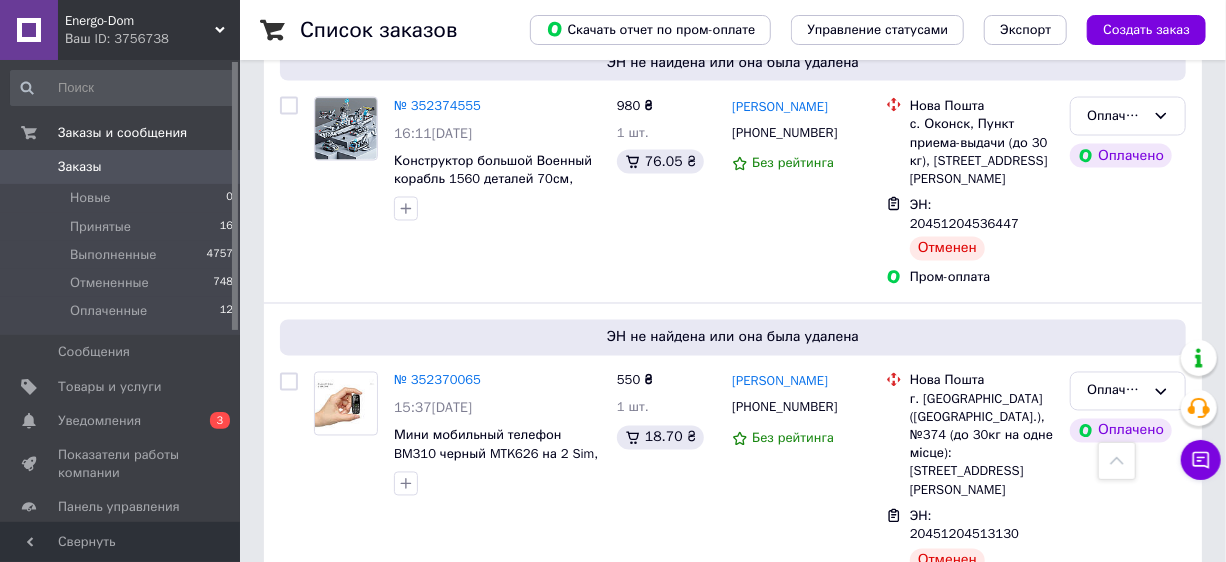 scroll, scrollTop: 2363, scrollLeft: 0, axis: vertical 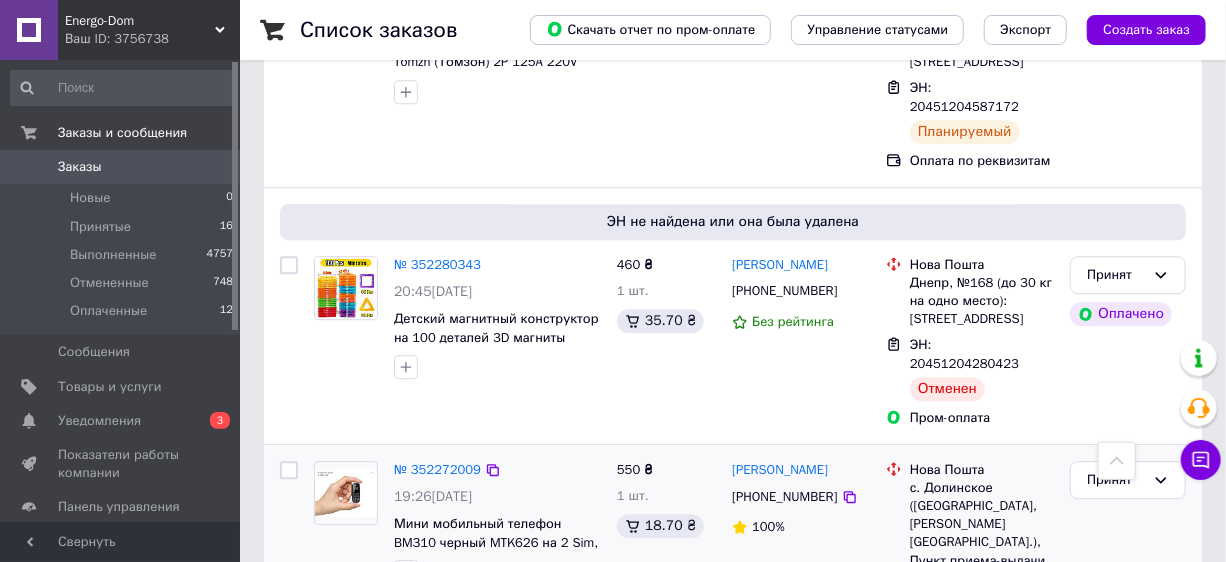 click on "№ 352272009" at bounding box center [437, 470] 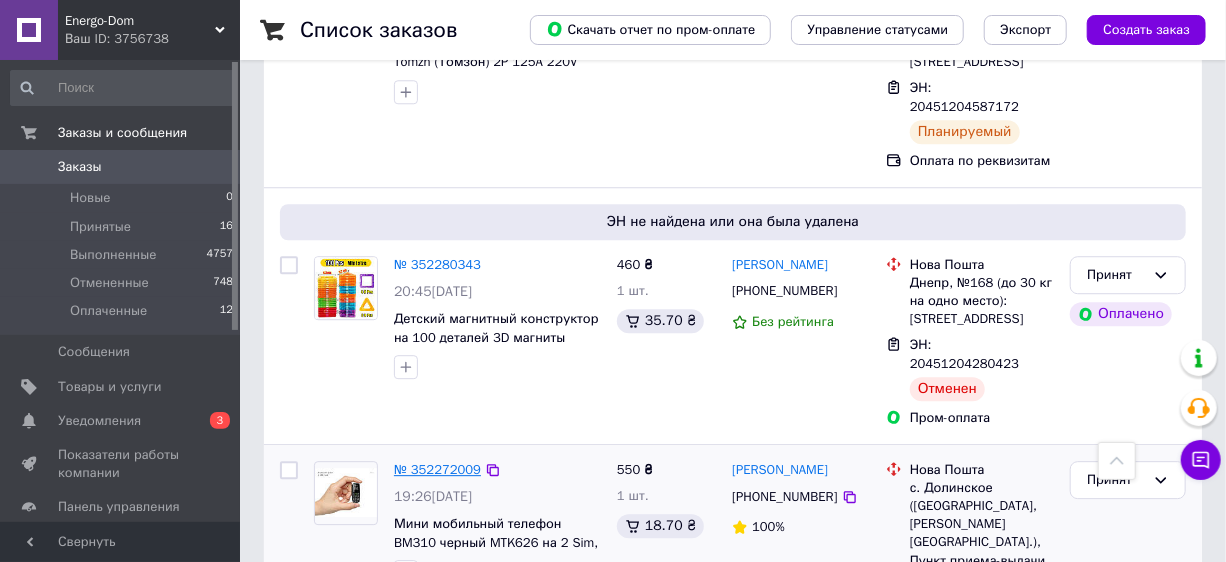 click on "№ 352272009" at bounding box center [437, 469] 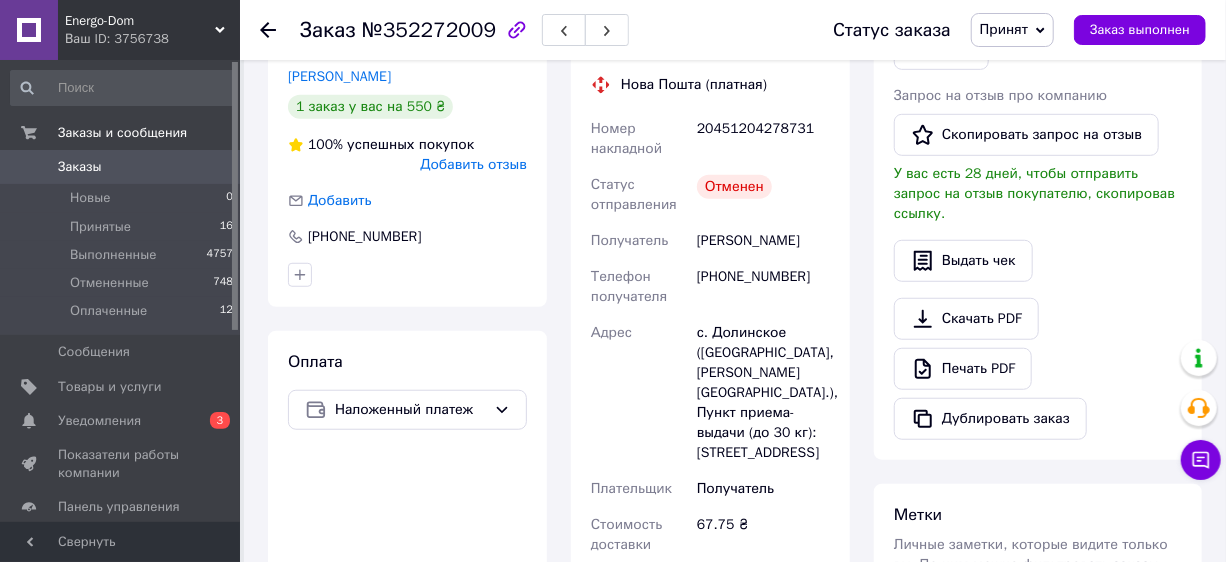 scroll, scrollTop: 325, scrollLeft: 0, axis: vertical 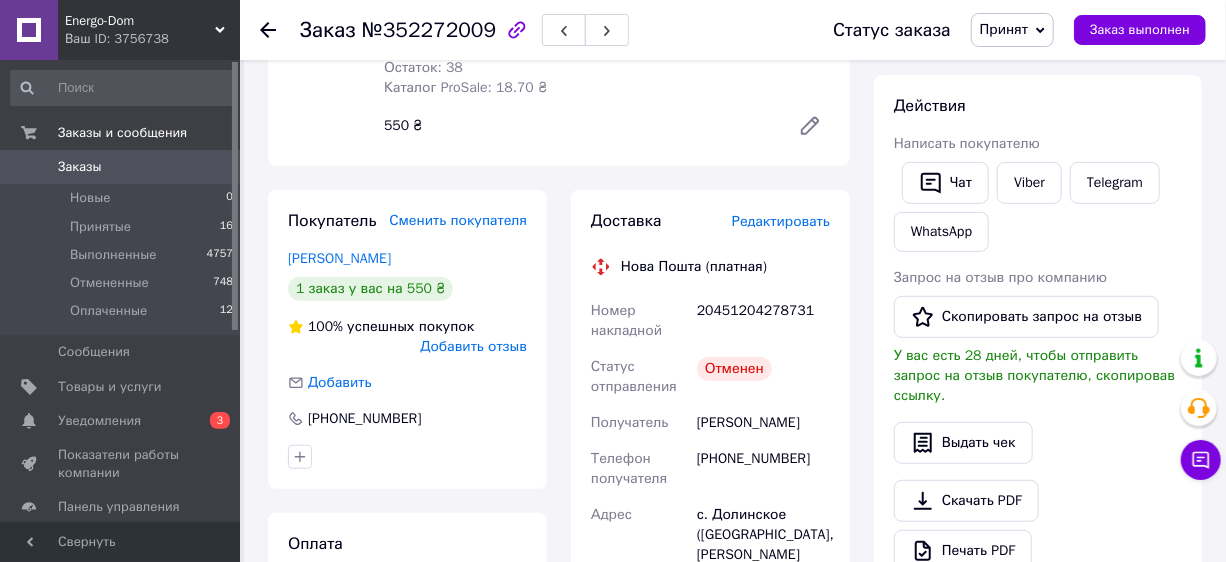 click on "20451204278731" at bounding box center (763, 321) 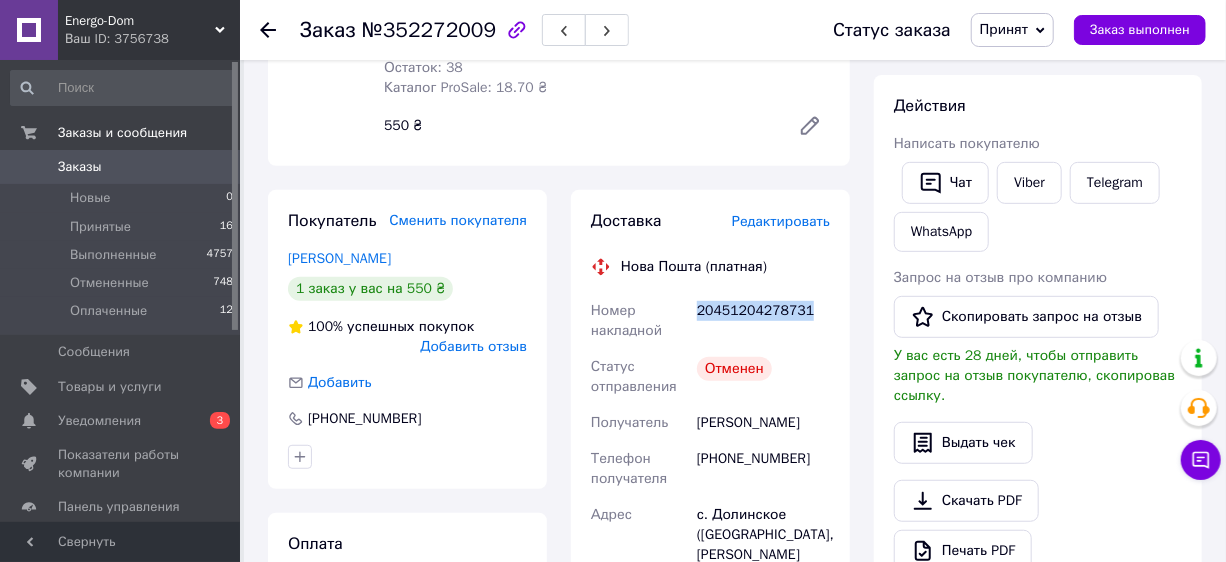 click on "20451204278731" at bounding box center [763, 321] 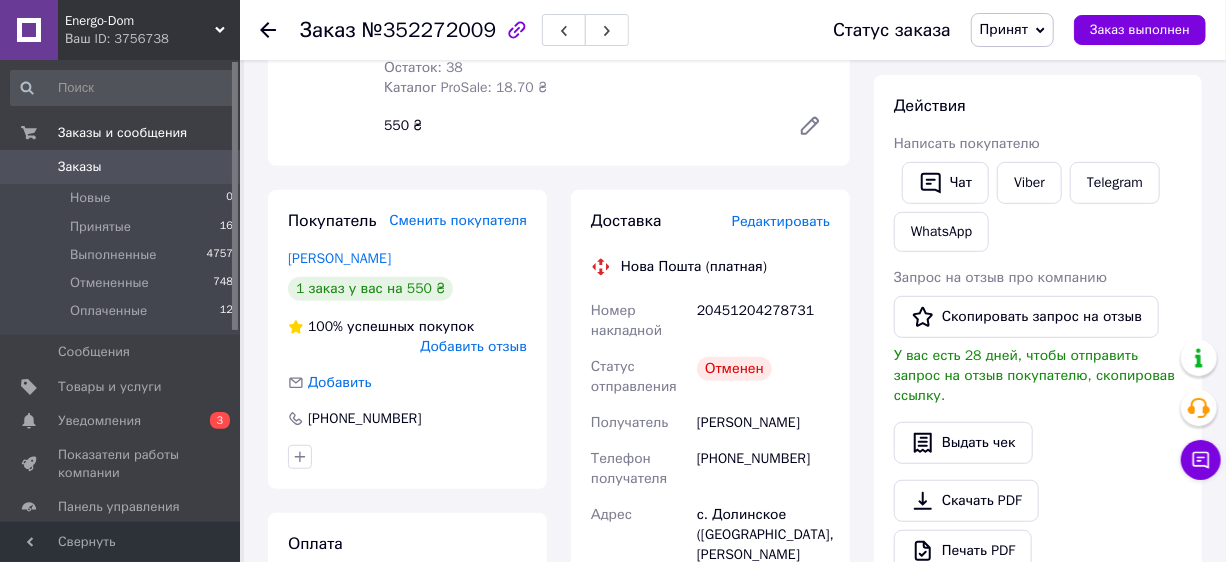 click on "Заказ с каталога [DATE] 19:26 Товары в заказе (1) Добавить товар - 15% Мини мобильный телефон BM310 черный MTK626 на 2 Sim, размер как зажигалка. Готово к отправке 550 ₴   650 ₴ Артикул: BM310 Остаток: 38 Каталог ProSale: 18.70 ₴  1   шт. 550 ₴ Покупатель Сменить покупателя [PERSON_NAME] 1 заказ у вас на 550 ₴ 100%   успешных покупок Добавить отзыв Добавить [PHONE_NUMBER] Оплата Наложенный платеж Доставка Редактировать Нова Пошта (платная) Номер накладной 20451204278731 Статус отправления Отменен Получатель [PERSON_NAME] Телефон получателя [PHONE_NUMBER] Адрес Плательщик Получатель 67.75 ₴ [PERSON_NAME]" at bounding box center (559, 432) 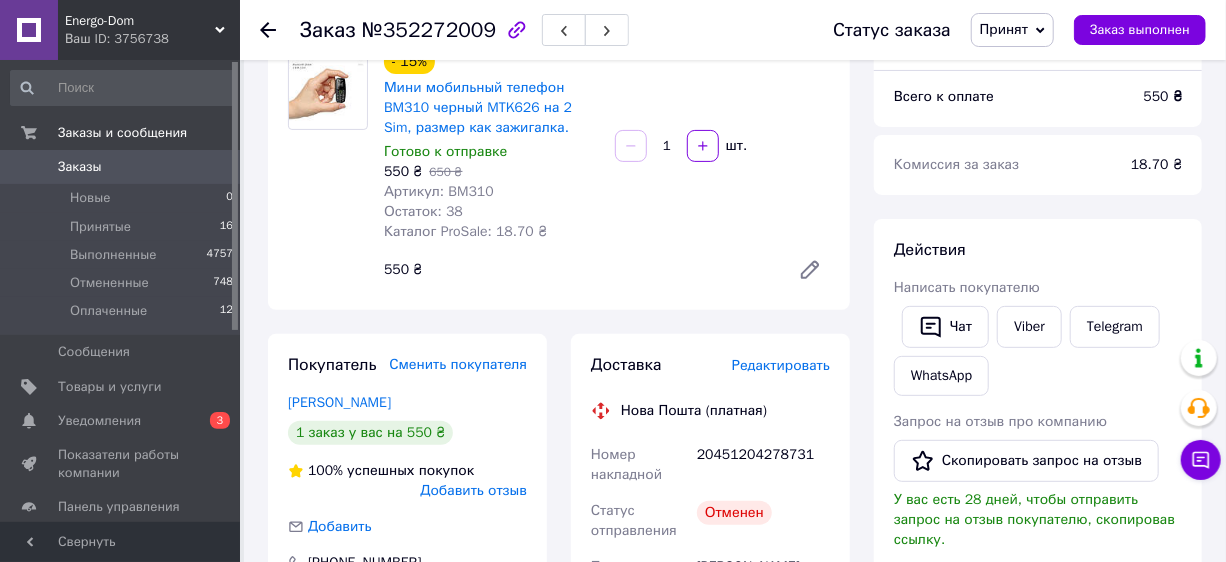 scroll, scrollTop: 363, scrollLeft: 0, axis: vertical 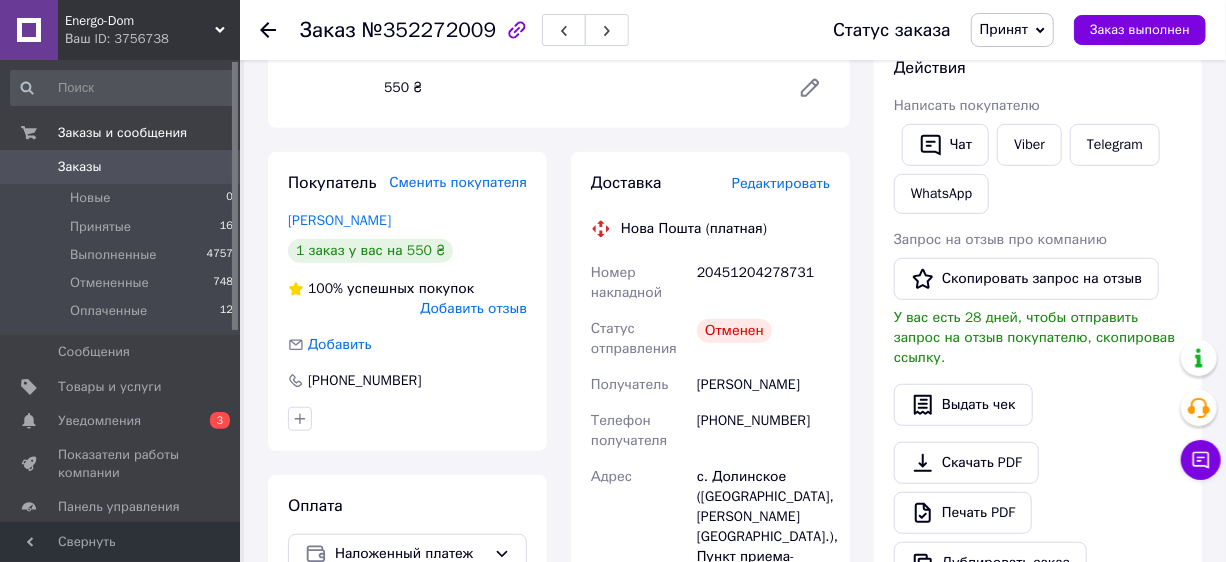 click on "[PHONE_NUMBER]" at bounding box center (763, 431) 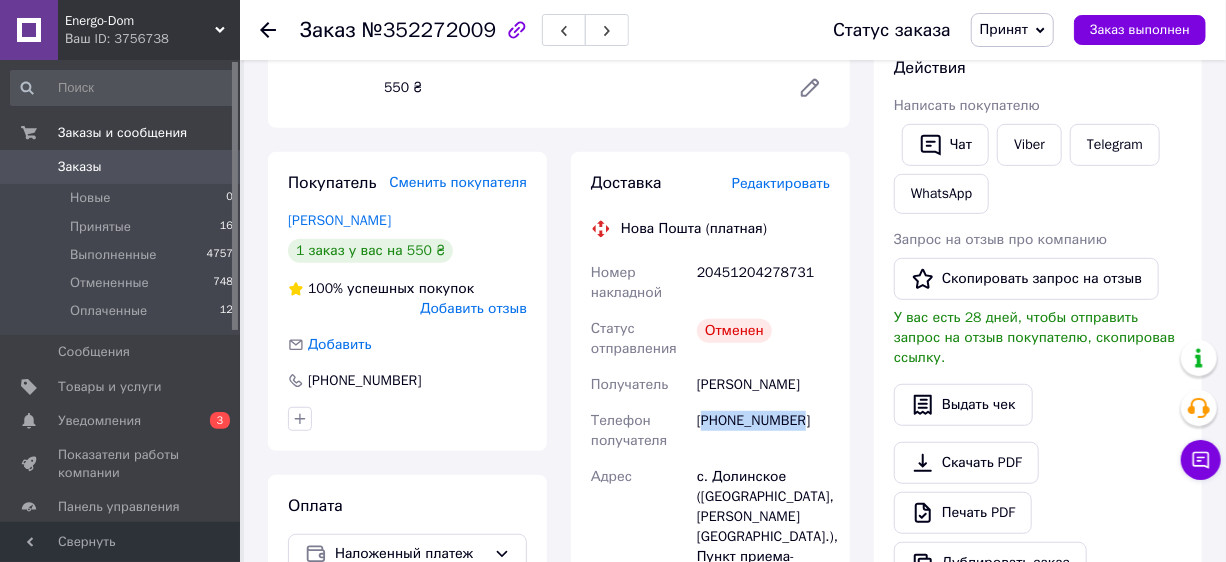 click on "[PHONE_NUMBER]" at bounding box center (763, 431) 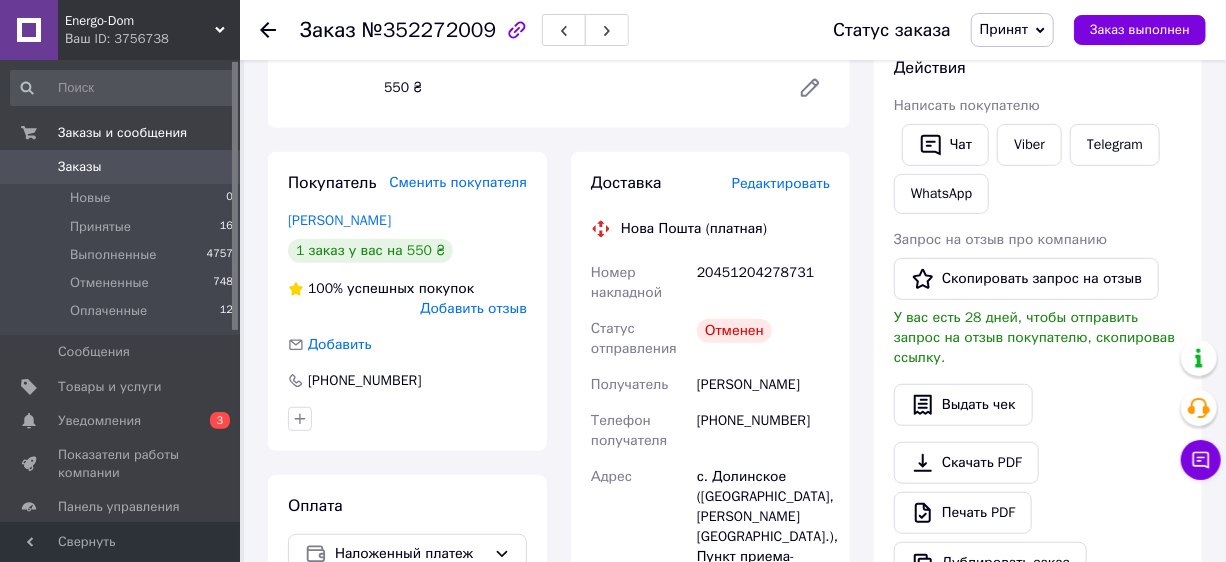click on "[PERSON_NAME]" at bounding box center [763, 385] 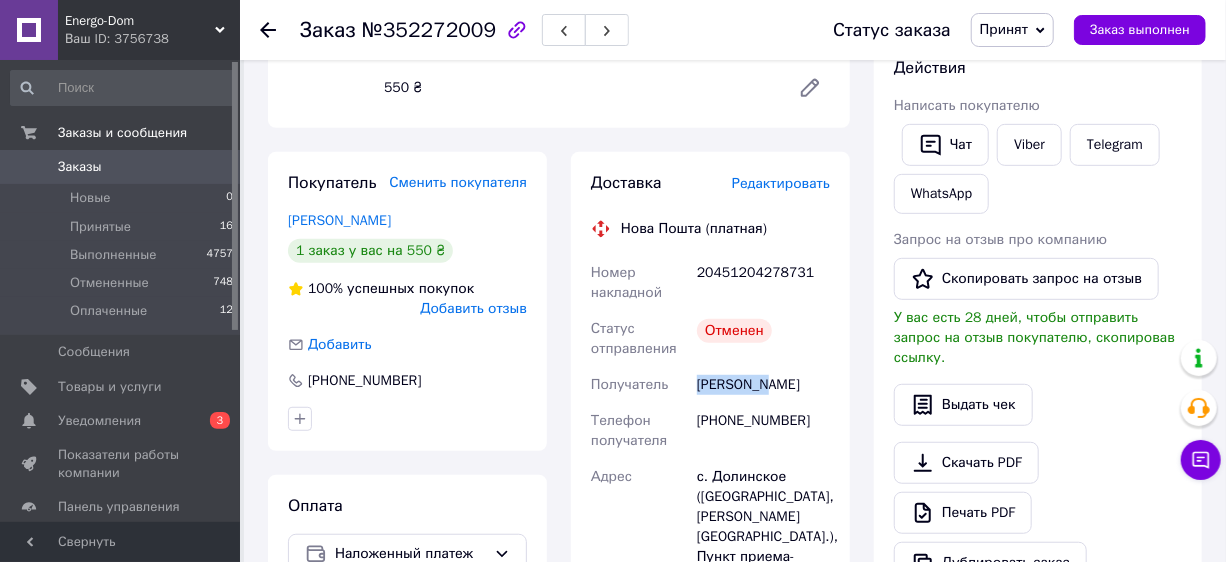 click on "[PERSON_NAME]" at bounding box center (763, 385) 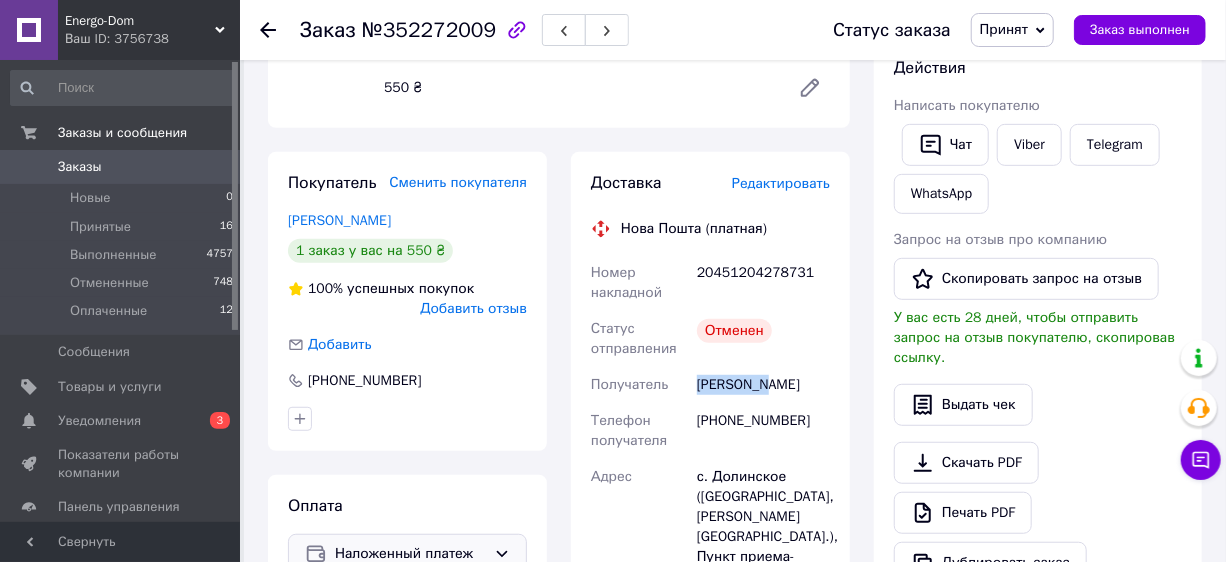 copy on "[PERSON_NAME]" 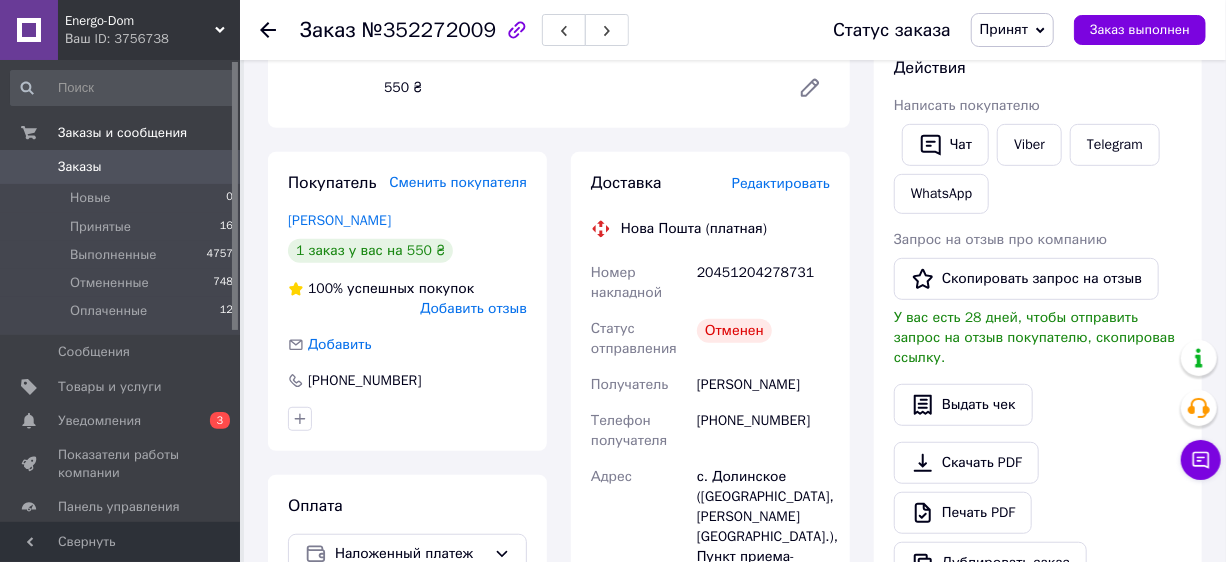 click on "[PERSON_NAME]" at bounding box center [763, 385] 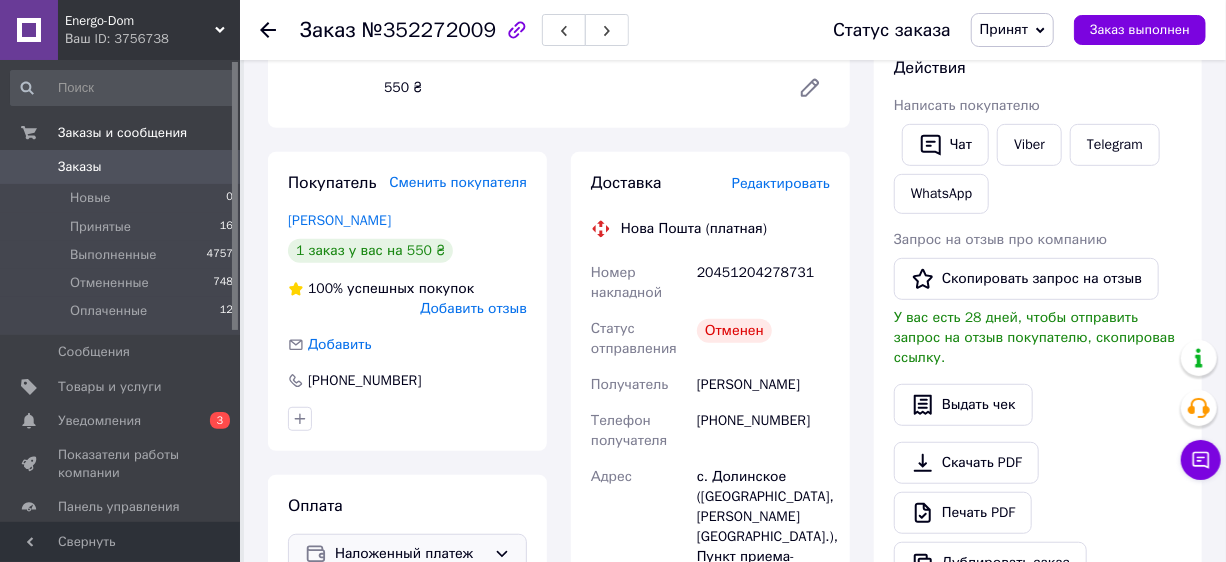 copy on "Катерина" 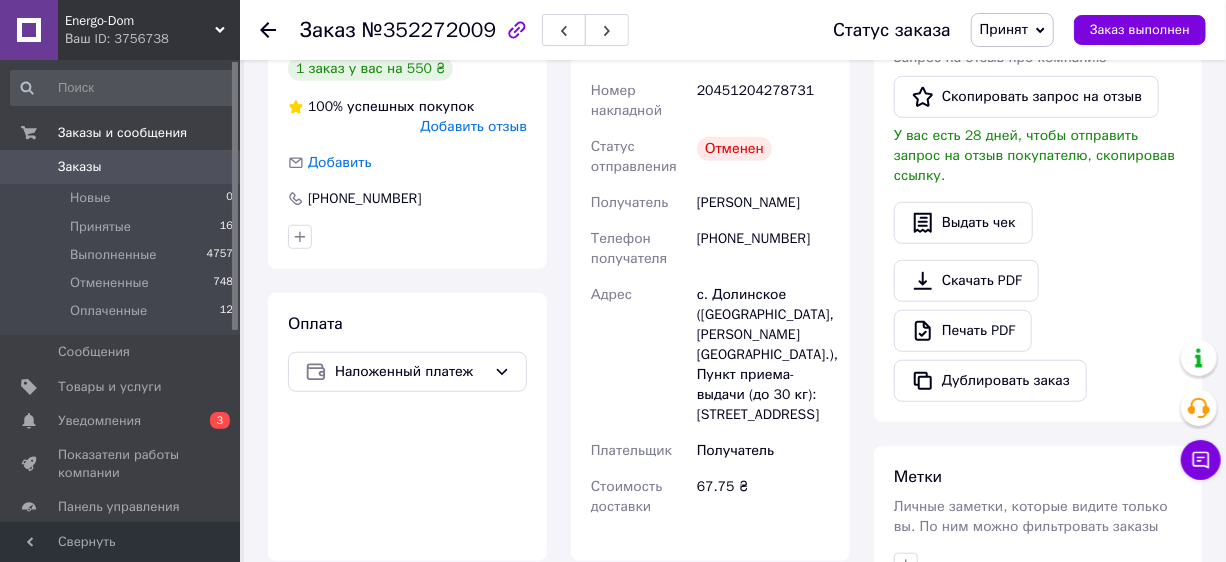 scroll, scrollTop: 363, scrollLeft: 0, axis: vertical 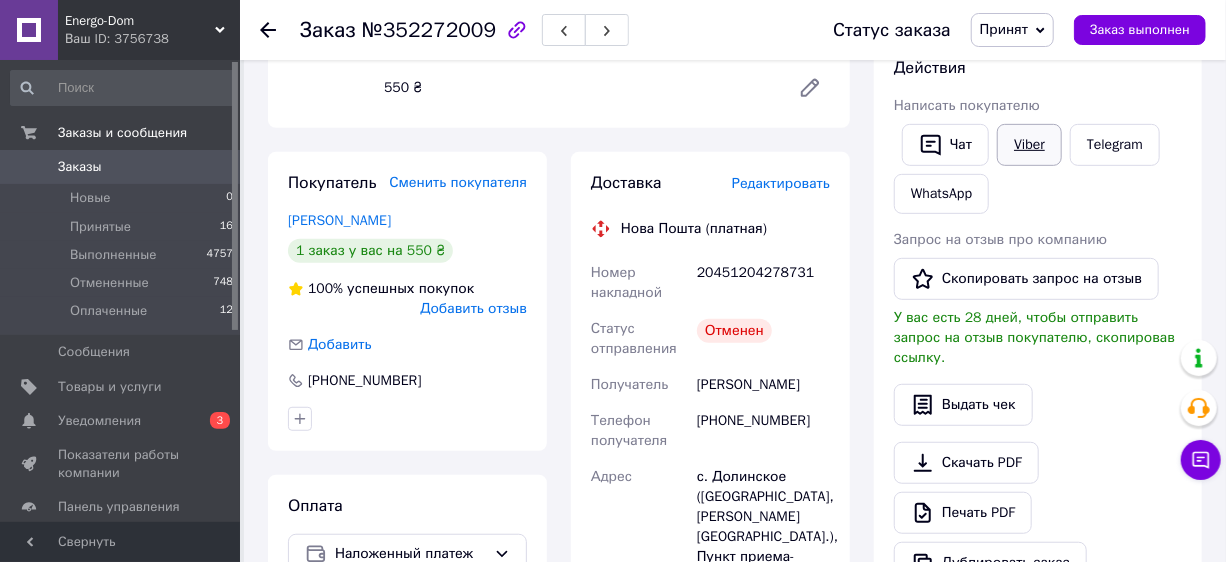 click on "Viber" at bounding box center (1029, 145) 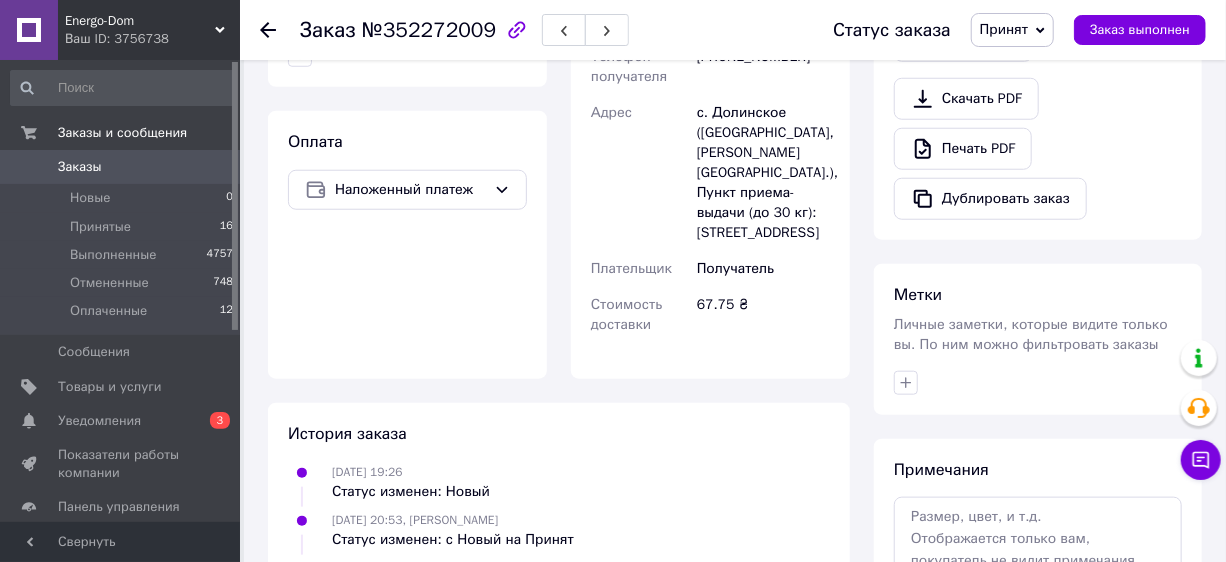 scroll, scrollTop: 181, scrollLeft: 0, axis: vertical 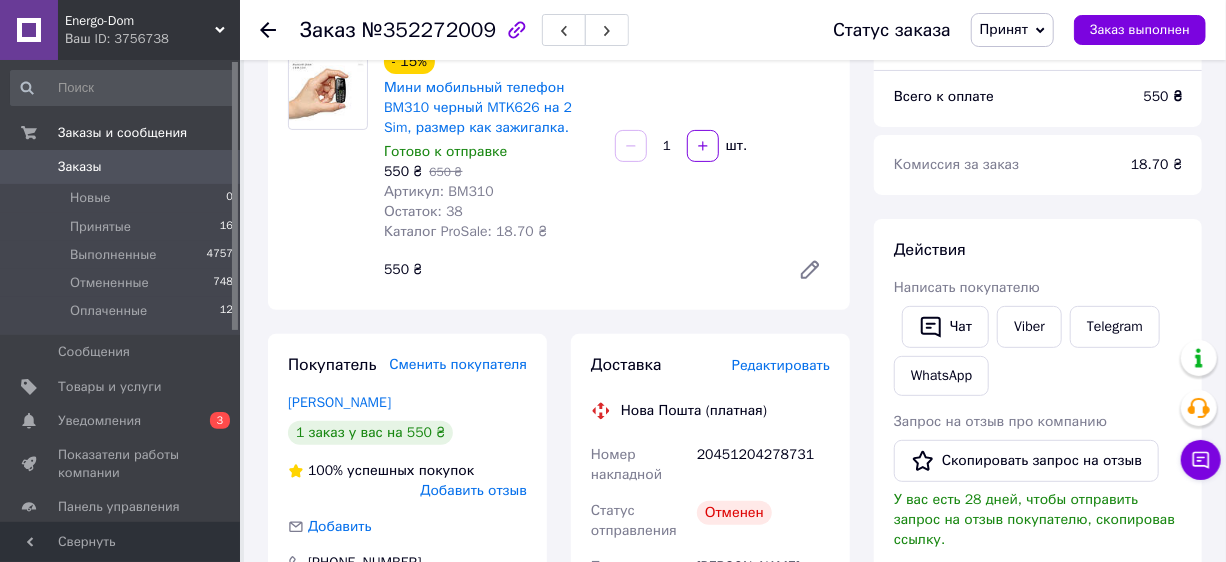 click on "Товары в заказе (1) Добавить товар - 15% Мини мобильный телефон BM310 черный MTK626 на 2 Sim, размер как зажигалка. Готово к отправке 550 ₴   650 ₴ Артикул: BM310 Остаток: 38 Каталог ProSale: 18.70 ₴  1   шт. 550 ₴" at bounding box center [559, 150] 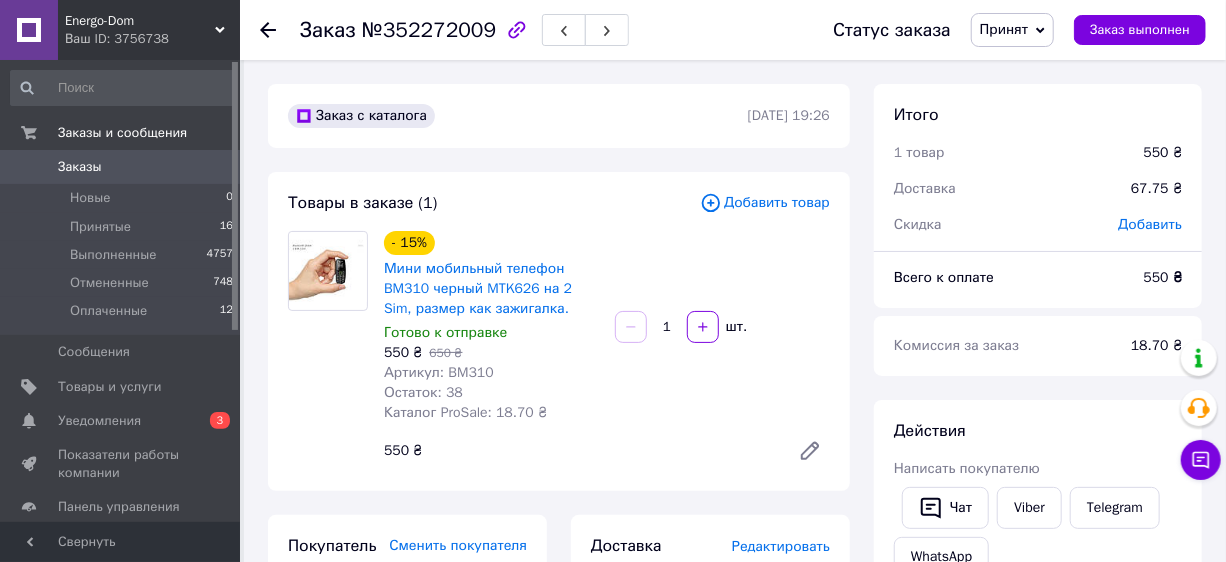 click on "Заказы" at bounding box center (121, 167) 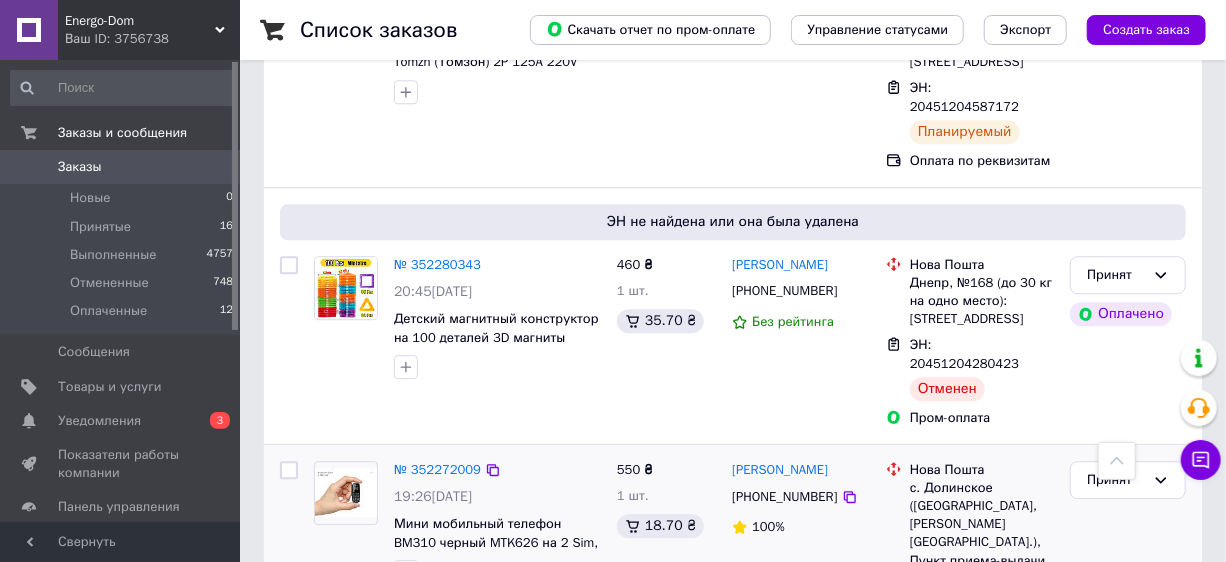 scroll, scrollTop: 2181, scrollLeft: 0, axis: vertical 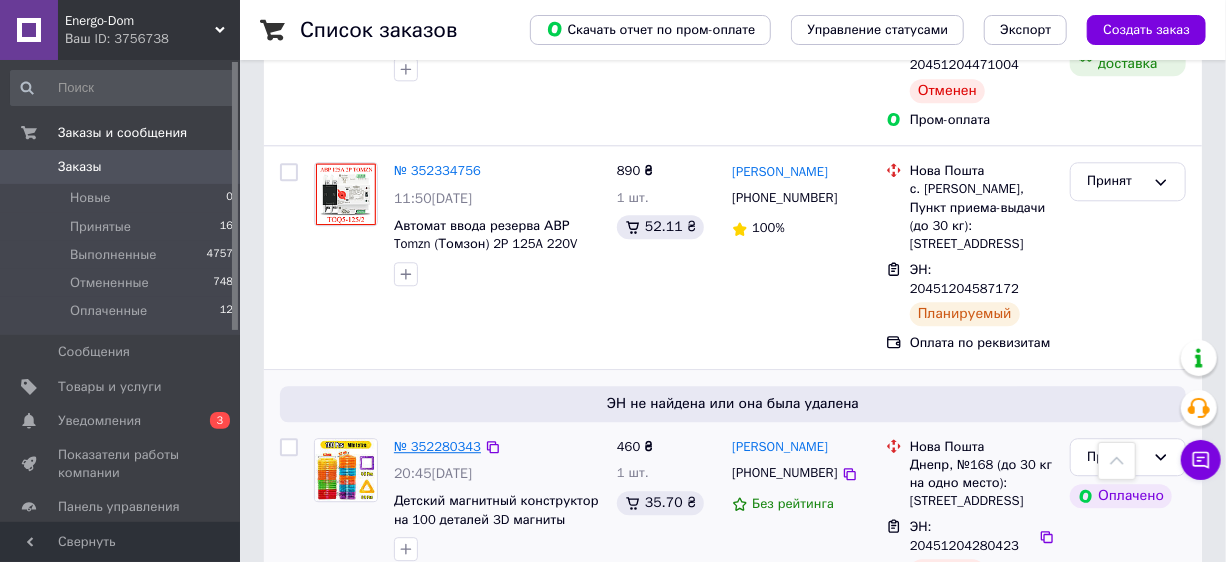 click on "№ 352280343" at bounding box center [437, 446] 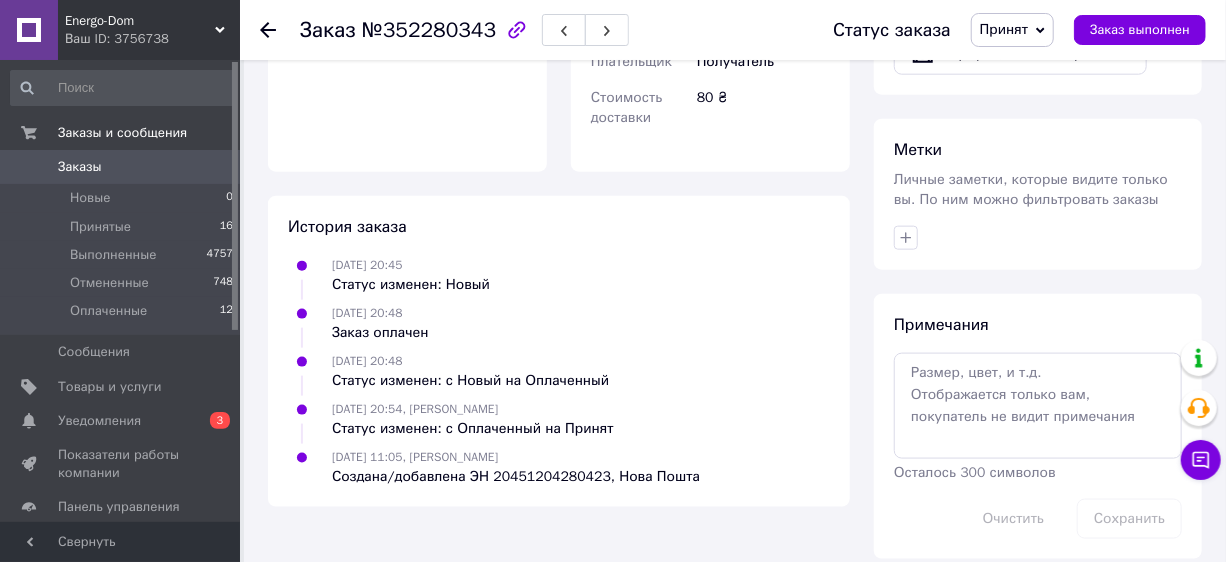 scroll, scrollTop: 592, scrollLeft: 0, axis: vertical 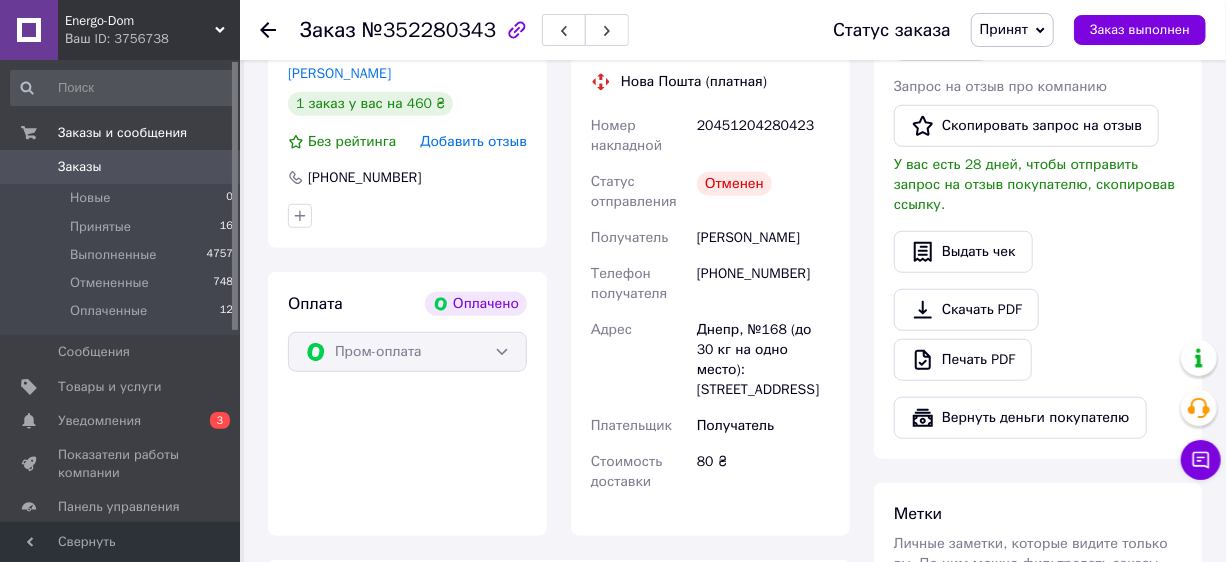 click on "20451204280423" at bounding box center [763, 136] 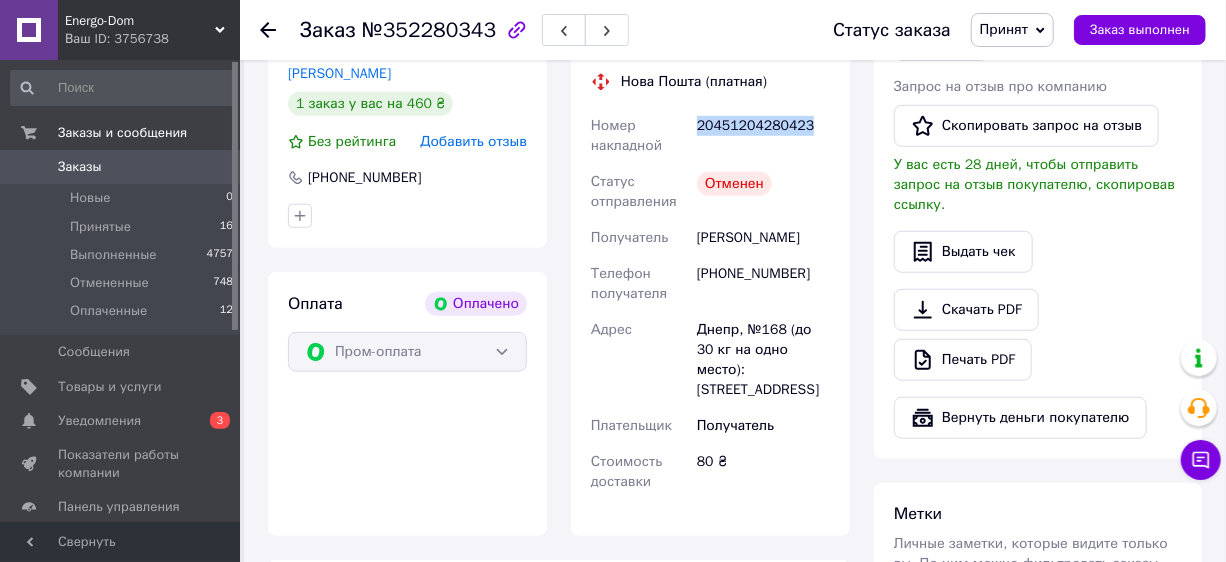 click on "20451204280423" at bounding box center (763, 136) 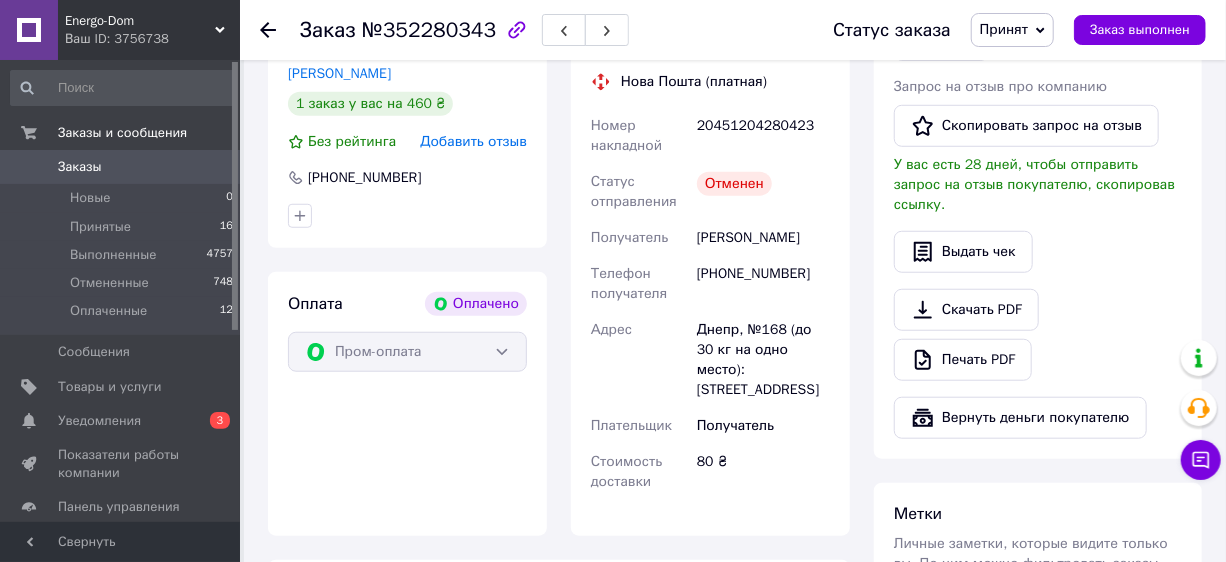 click on "Заказ №352280343 Статус заказа Принят Выполнен Отменен Оплаченный Заказ выполнен Этот заказ оплачен с помощью Заказ с каталога Оплачено [DATE] 20:45 Товары в заказе (1) - 15% Детский магнитный конструктор на 100 деталей 3D магниты Magnetic Tiles, простая упаковка Нет в наличии 460 ₴   540 ₴ Артикул: 0722 Остаток: 0 Каталог ProSale: 35.70 ₴  1 шт. 460 ₴ Покупатель [PERSON_NAME] 1 заказ у вас на 460 ₴ Без рейтинга   Добавить отзыв [PHONE_NUMBER] Оплата Оплачено Пром-оплата Доставка Редактировать Нова Пошта (платная) Номер накладной 20451204280423 Статус отправления Отменен Получатель [PERSON_NAME] <" at bounding box center (735, 207) 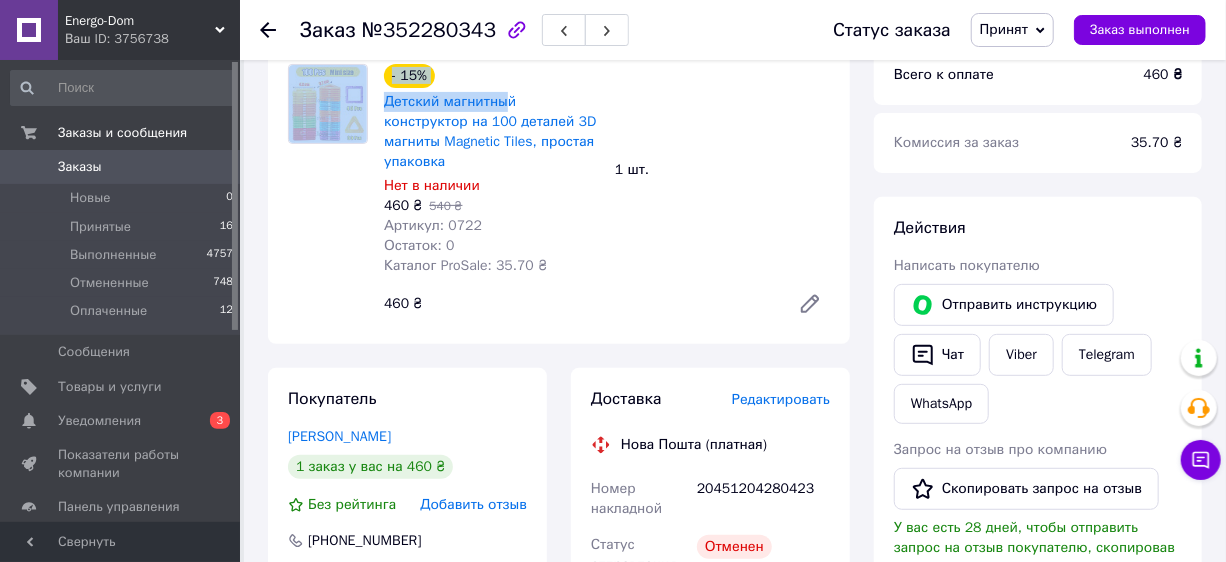 drag, startPoint x: 374, startPoint y: 96, endPoint x: 499, endPoint y: 89, distance: 125.19585 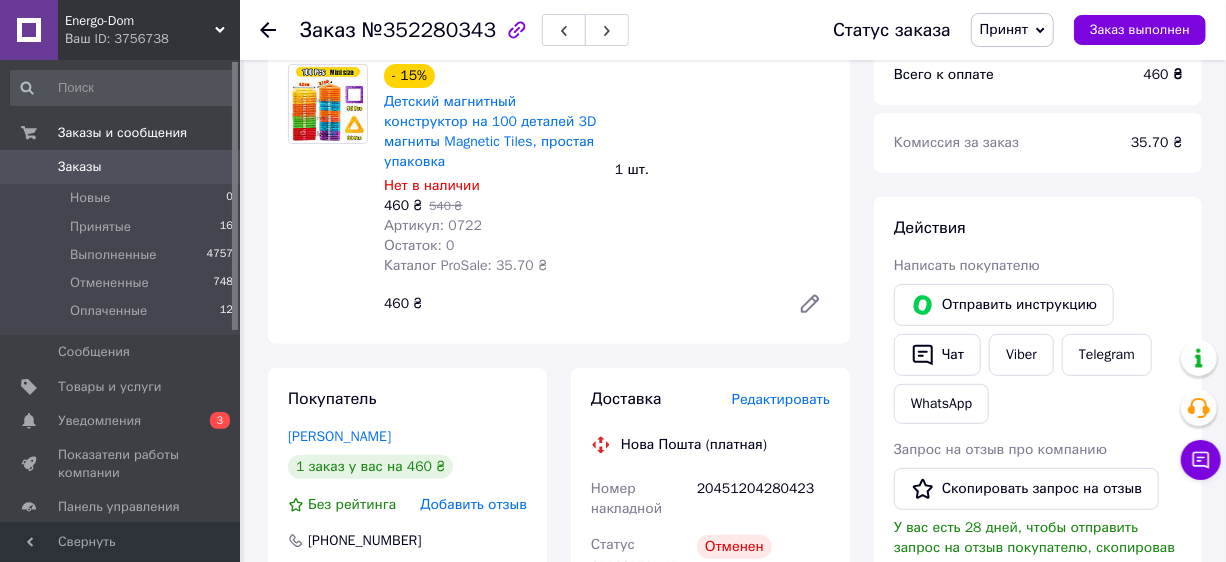 drag, startPoint x: 790, startPoint y: 190, endPoint x: 779, endPoint y: 185, distance: 12.083046 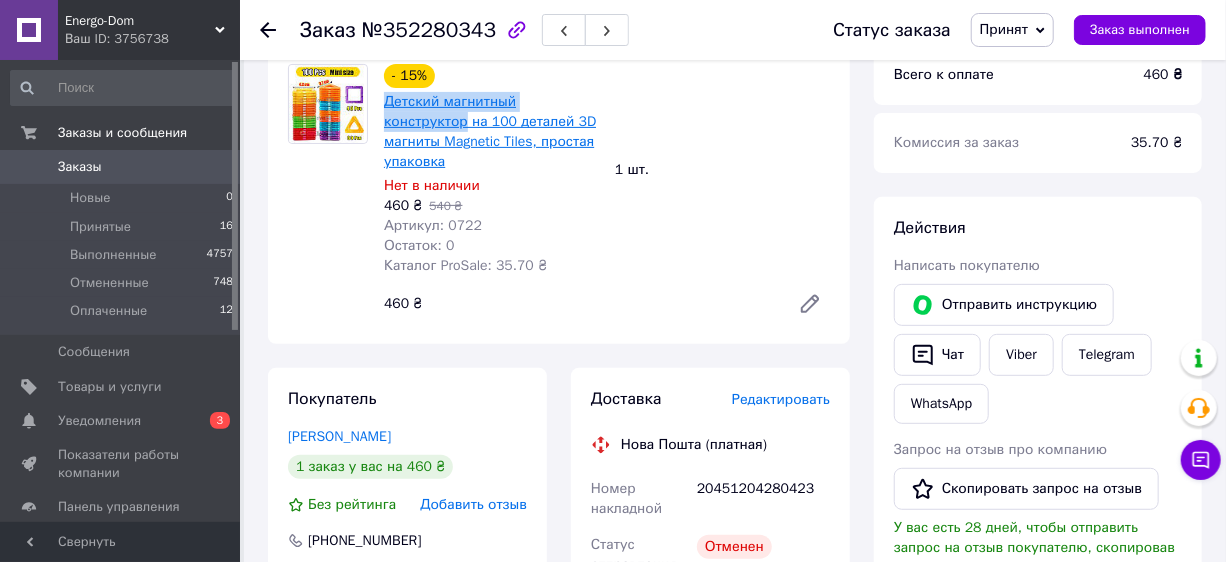 drag, startPoint x: 380, startPoint y: 104, endPoint x: 591, endPoint y: 103, distance: 211.00237 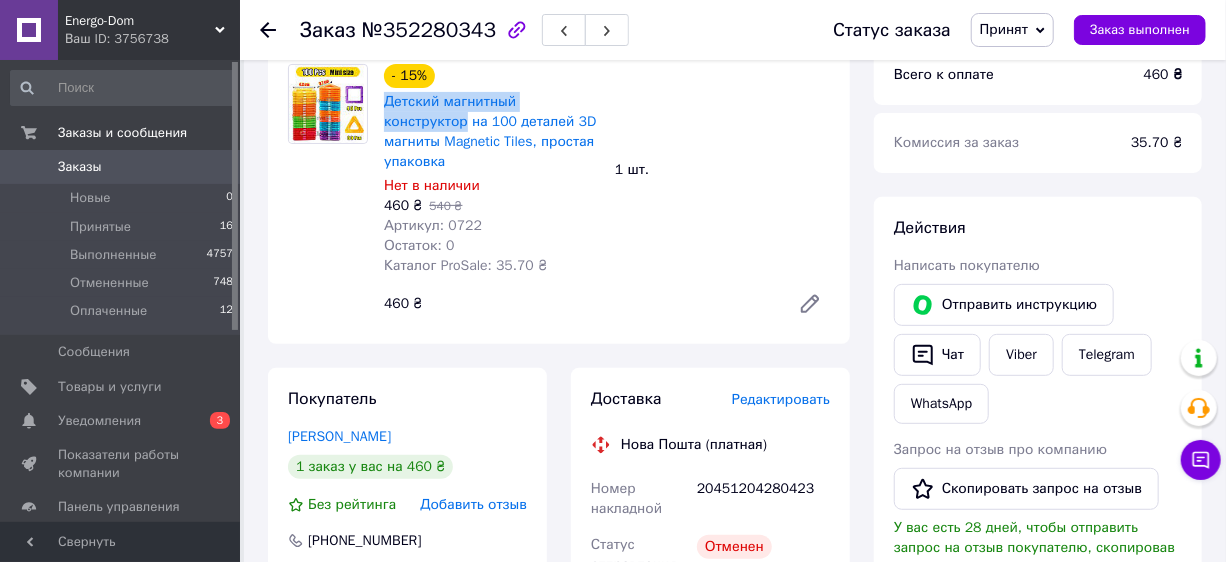 copy on "Детский магнитный конструктор" 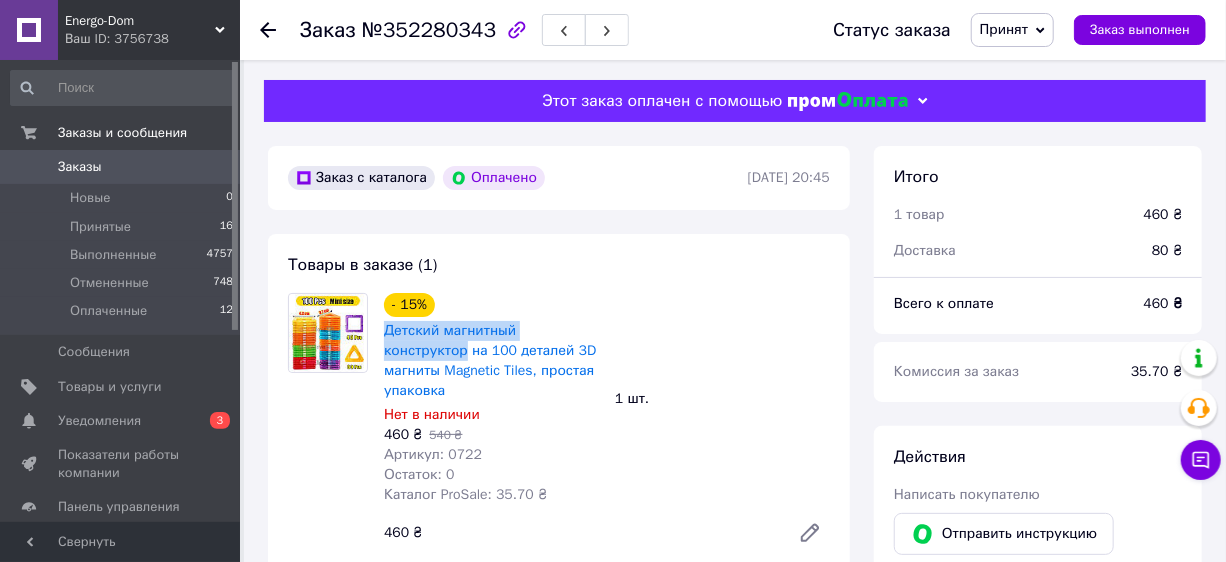 scroll, scrollTop: 363, scrollLeft: 0, axis: vertical 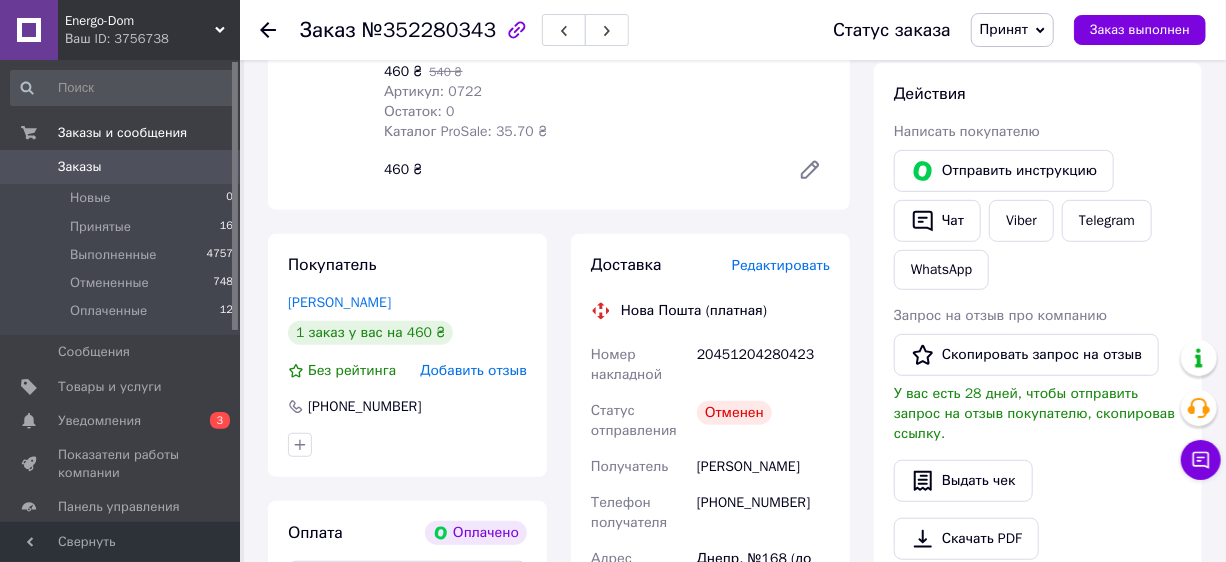 click on "[PHONE_NUMBER]" at bounding box center (763, 513) 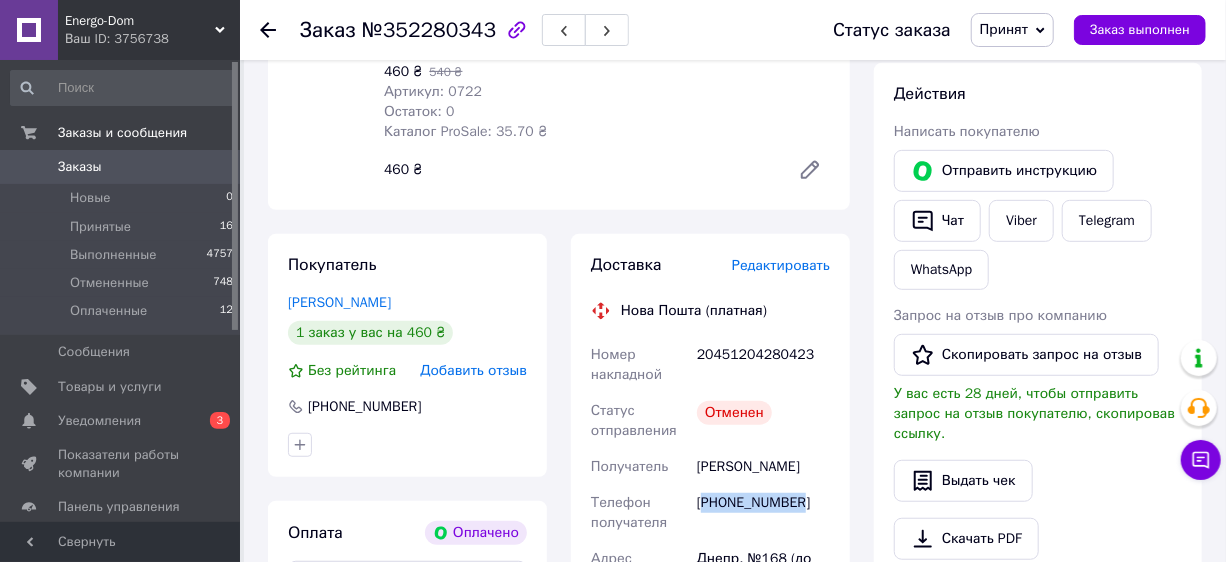 click on "[PHONE_NUMBER]" at bounding box center [763, 513] 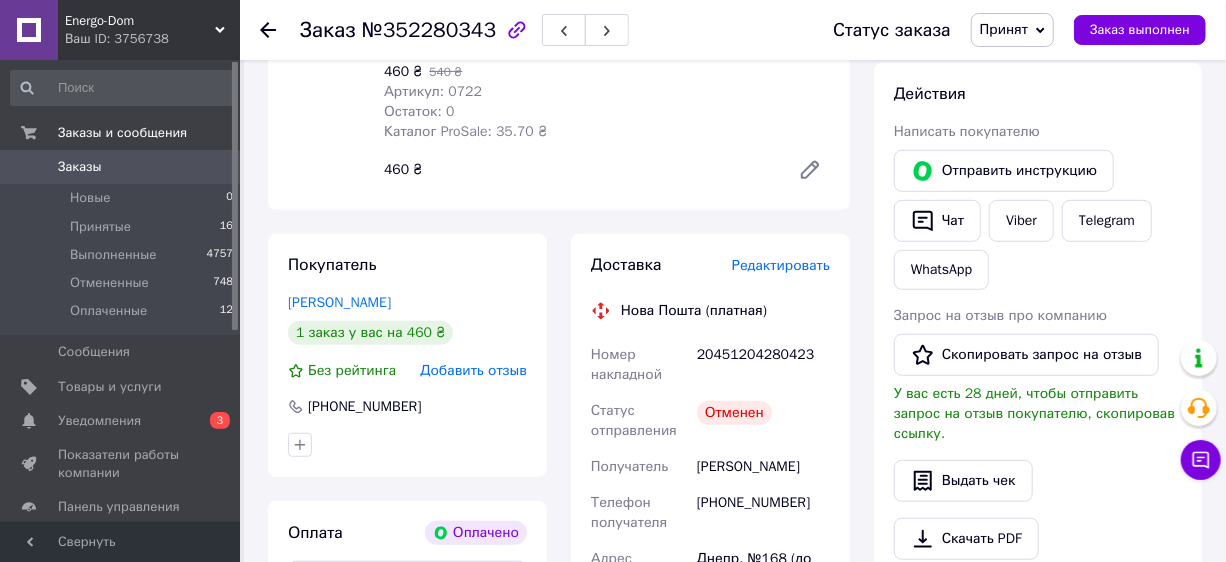 click on "[PERSON_NAME]" at bounding box center (763, 467) 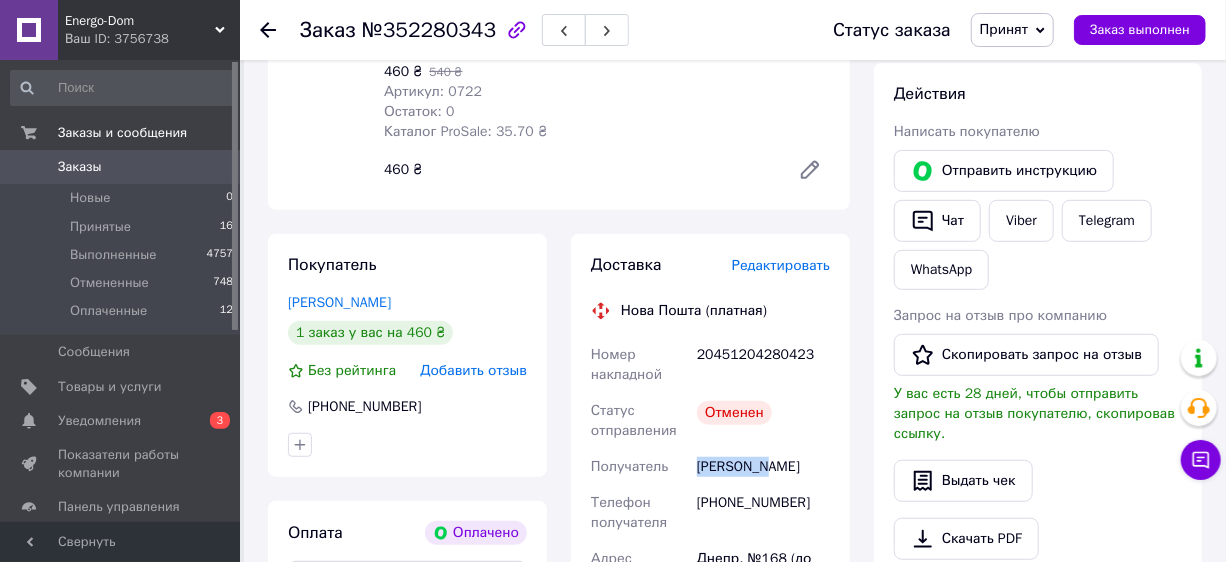 click on "[PERSON_NAME]" at bounding box center [763, 467] 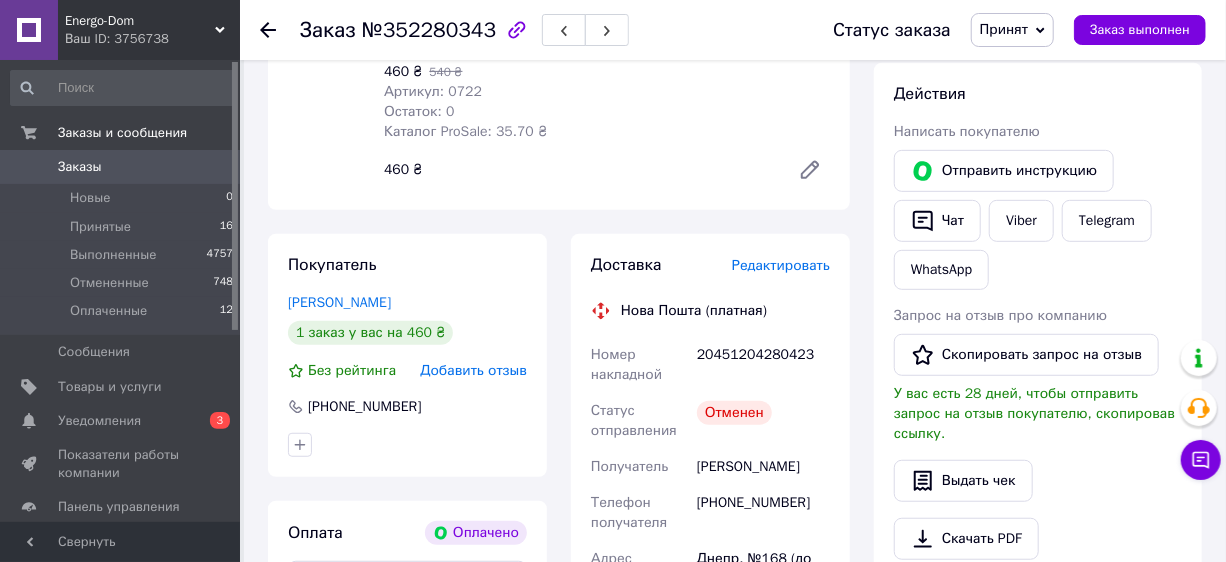 click on "[PERSON_NAME]" at bounding box center (763, 467) 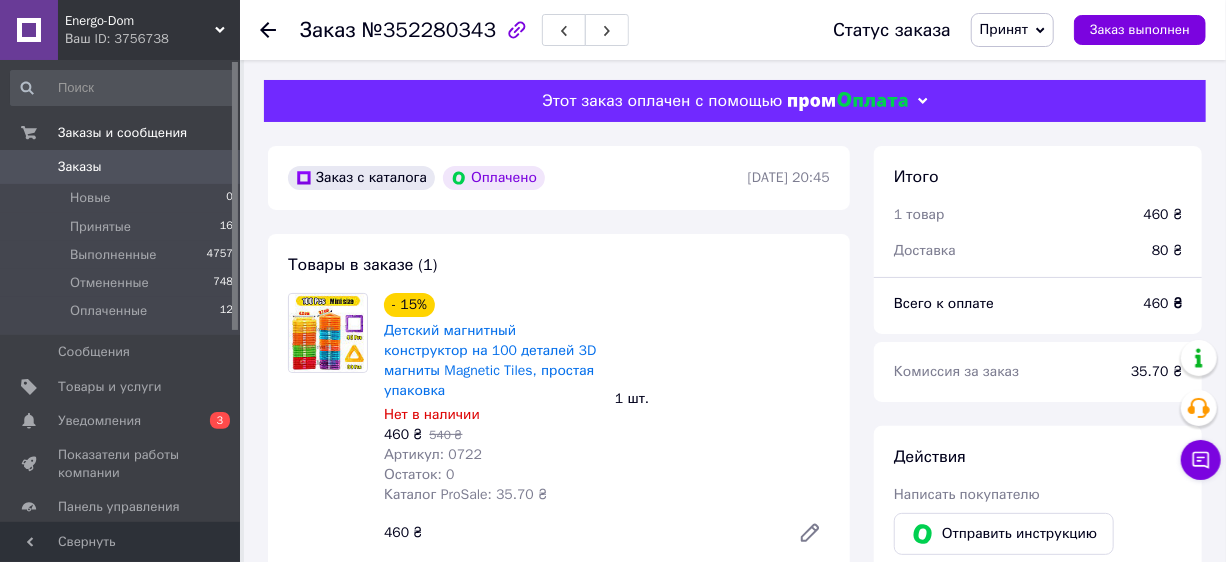 scroll, scrollTop: 181, scrollLeft: 0, axis: vertical 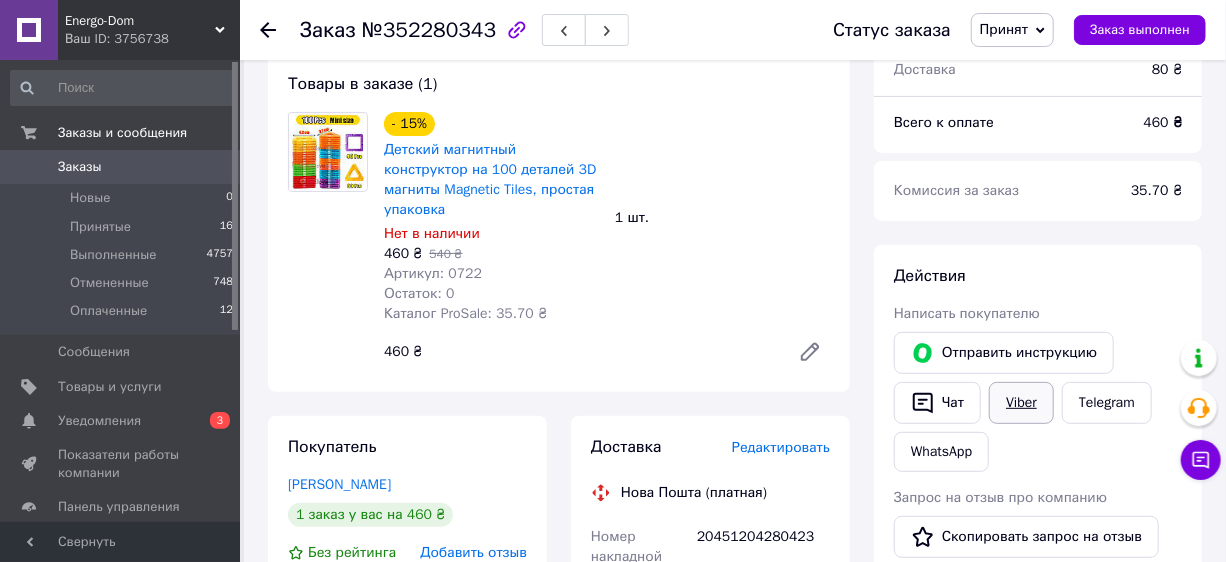 click on "Viber" at bounding box center [1021, 403] 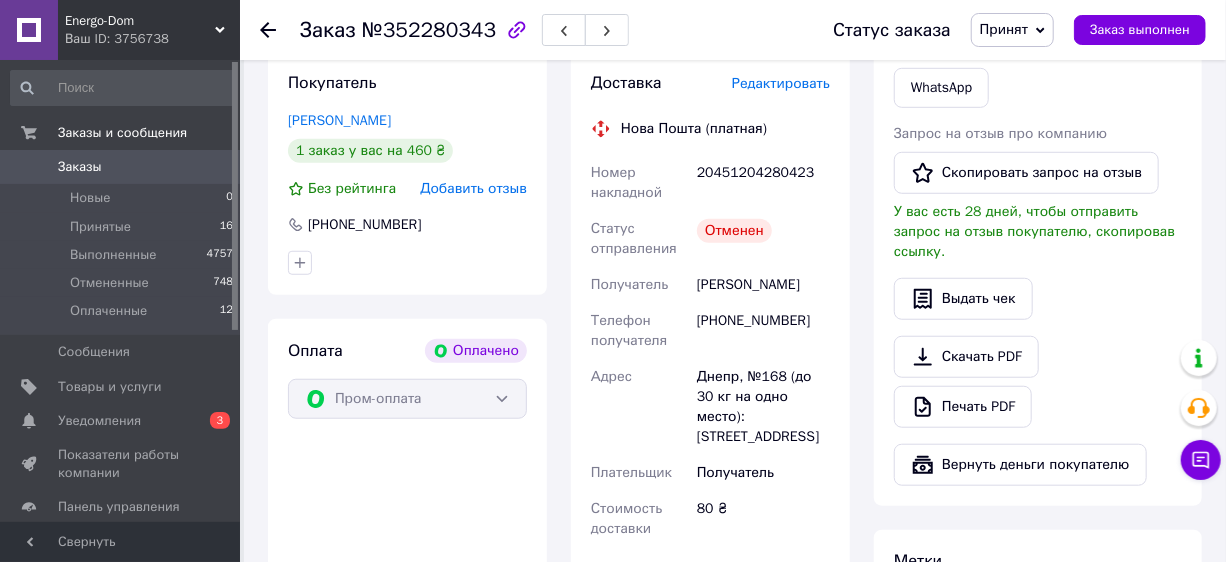 scroll, scrollTop: 363, scrollLeft: 0, axis: vertical 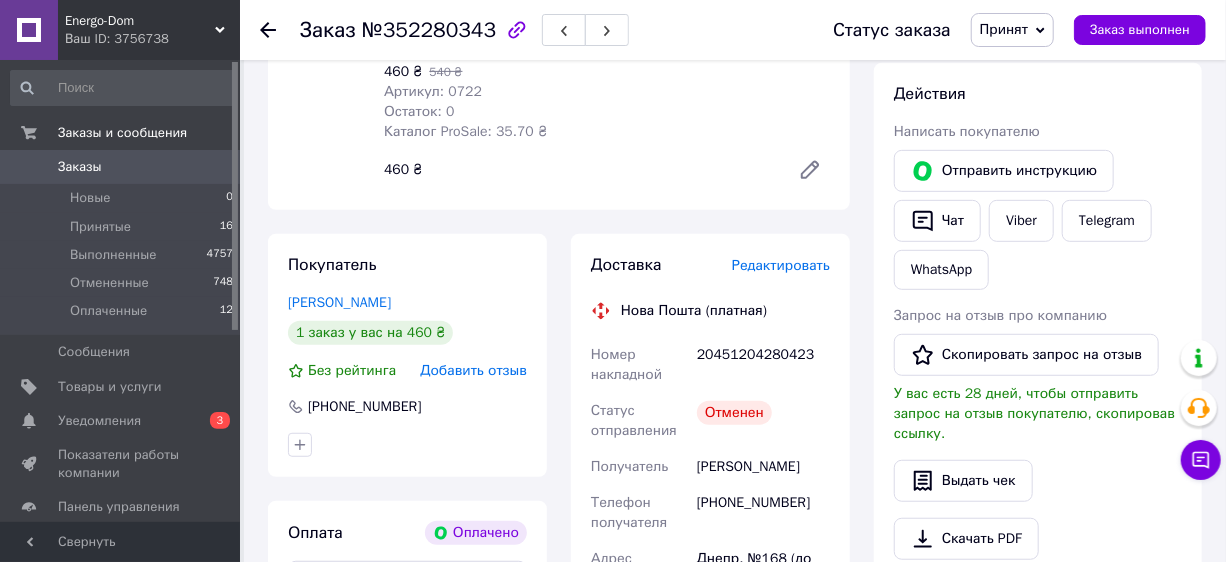 click on "Отменен" at bounding box center (763, 421) 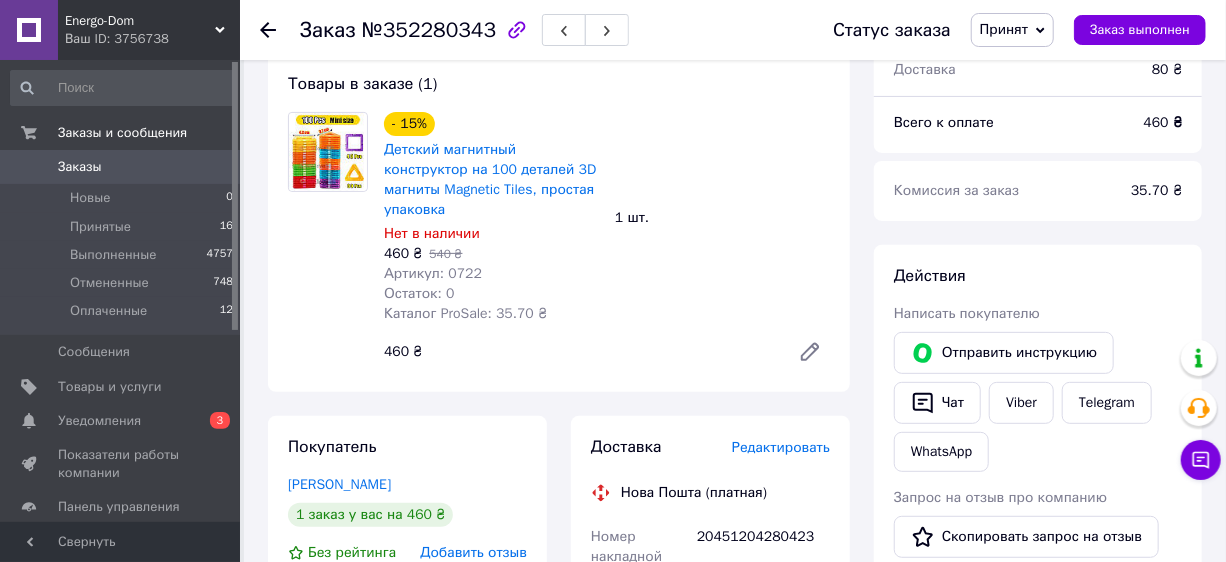 scroll, scrollTop: 0, scrollLeft: 0, axis: both 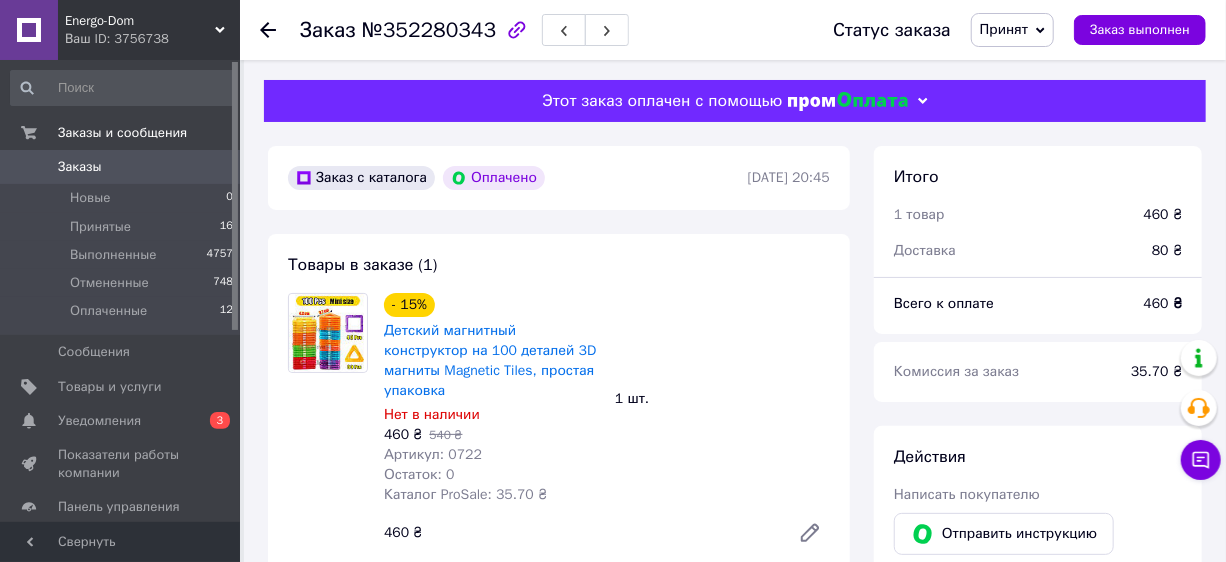 click 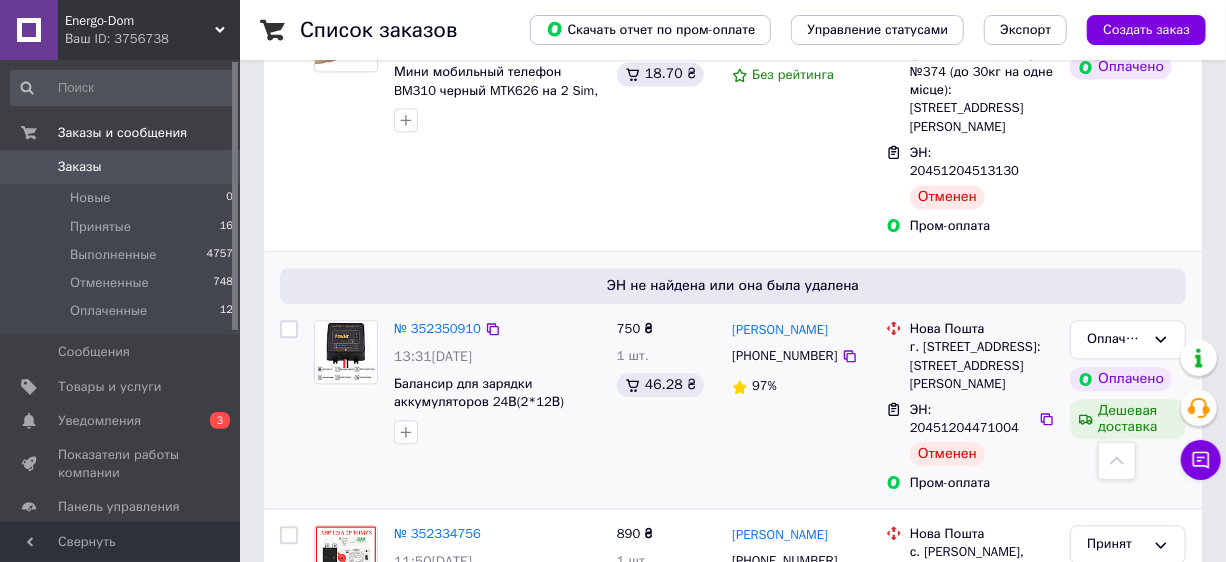 scroll, scrollTop: 1636, scrollLeft: 0, axis: vertical 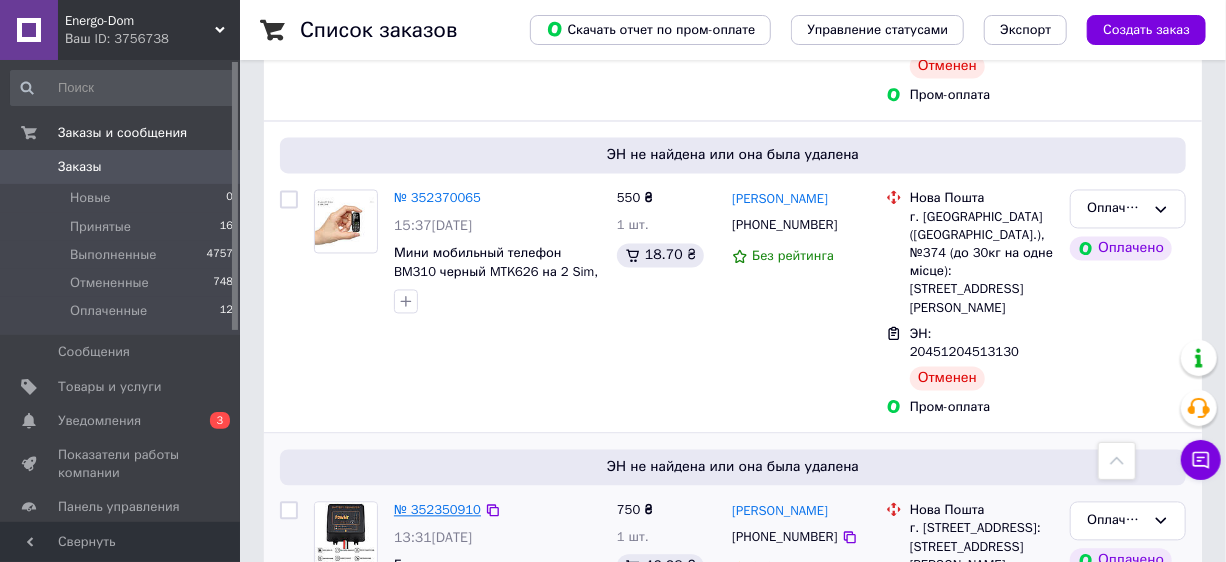 click on "№ 352350910" at bounding box center (437, 510) 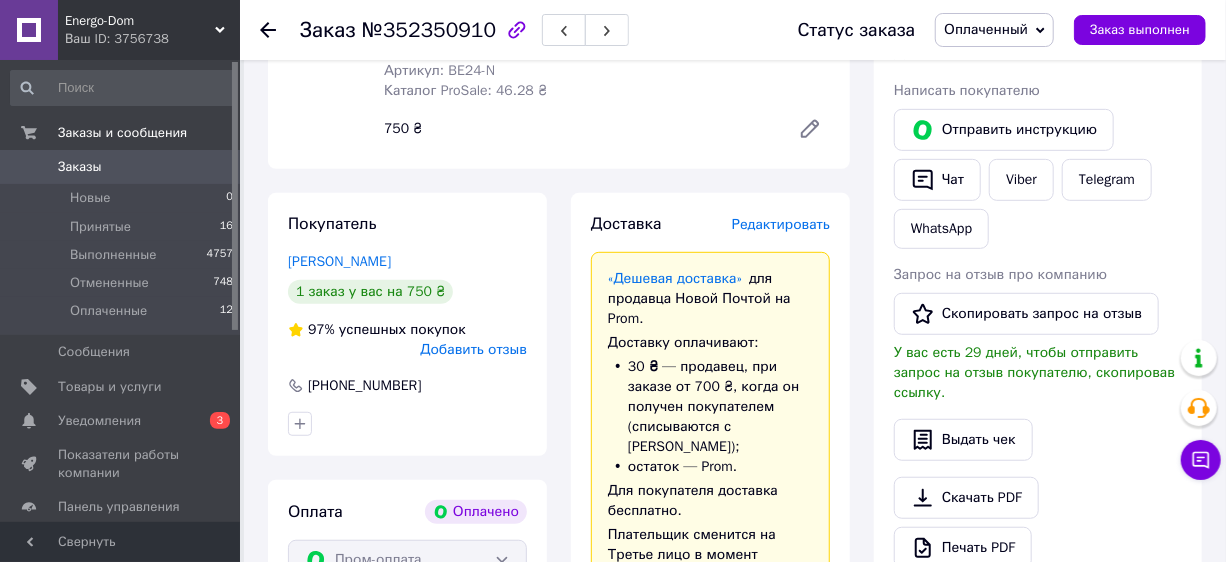 scroll, scrollTop: 0, scrollLeft: 0, axis: both 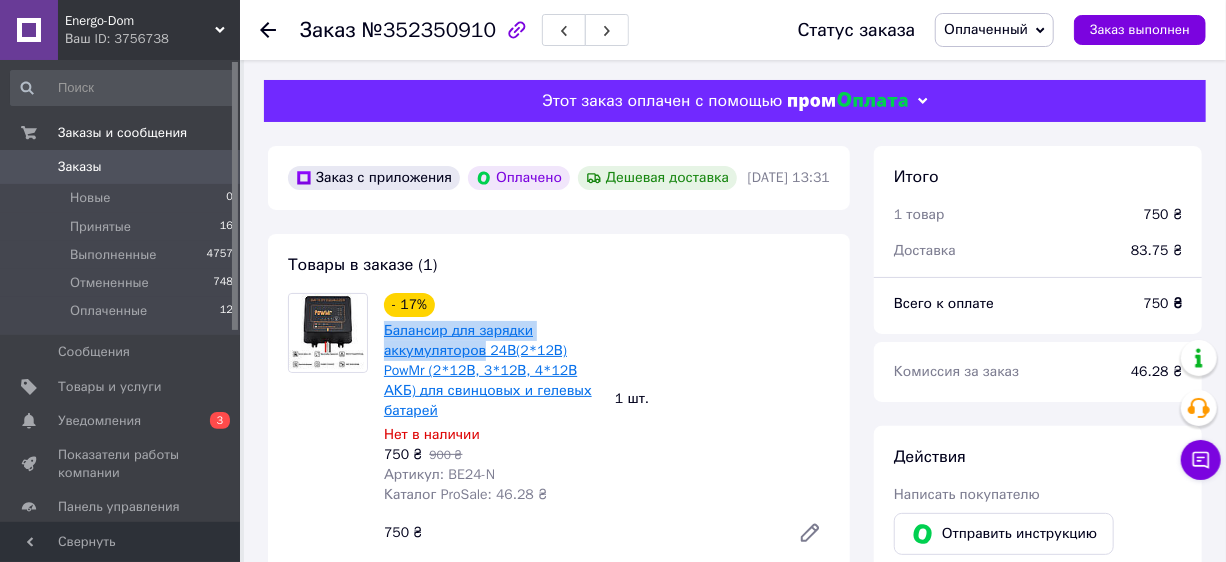 drag, startPoint x: 381, startPoint y: 360, endPoint x: 478, endPoint y: 375, distance: 98.15294 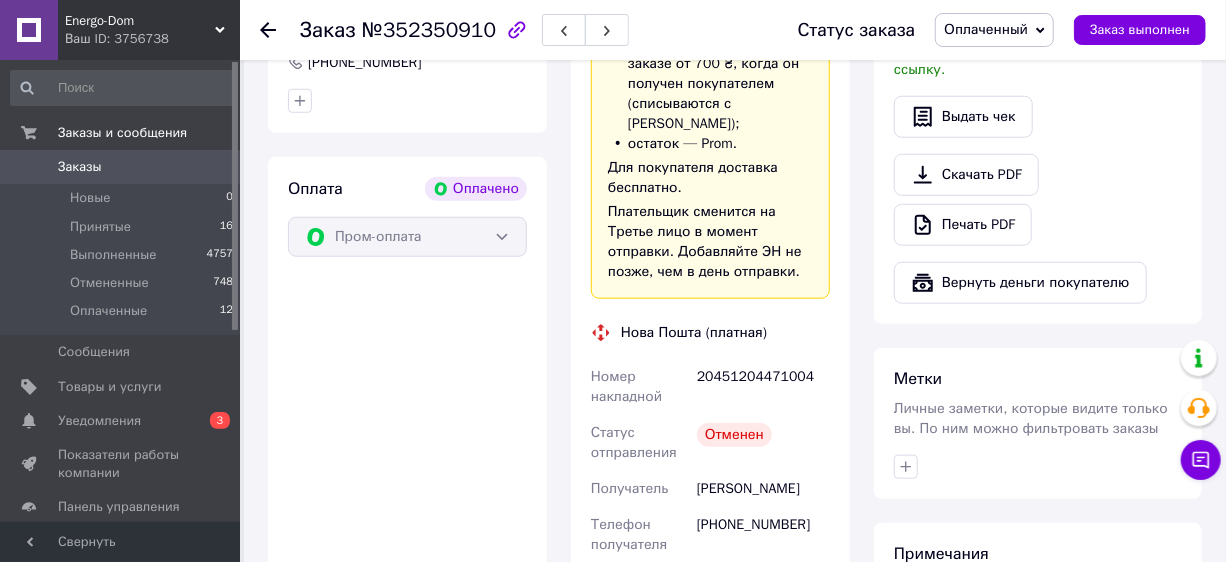 scroll, scrollTop: 909, scrollLeft: 0, axis: vertical 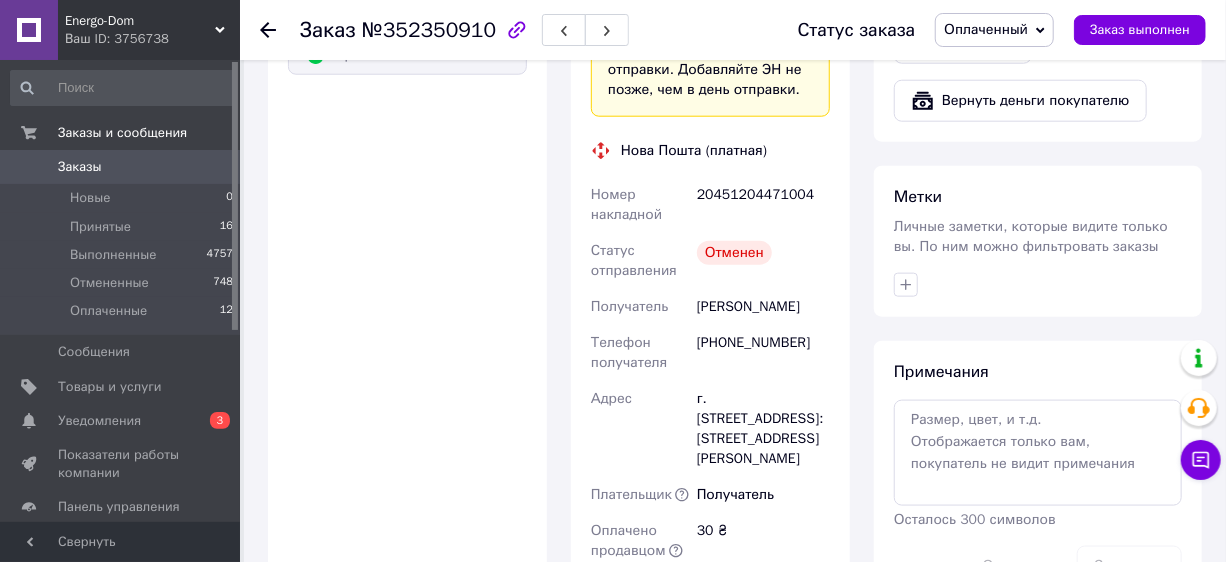 click on "[PHONE_NUMBER]" at bounding box center [763, 353] 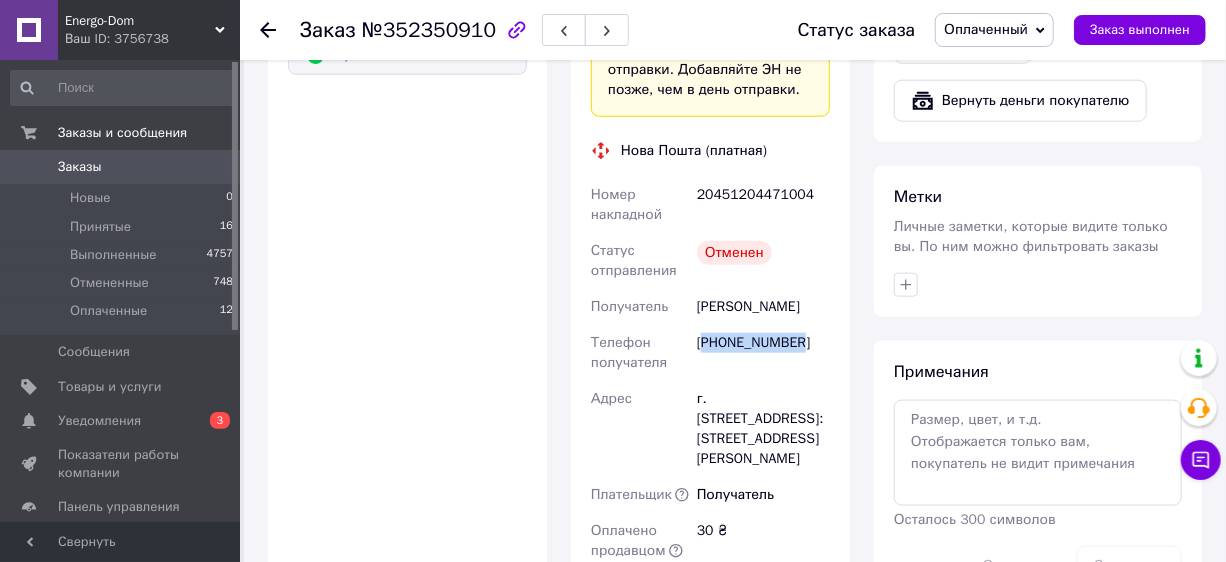 click on "[PHONE_NUMBER]" at bounding box center [763, 353] 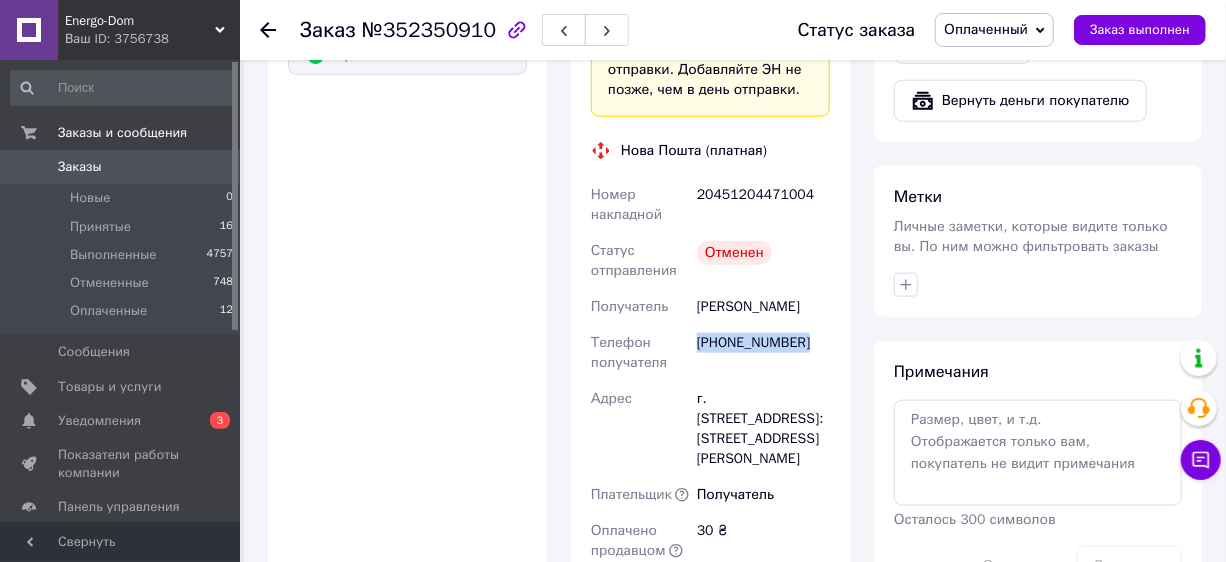 click on "[PHONE_NUMBER]" at bounding box center [763, 353] 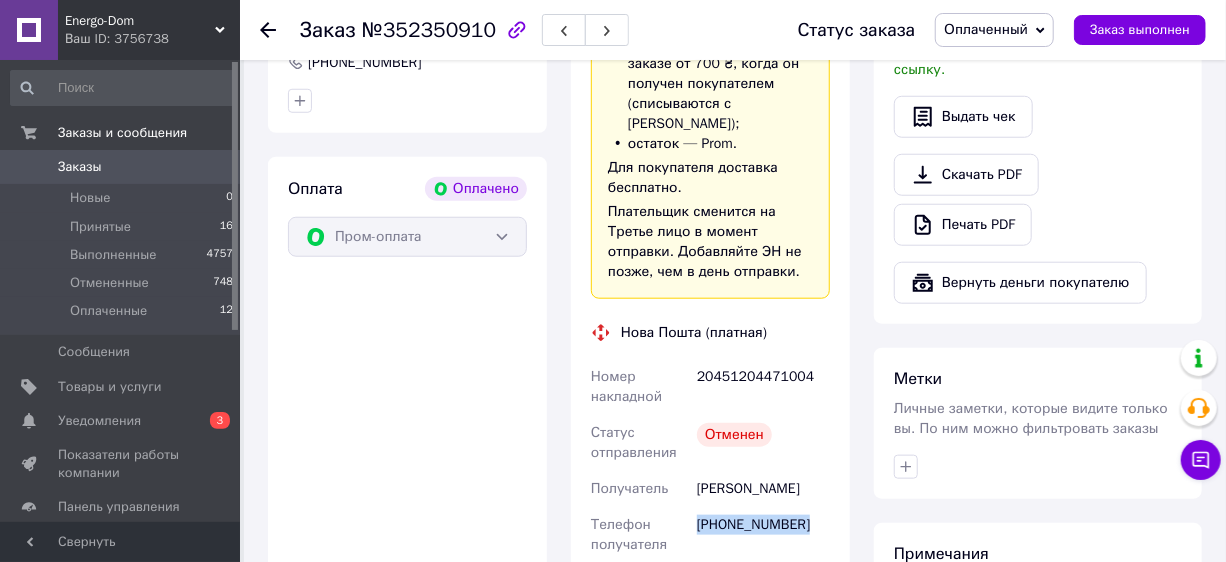 scroll, scrollTop: 909, scrollLeft: 0, axis: vertical 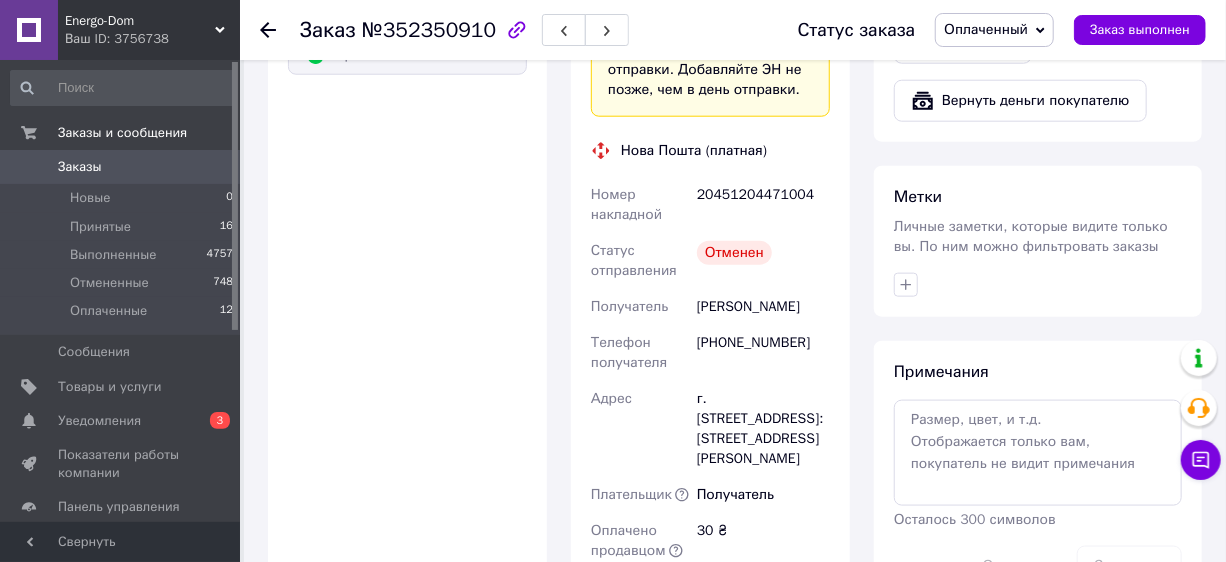 click on "[PERSON_NAME]" at bounding box center (763, 307) 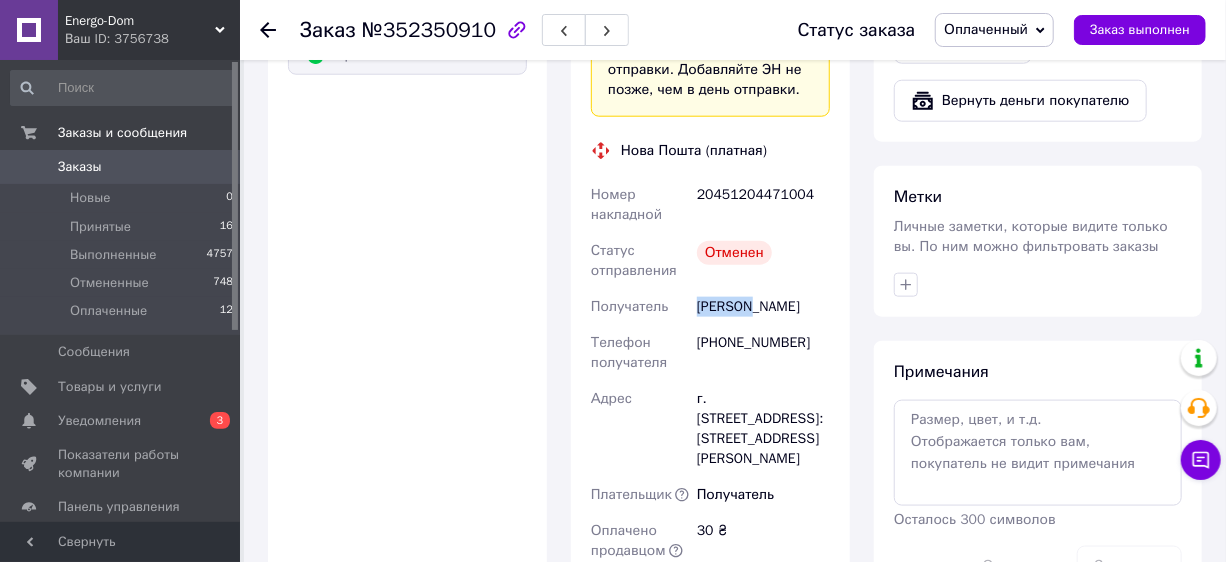 click on "[PERSON_NAME]" at bounding box center (763, 307) 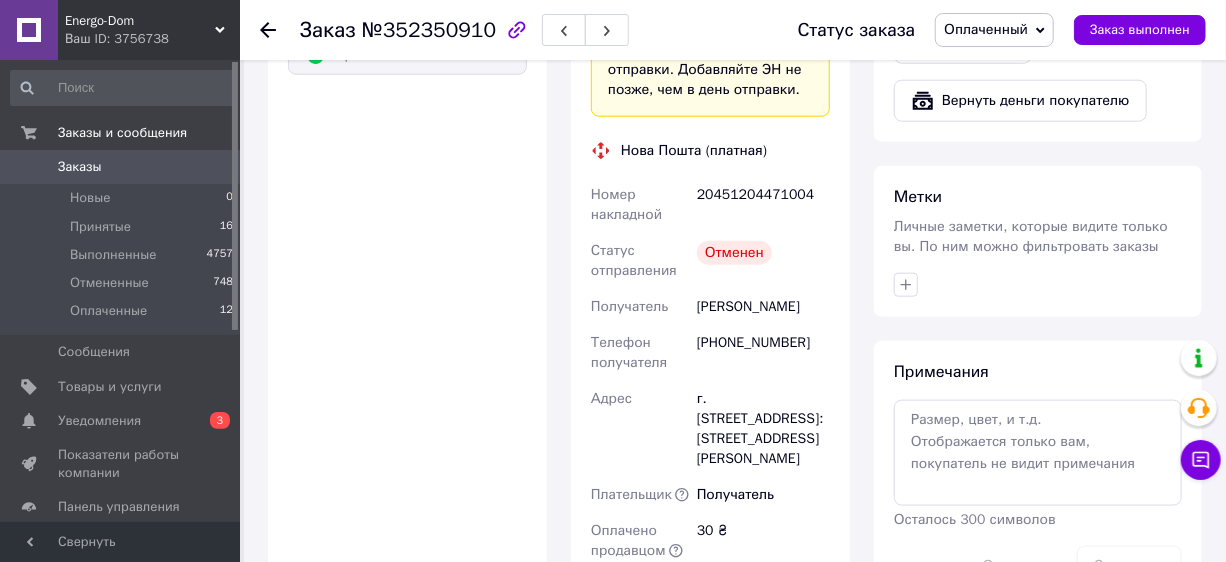 click on "[PERSON_NAME]" at bounding box center [763, 307] 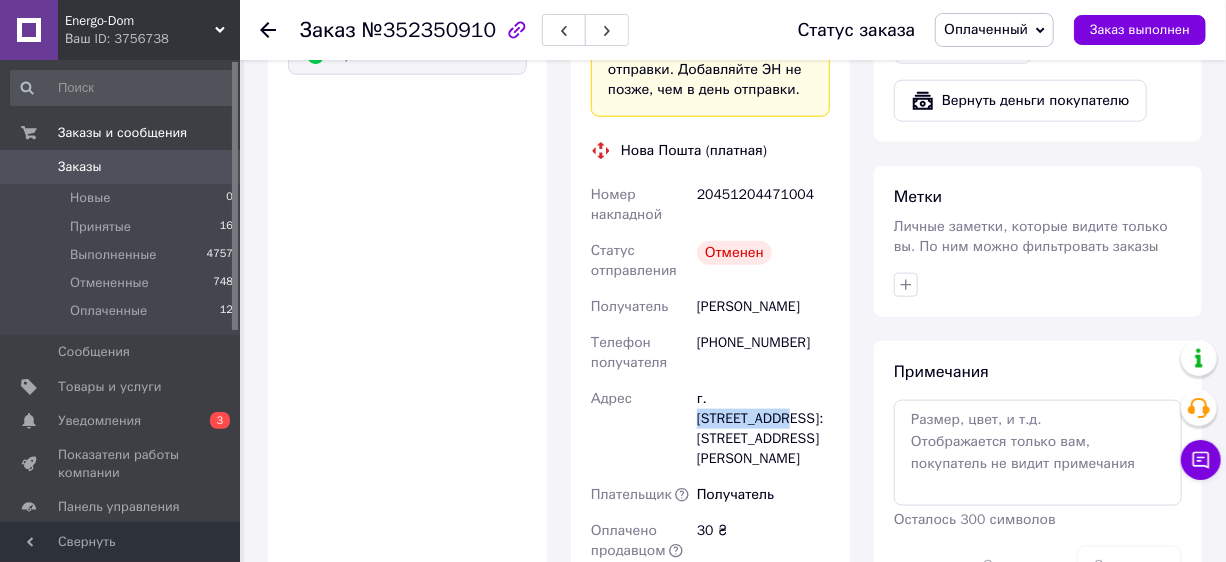 click on "г. [STREET_ADDRESS]: [STREET_ADDRESS][PERSON_NAME]" at bounding box center [763, 429] 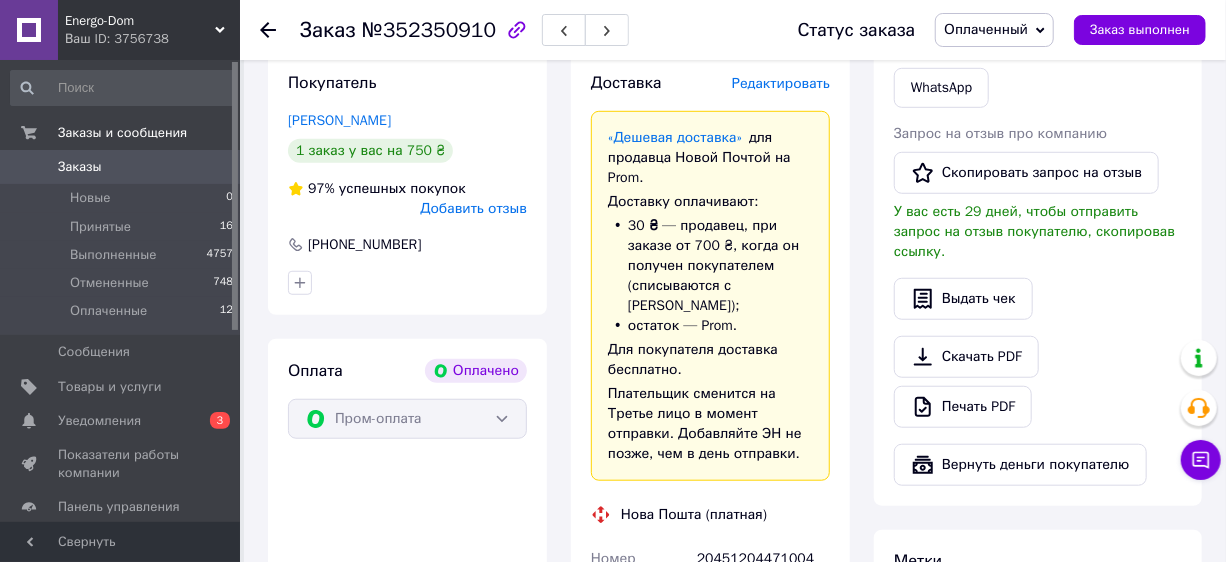 scroll, scrollTop: 727, scrollLeft: 0, axis: vertical 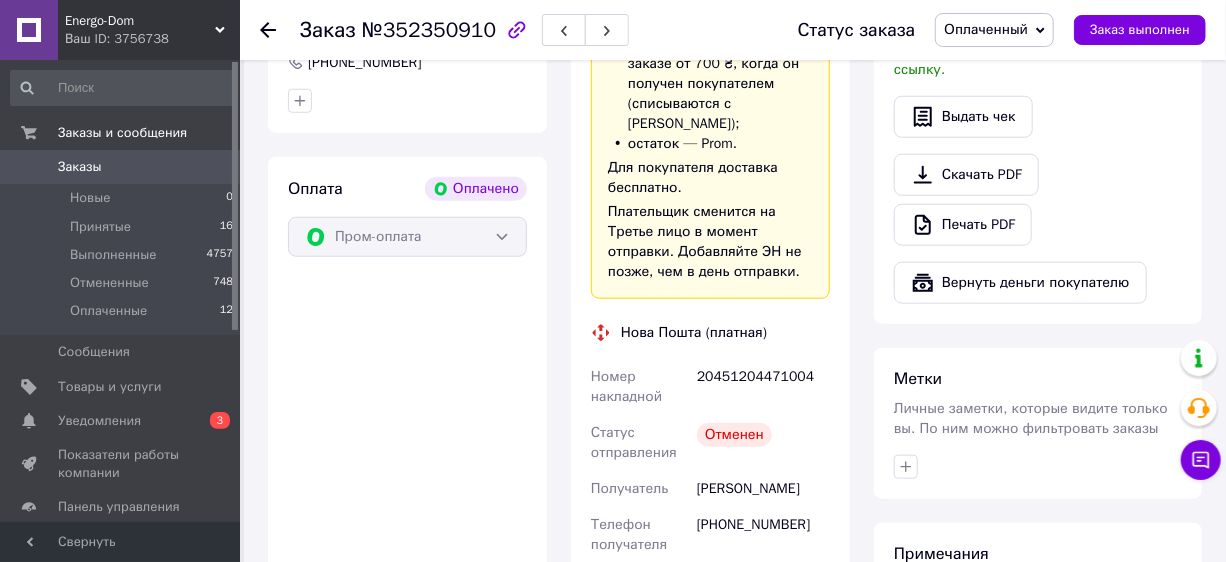 click on "20451204471004" at bounding box center (763, 387) 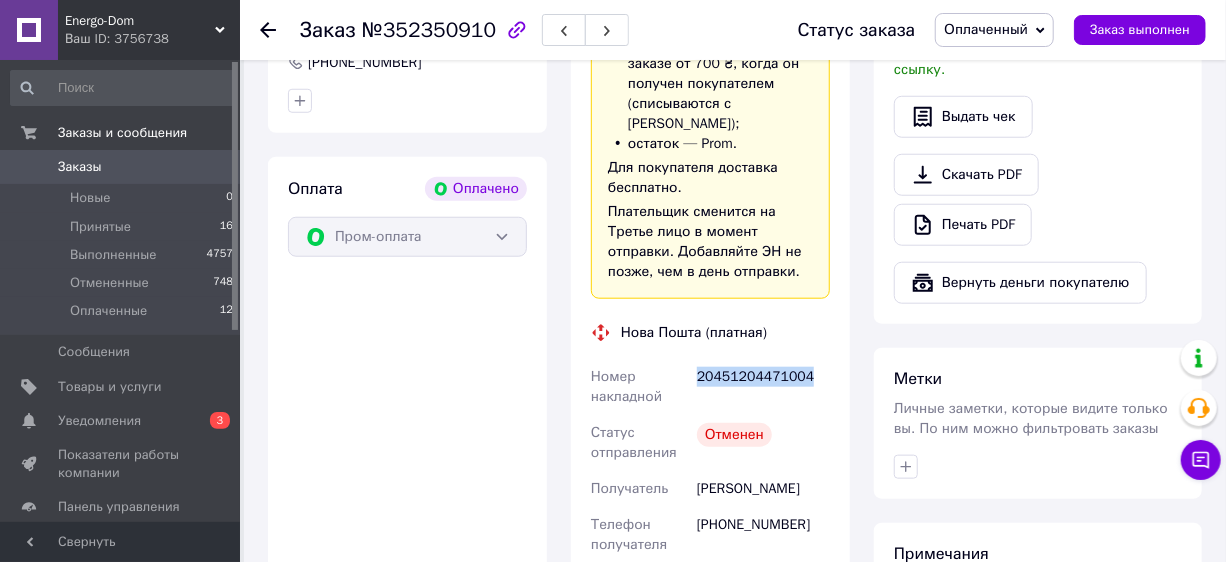 click on "20451204471004" at bounding box center (763, 387) 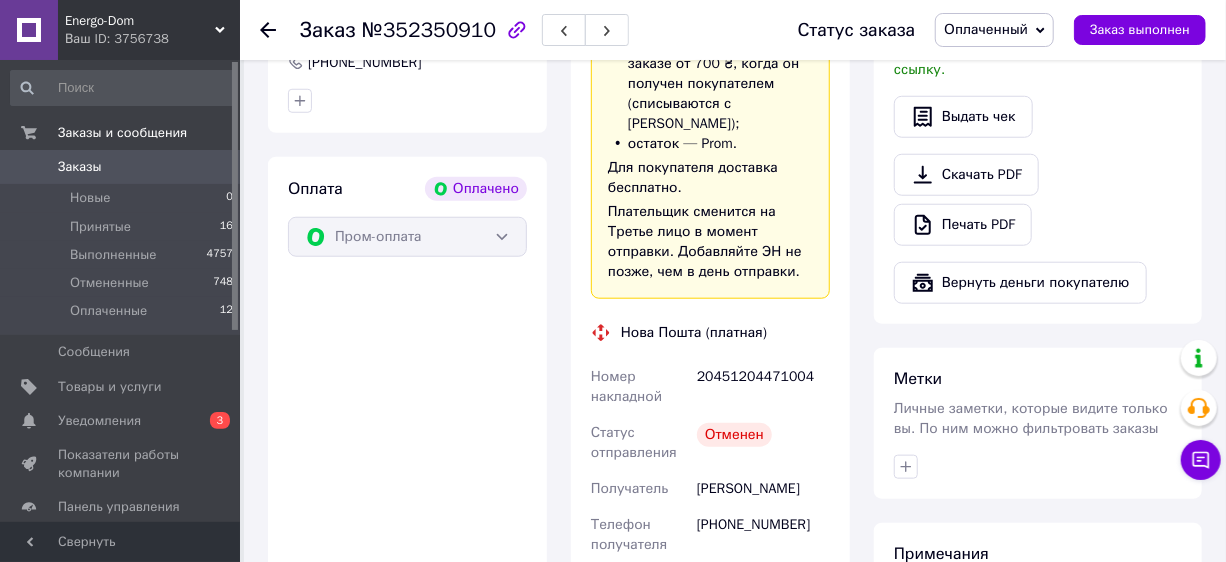 click on "Оплата Оплачено Пром-оплата" at bounding box center [407, 528] 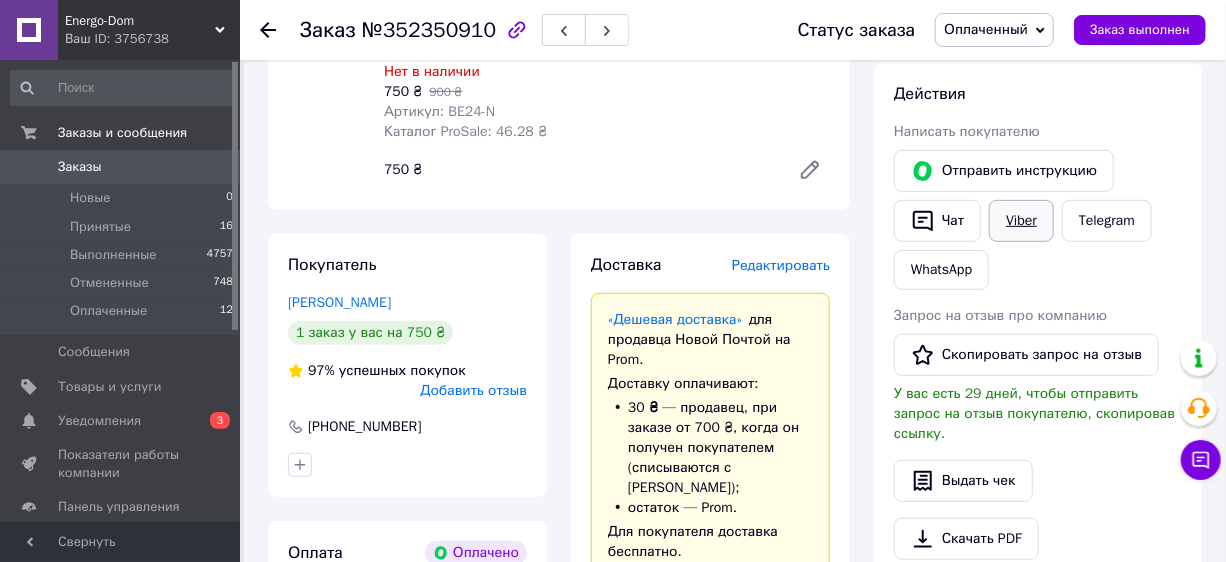 click on "Viber" at bounding box center (1021, 221) 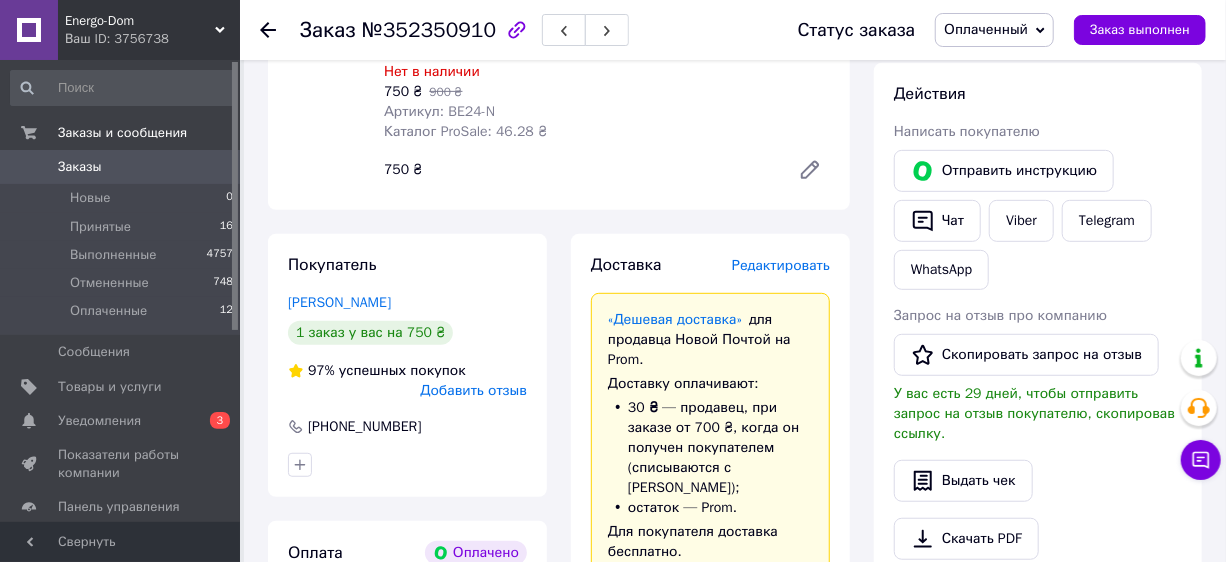 click on "Отправить инструкцию   Чат Viber Telegram WhatsApp" at bounding box center (1038, 220) 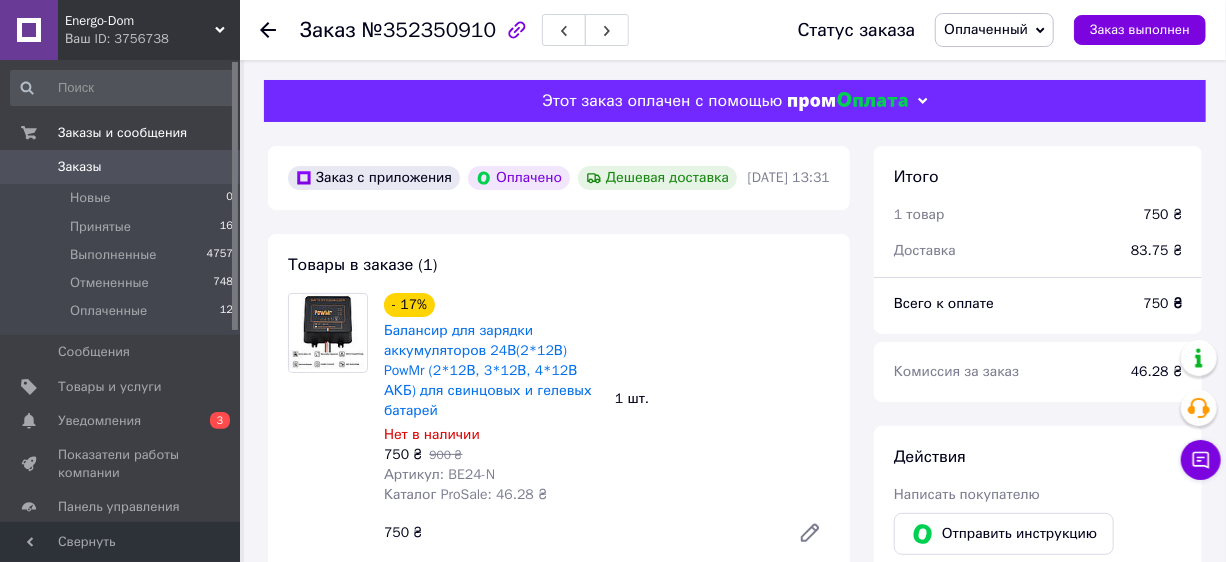 click on "Заказы" at bounding box center [80, 167] 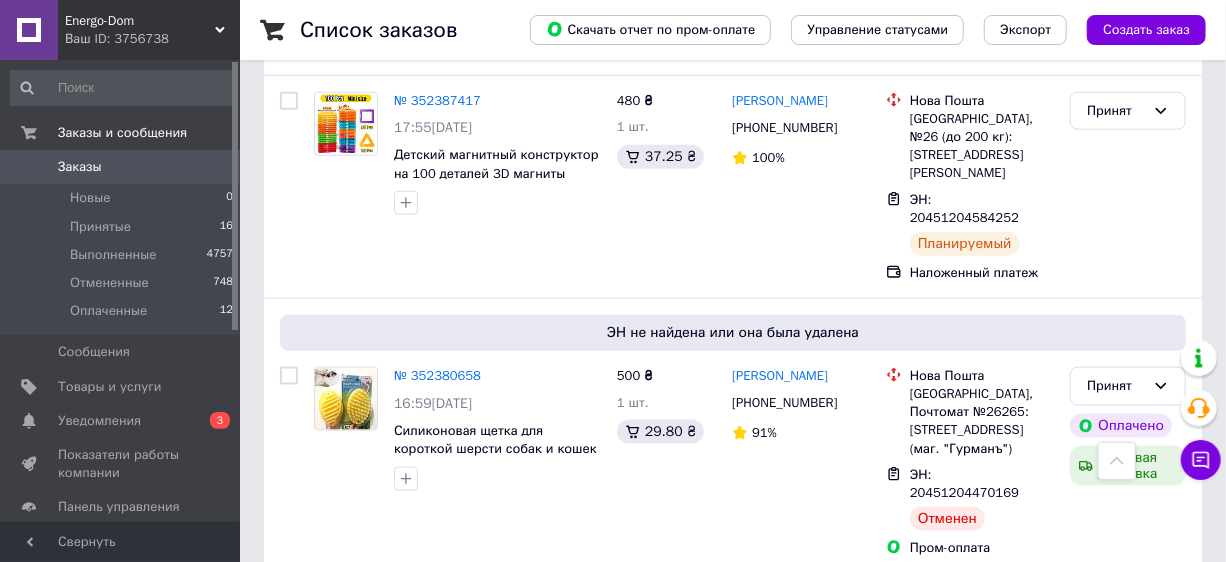 scroll, scrollTop: 1090, scrollLeft: 0, axis: vertical 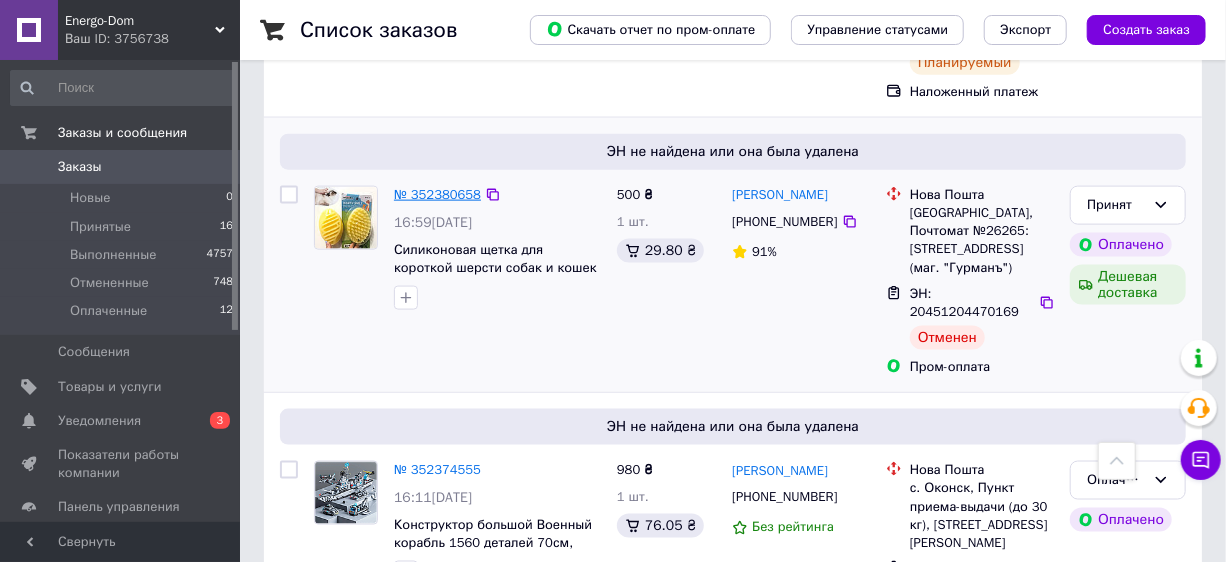click on "№ 352380658" at bounding box center (437, 194) 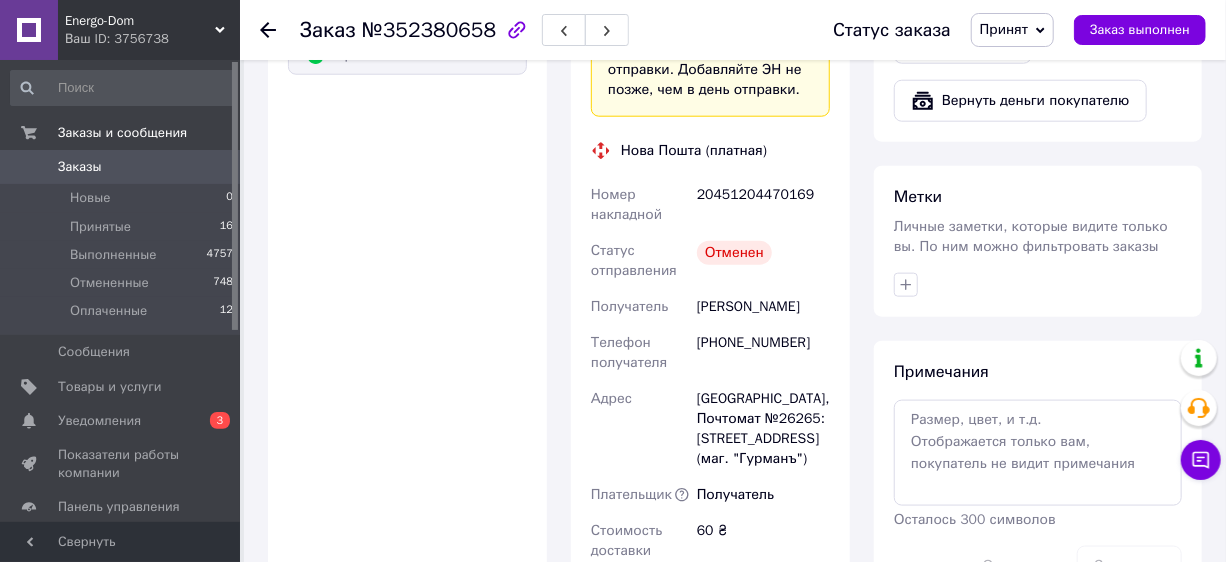 scroll, scrollTop: 727, scrollLeft: 0, axis: vertical 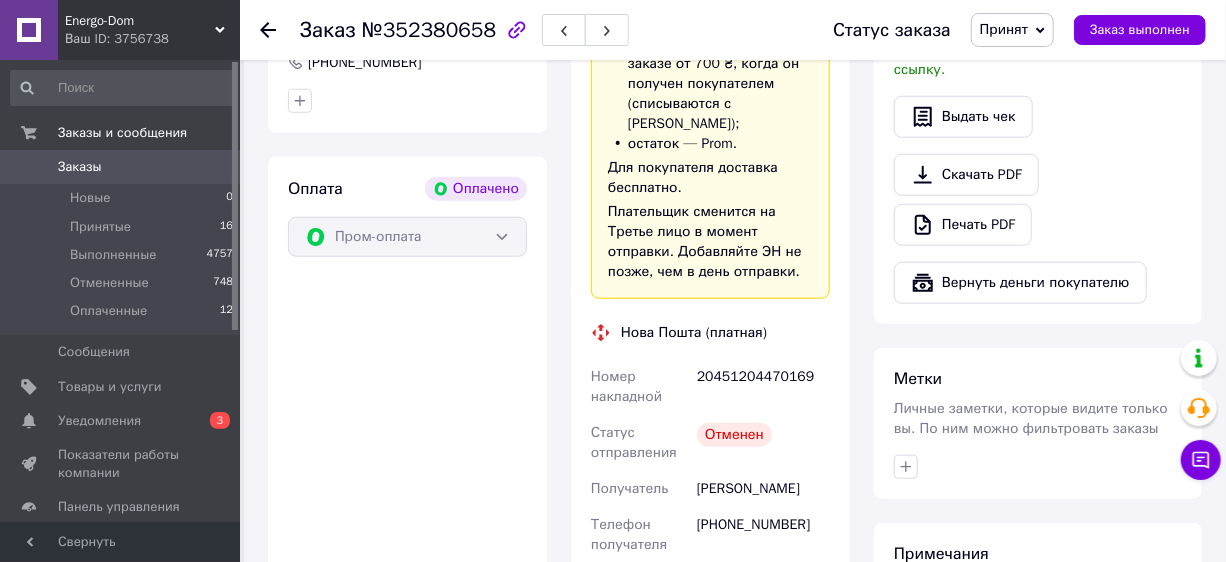 click on "20451204470169" at bounding box center (763, 387) 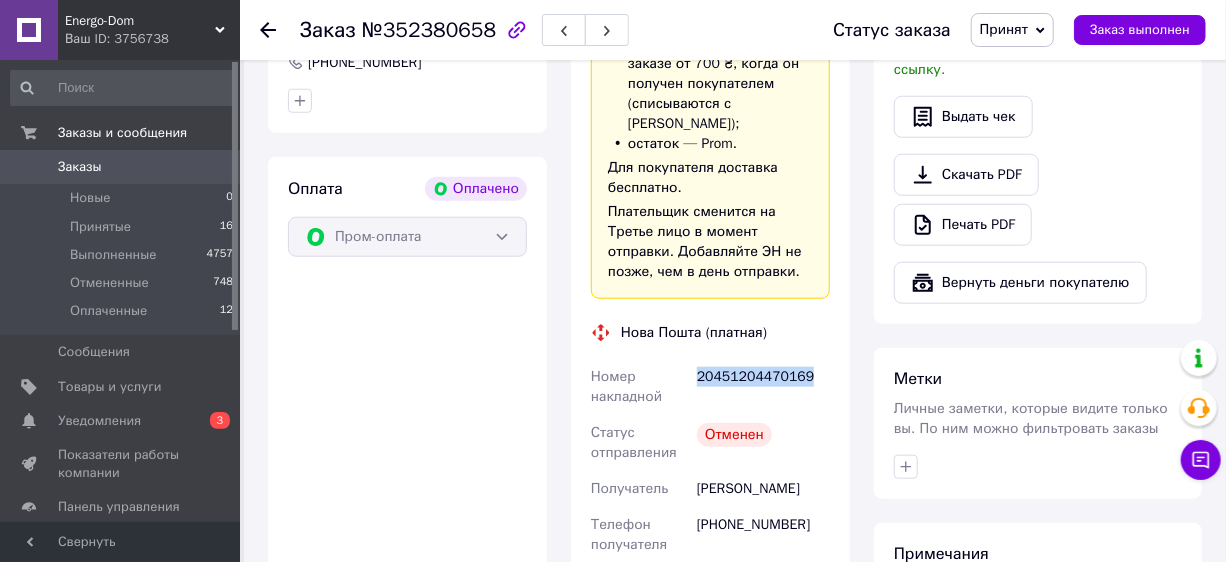 click on "20451204470169" at bounding box center (763, 387) 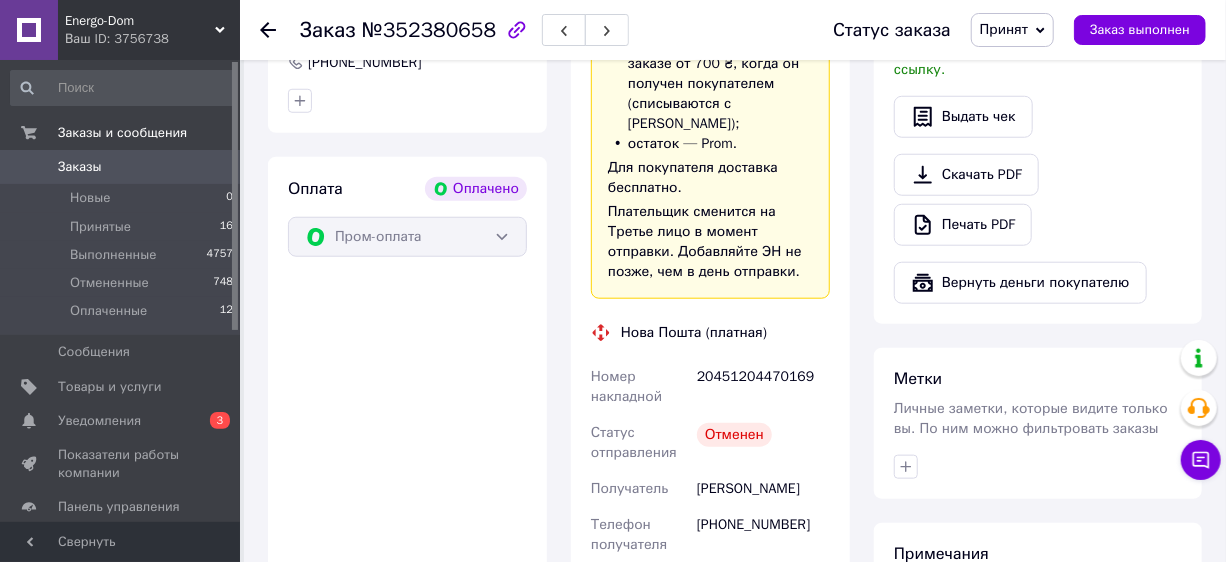 click on "Оплата Оплачено Пром-оплата" at bounding box center [407, 472] 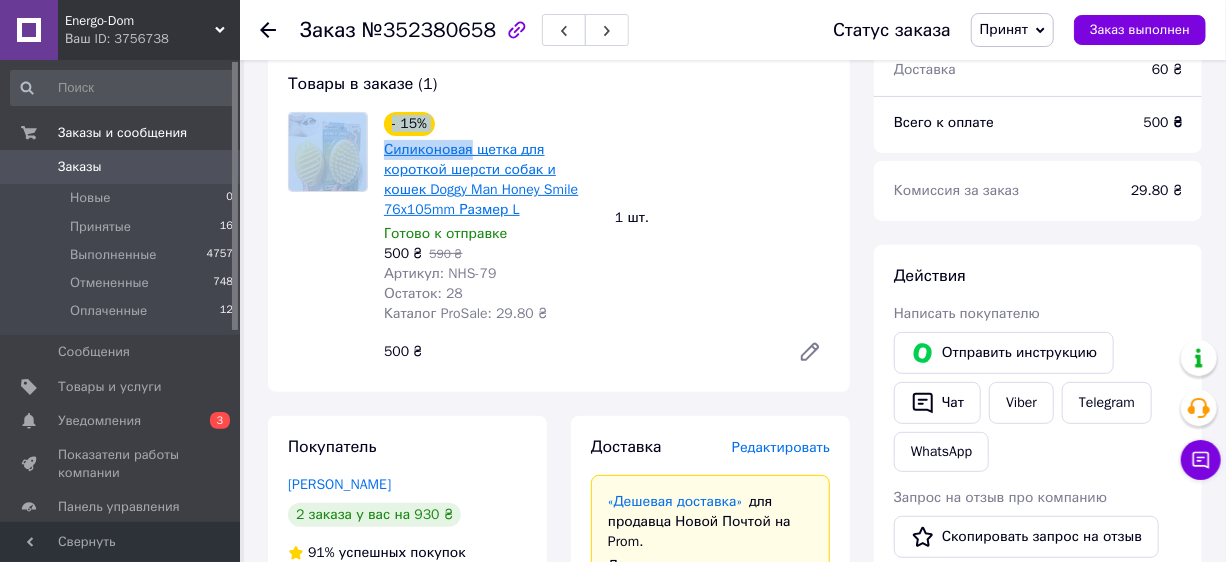 drag, startPoint x: 373, startPoint y: 178, endPoint x: 467, endPoint y: 176, distance: 94.02127 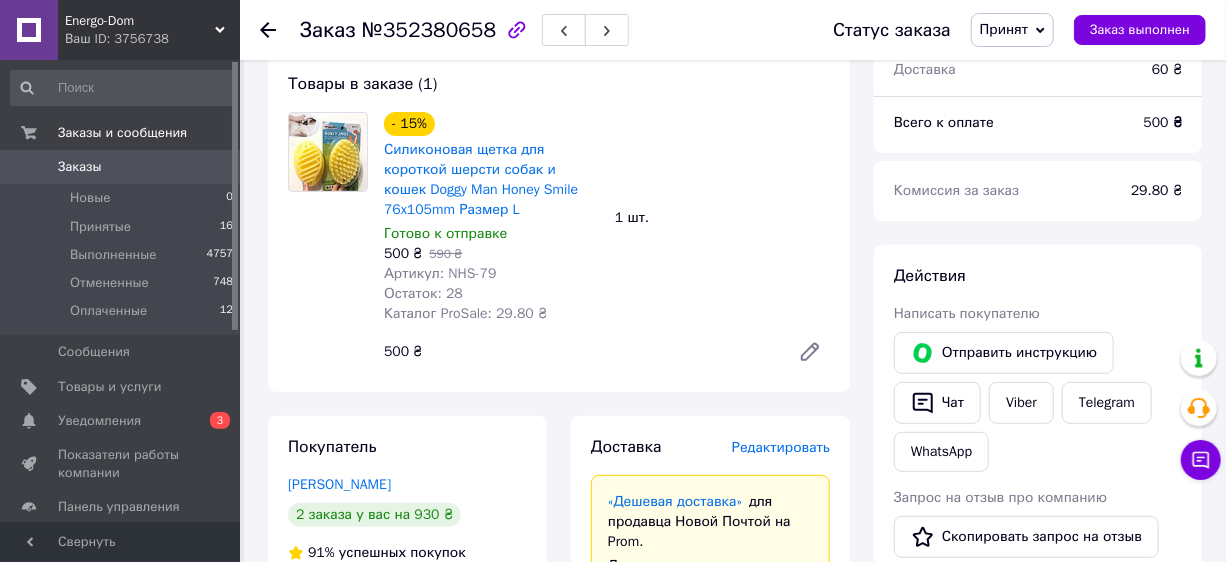 click on "- 15% Силиконовая щетка для короткой шерсти собак и кошек Doggy Man Honey Smile 76x105mm Размер L Готово к отправке 500 ₴   590 ₴ Артикул: NHS-79 Остаток: 28 Каталог ProSale: 29.80 ₴  1 шт. 500 ₴" at bounding box center [607, 242] 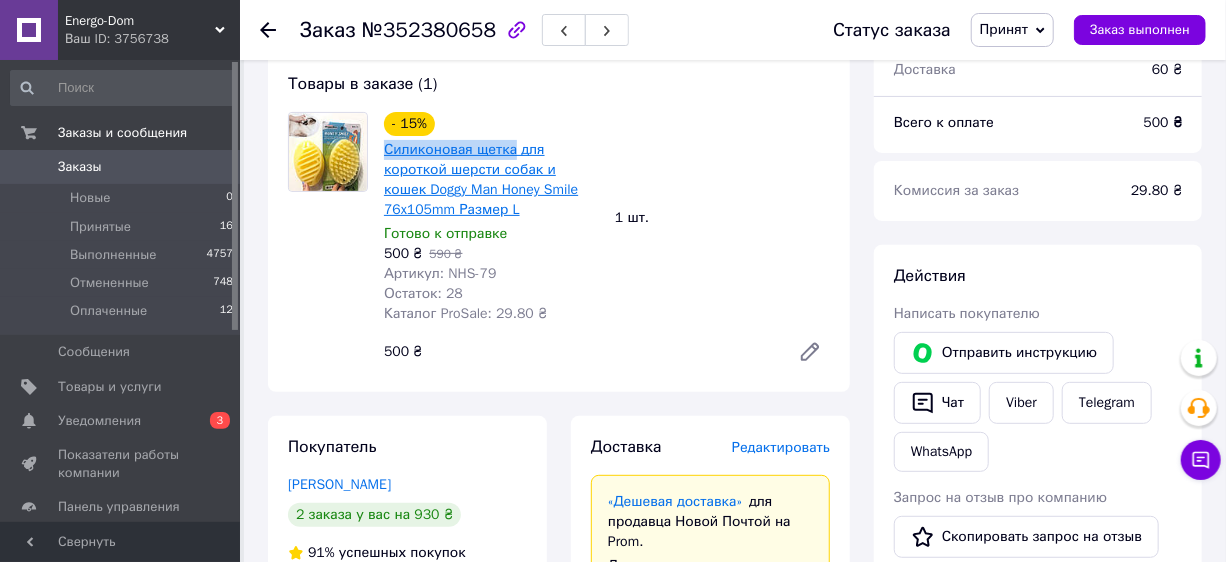 drag, startPoint x: 381, startPoint y: 180, endPoint x: 511, endPoint y: 186, distance: 130.13838 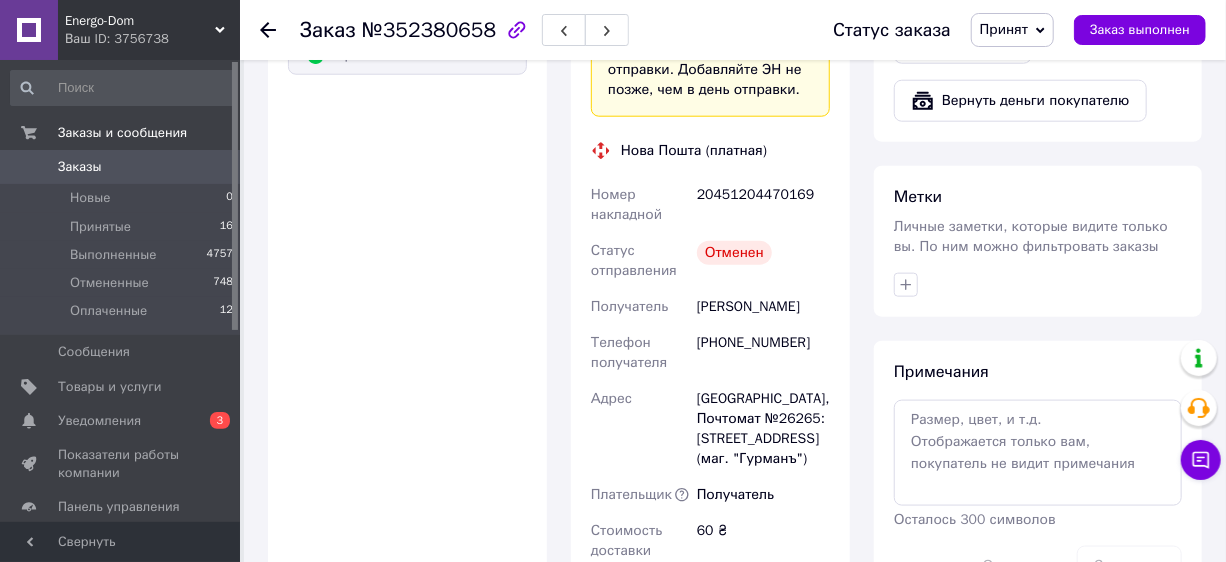 scroll, scrollTop: 727, scrollLeft: 0, axis: vertical 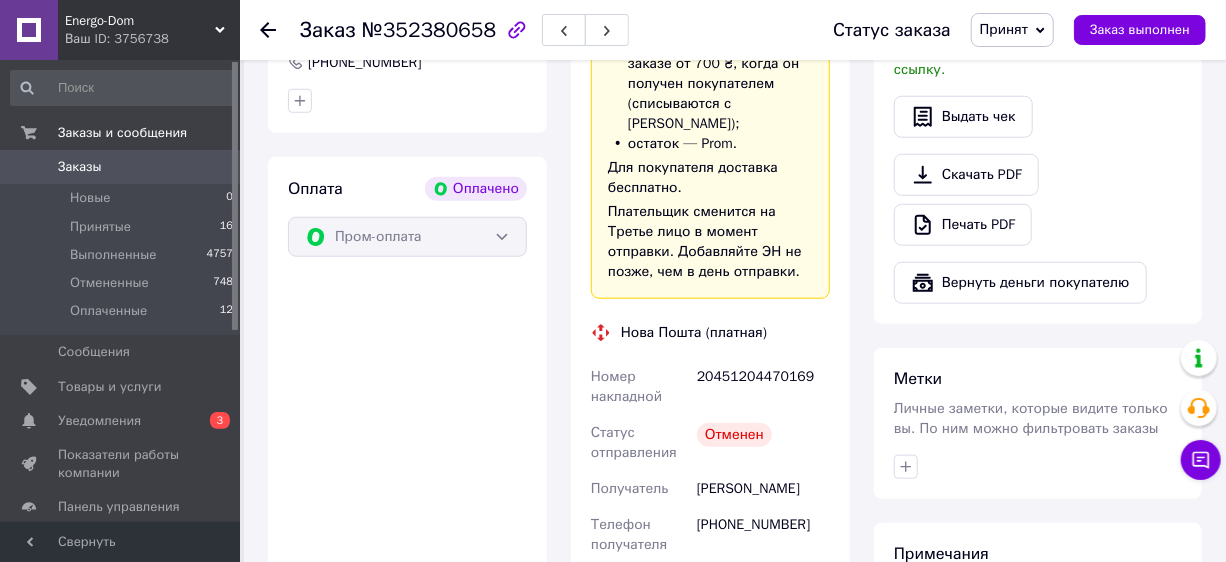 drag, startPoint x: 730, startPoint y: 546, endPoint x: 730, endPoint y: 527, distance: 19 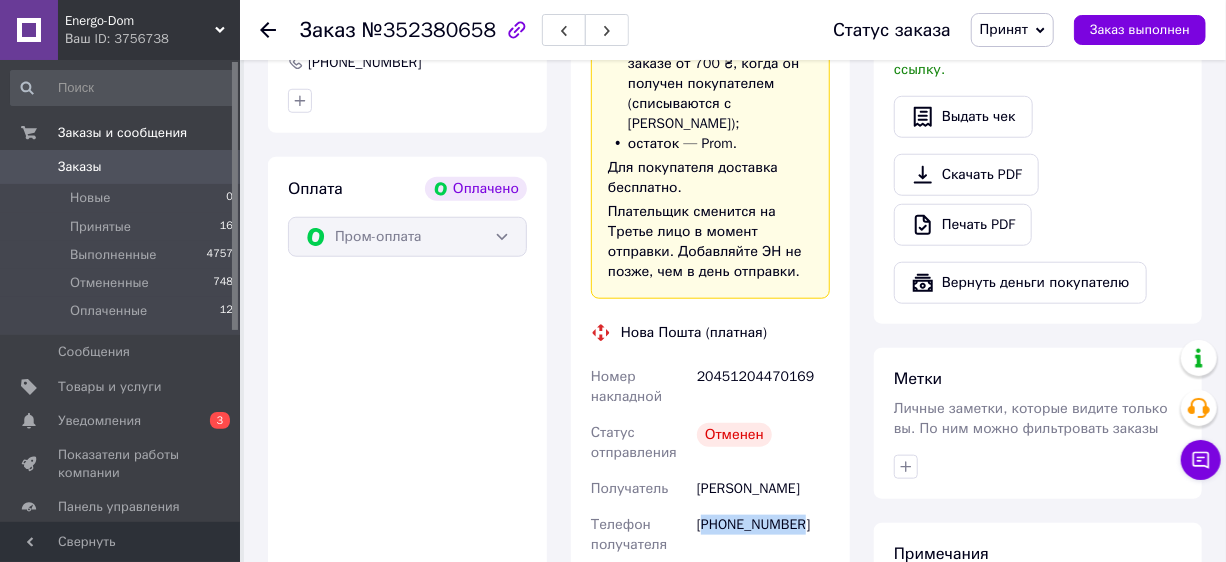 click on "[PHONE_NUMBER]" at bounding box center [763, 535] 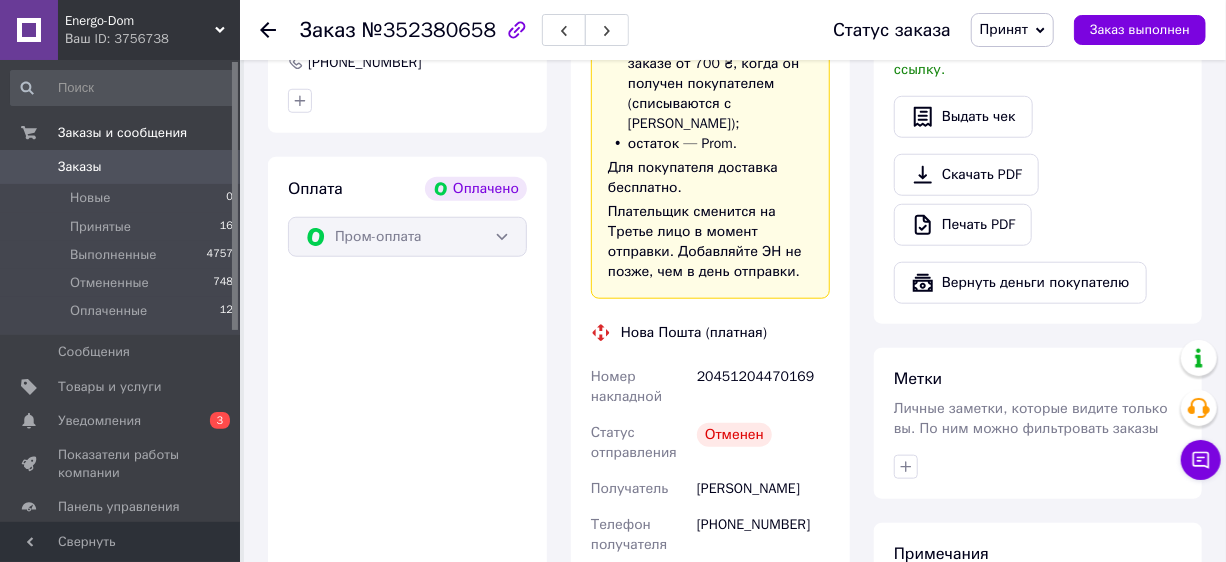 click on "[PERSON_NAME]" at bounding box center (763, 489) 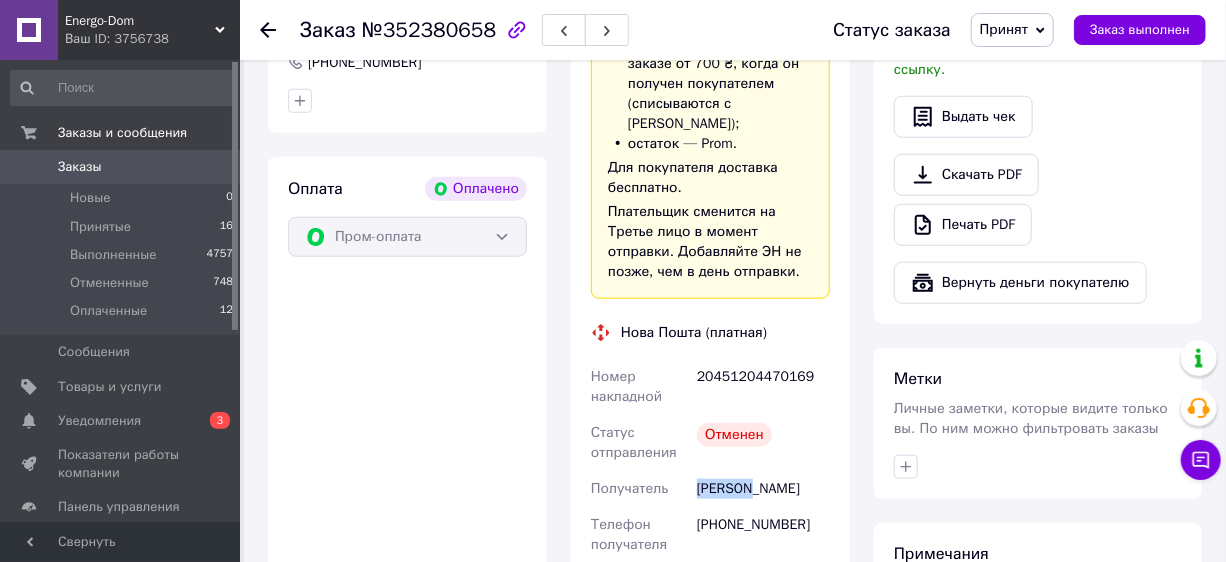 click on "[PERSON_NAME]" at bounding box center (763, 489) 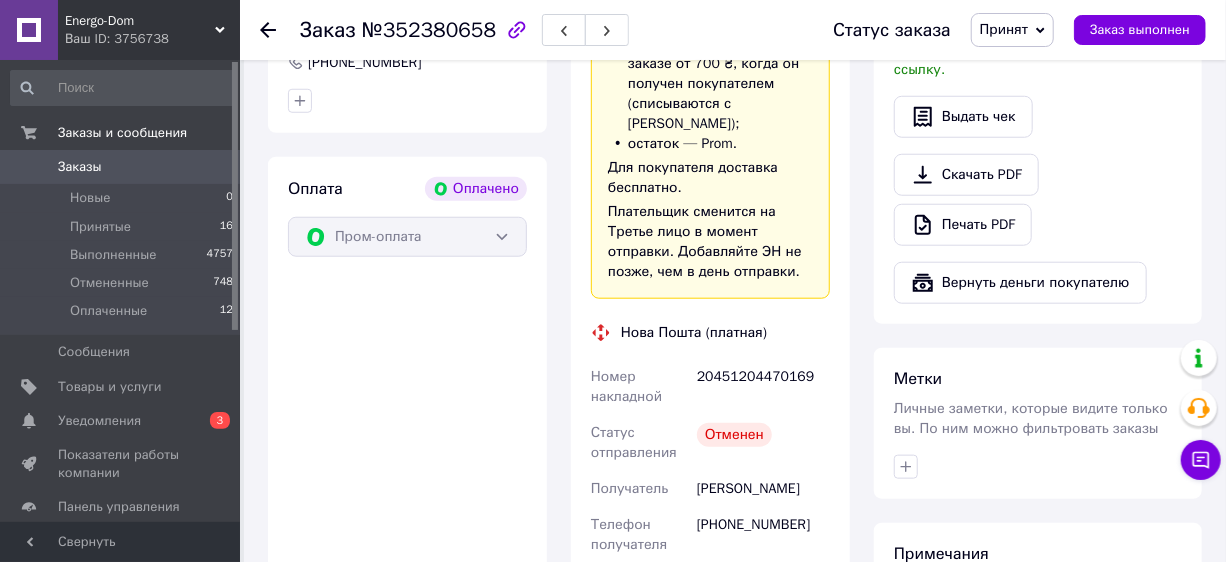 click on "[PERSON_NAME]" at bounding box center (763, 489) 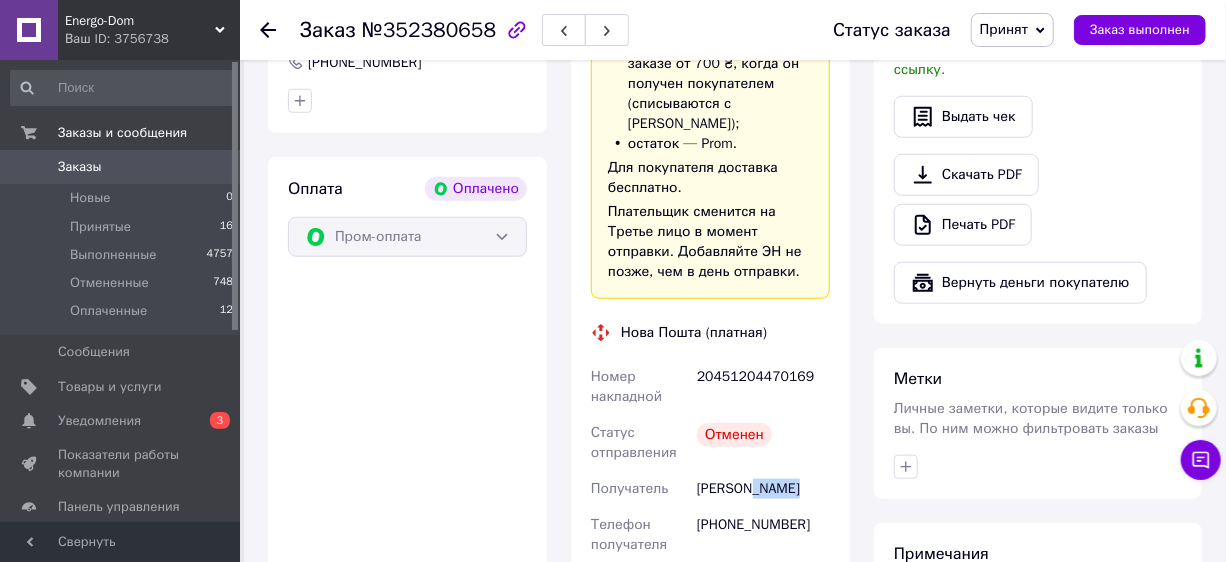 click on "[PERSON_NAME]" at bounding box center [763, 489] 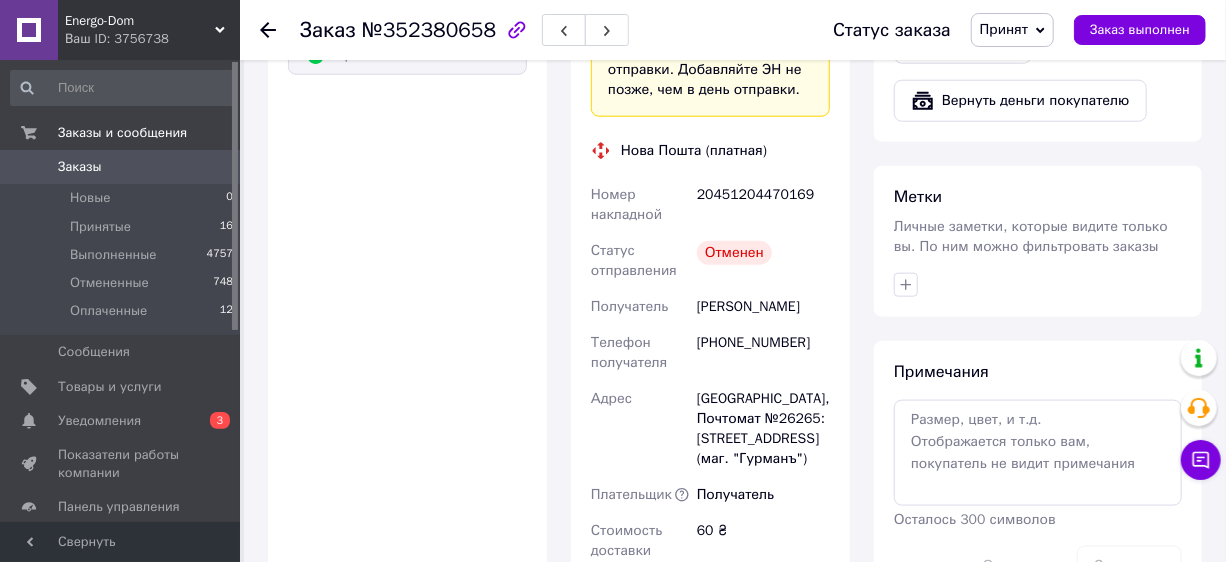 click on "[GEOGRAPHIC_DATA], Почтомат №26265: [STREET_ADDRESS] (маг. "Гурманъ")" at bounding box center [763, 429] 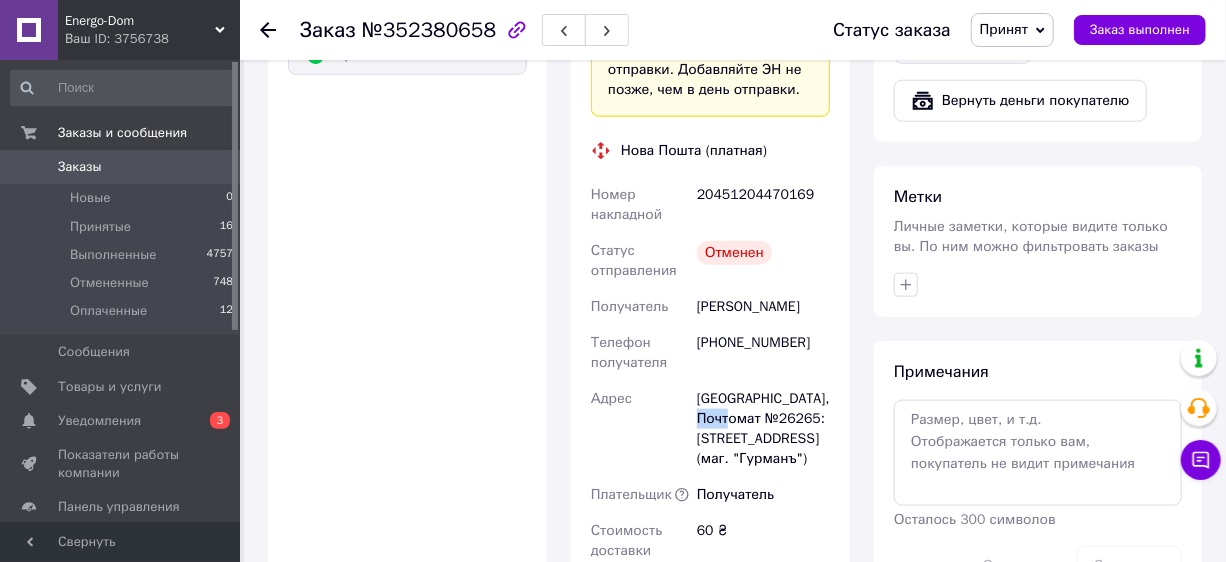 click on "[GEOGRAPHIC_DATA], Почтомат №26265: [STREET_ADDRESS] (маг. "Гурманъ")" at bounding box center [763, 429] 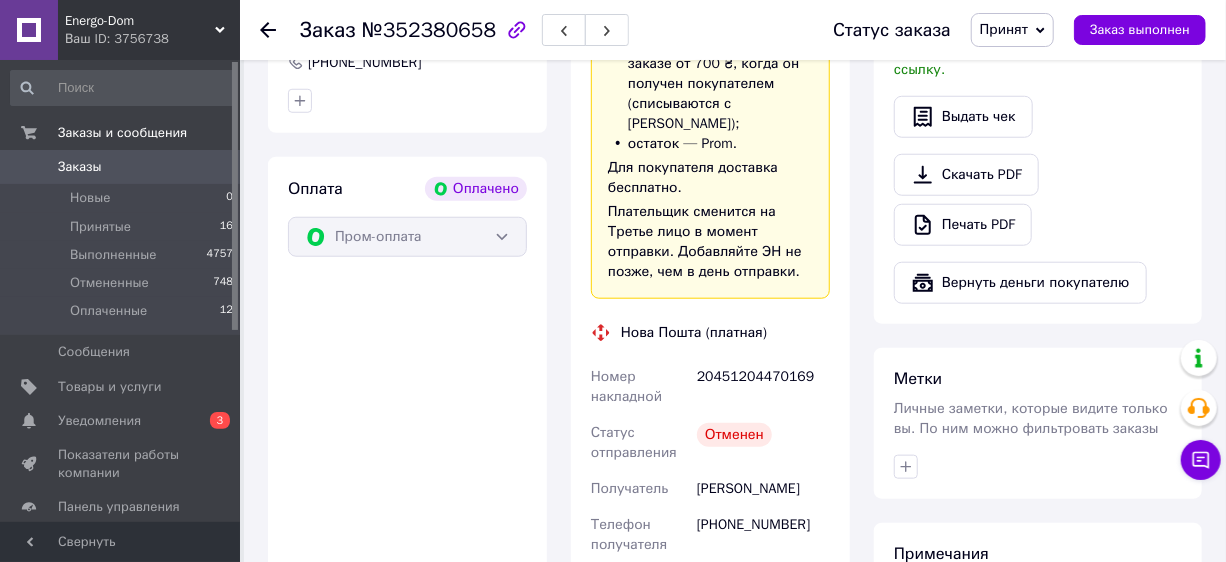 scroll, scrollTop: 363, scrollLeft: 0, axis: vertical 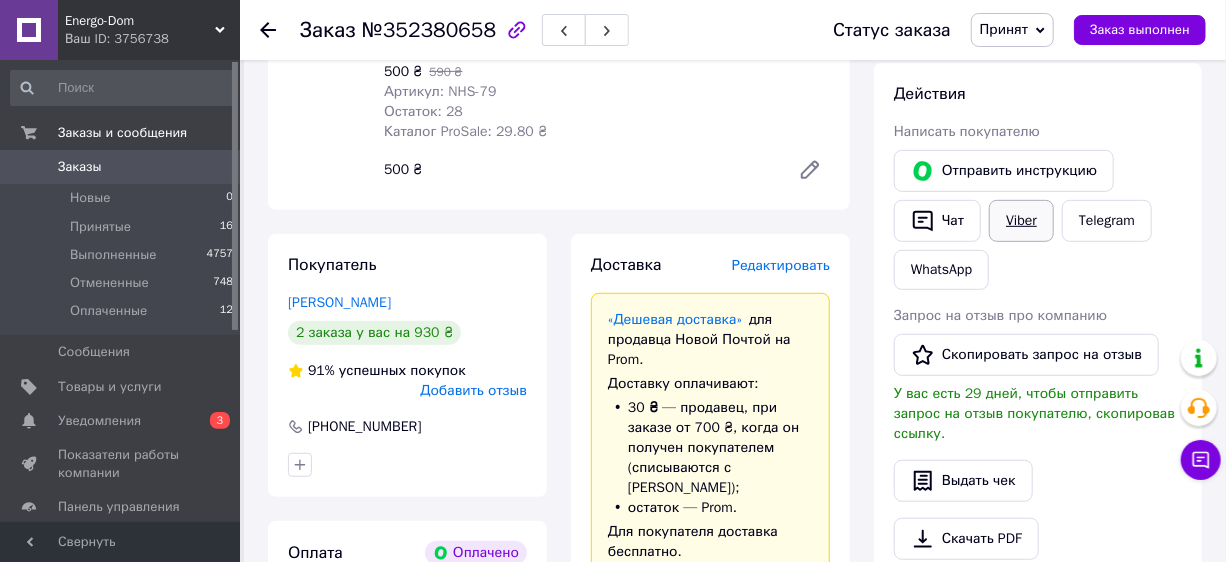 click on "Viber" at bounding box center (1021, 221) 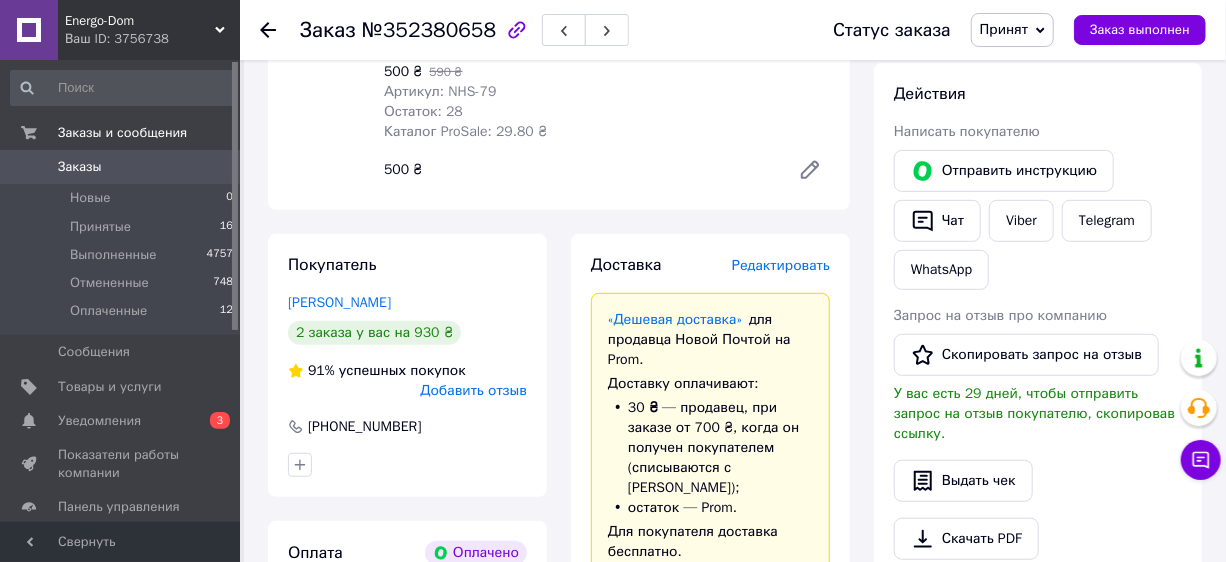click on "Действия Написать покупателю   Отправить инструкцию   Чат Viber Telegram WhatsApp Запрос на отзыв про компанию   Скопировать запрос на отзыв У вас есть 29 дней, чтобы отправить запрос на отзыв покупателю, скопировав ссылку.   Выдать чек   Скачать PDF   Печать PDF   Вернуть деньги покупателю" at bounding box center [1038, 375] 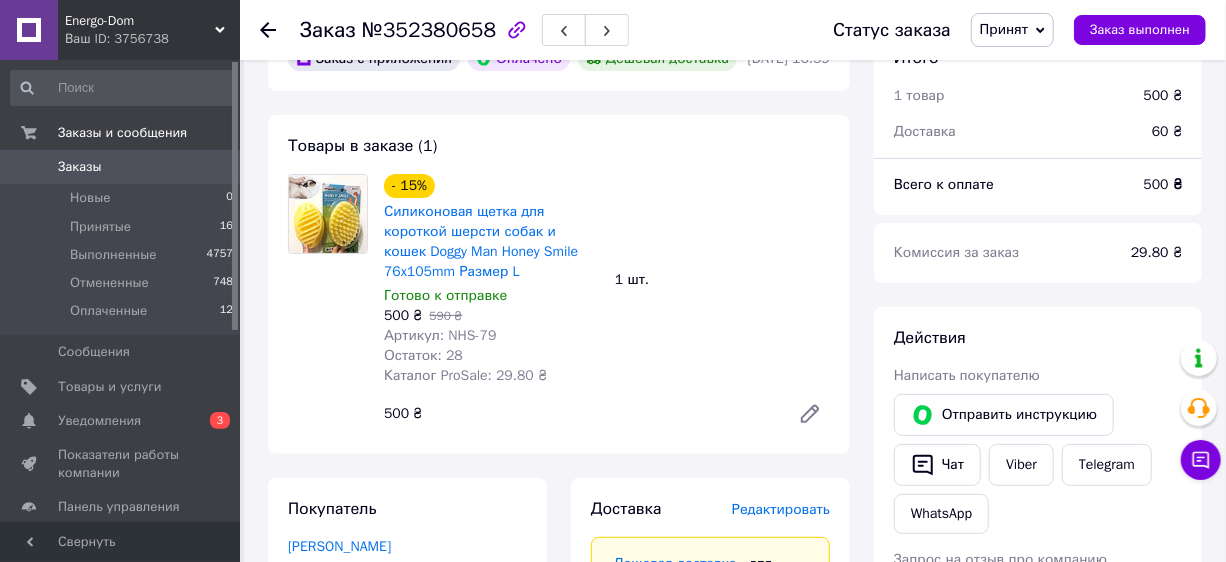 scroll, scrollTop: 0, scrollLeft: 0, axis: both 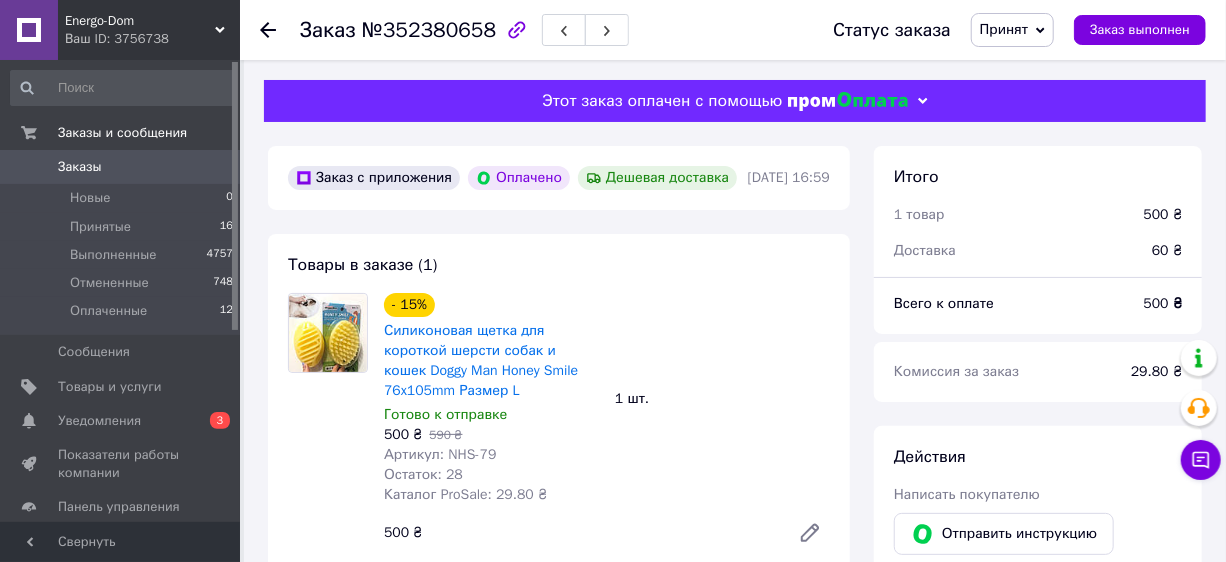 click on "Заказы" at bounding box center (121, 167) 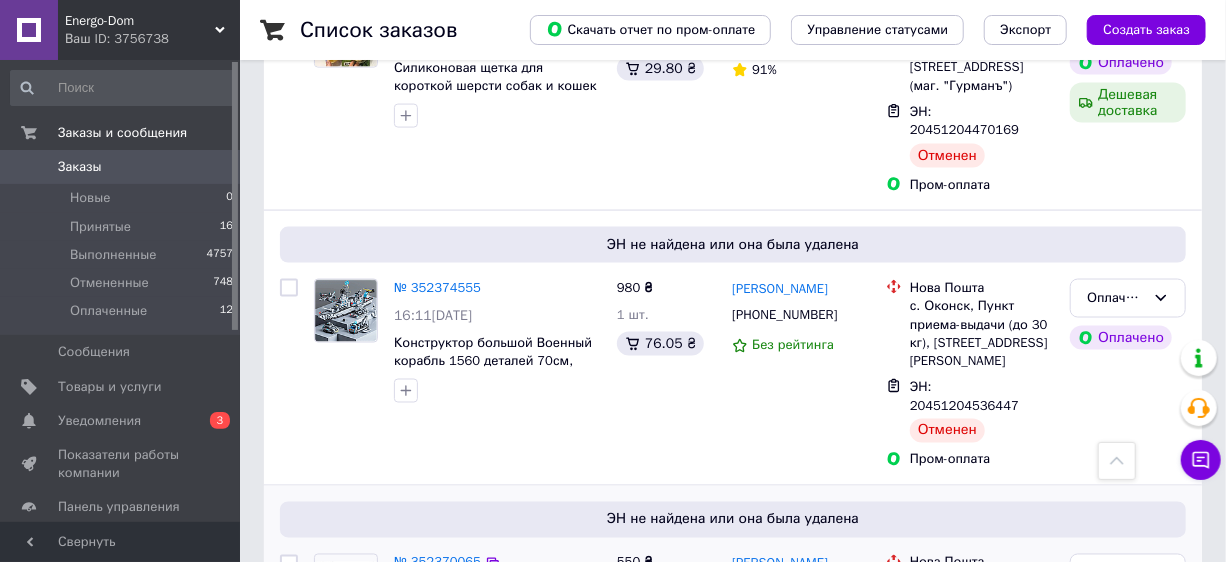 scroll, scrollTop: 1454, scrollLeft: 0, axis: vertical 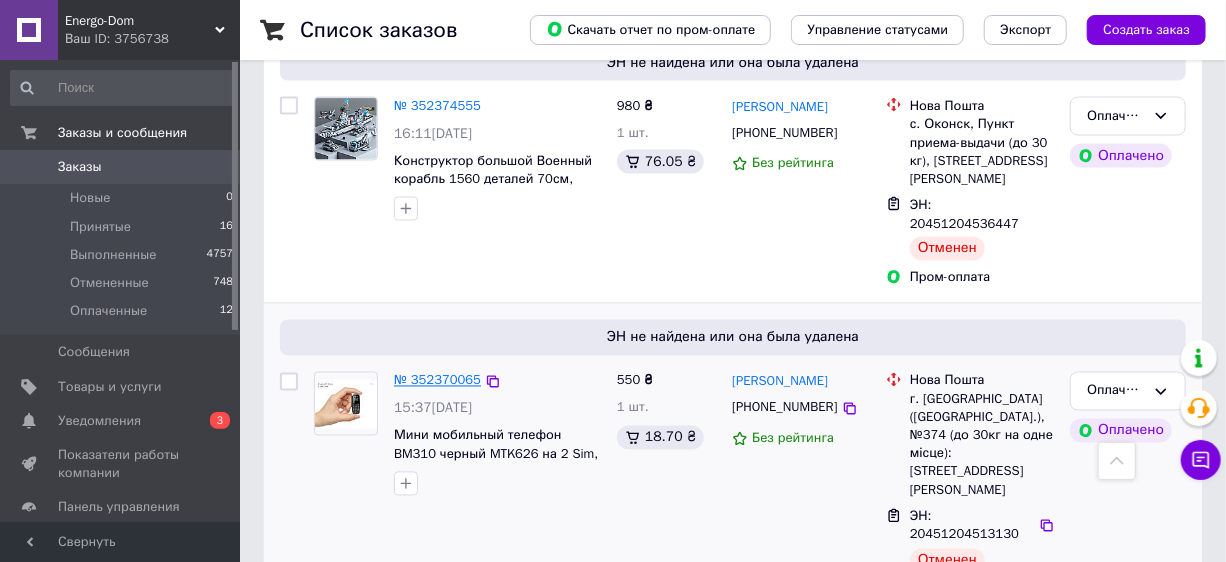 click on "№ 352370065" at bounding box center (437, 380) 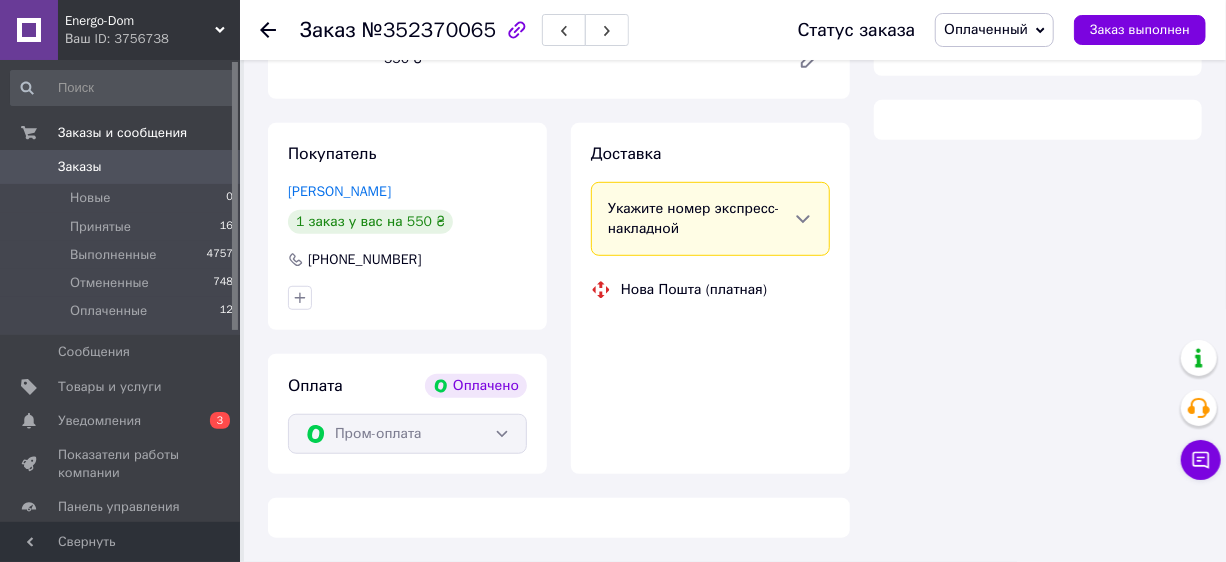 scroll, scrollTop: 956, scrollLeft: 0, axis: vertical 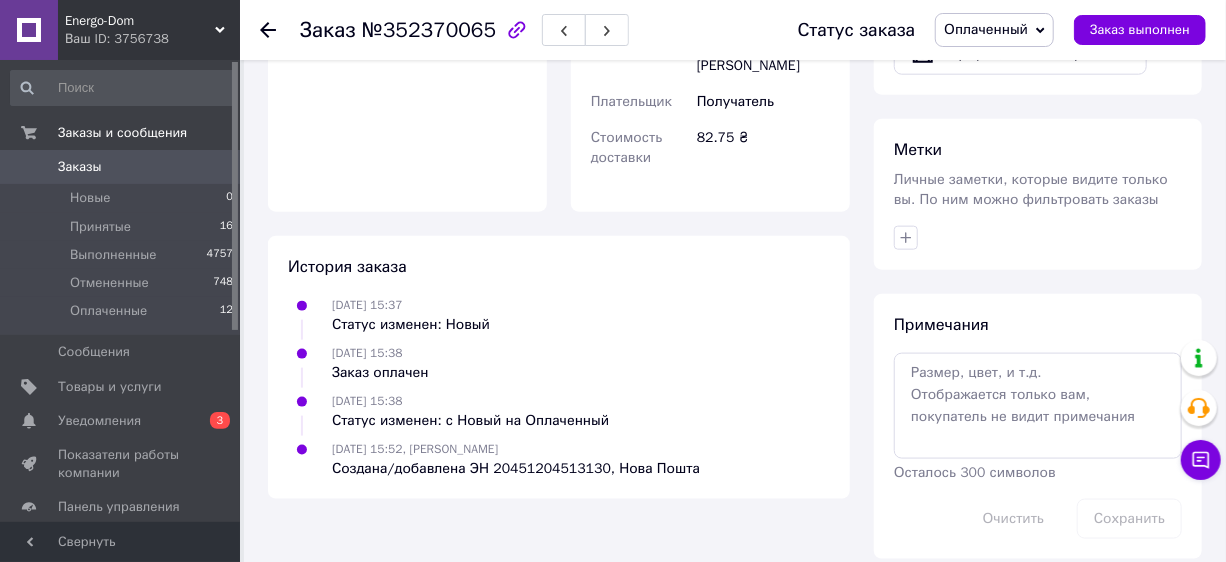 click on "[DATE] 15:37 Статус изменен: Новый [DATE] 15:38 Заказ оплачен [DATE] 15:38 Статус изменен: с Новый на Оплаченный [DATE] 15:52, [PERSON_NAME] Создана/добавлена ЭН 20451204513130, Нова Пошта" at bounding box center [559, 387] 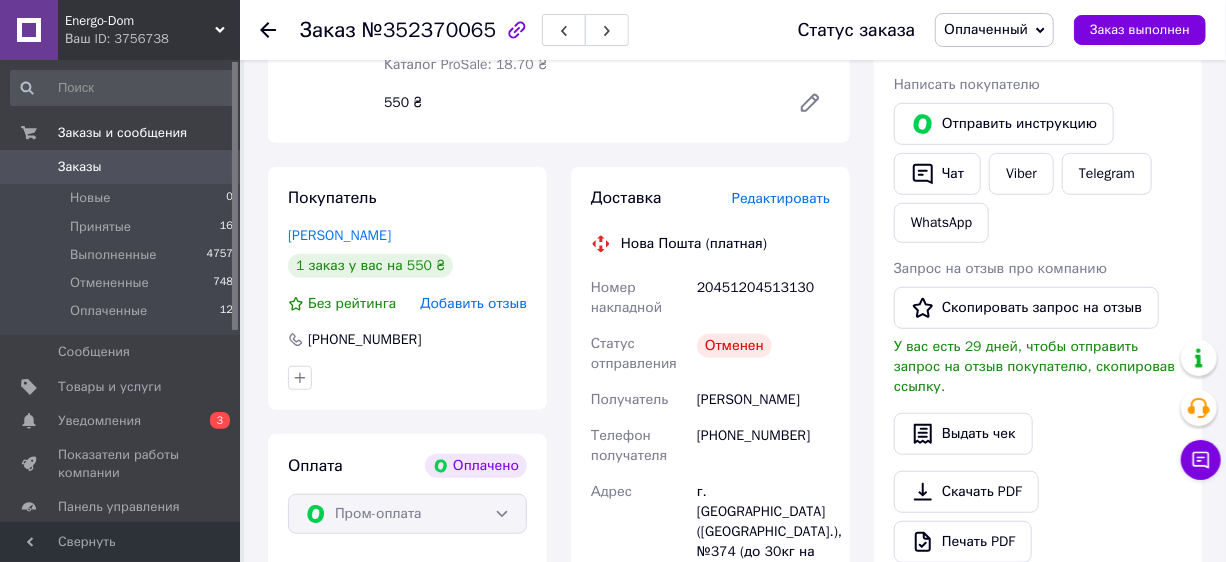 click on "[PHONE_NUMBER]" at bounding box center [763, 446] 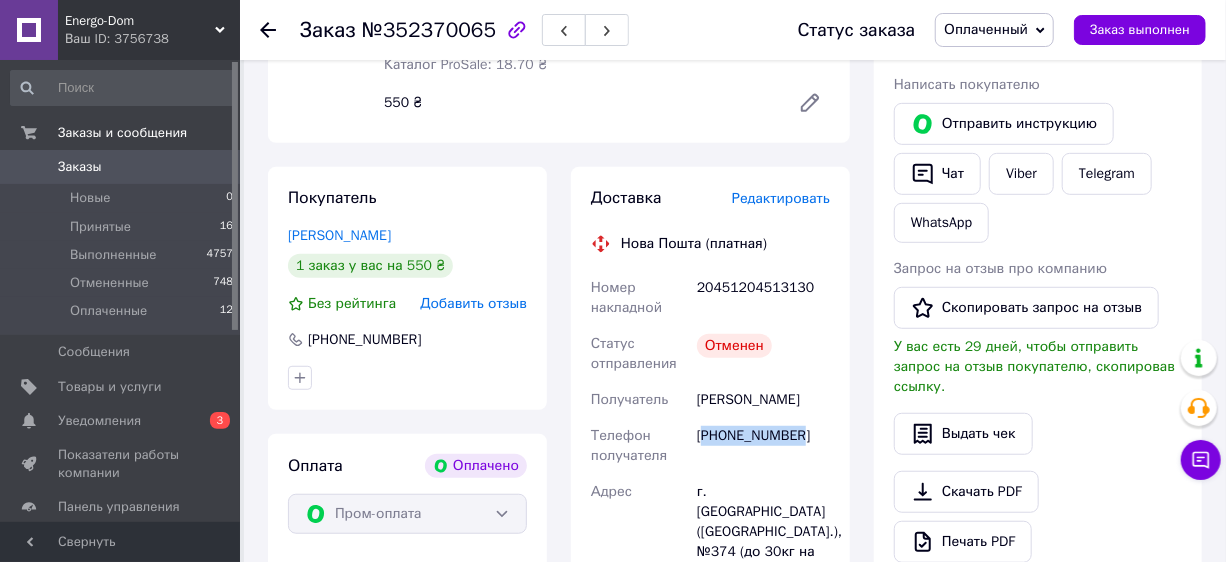 click on "[PHONE_NUMBER]" at bounding box center (763, 446) 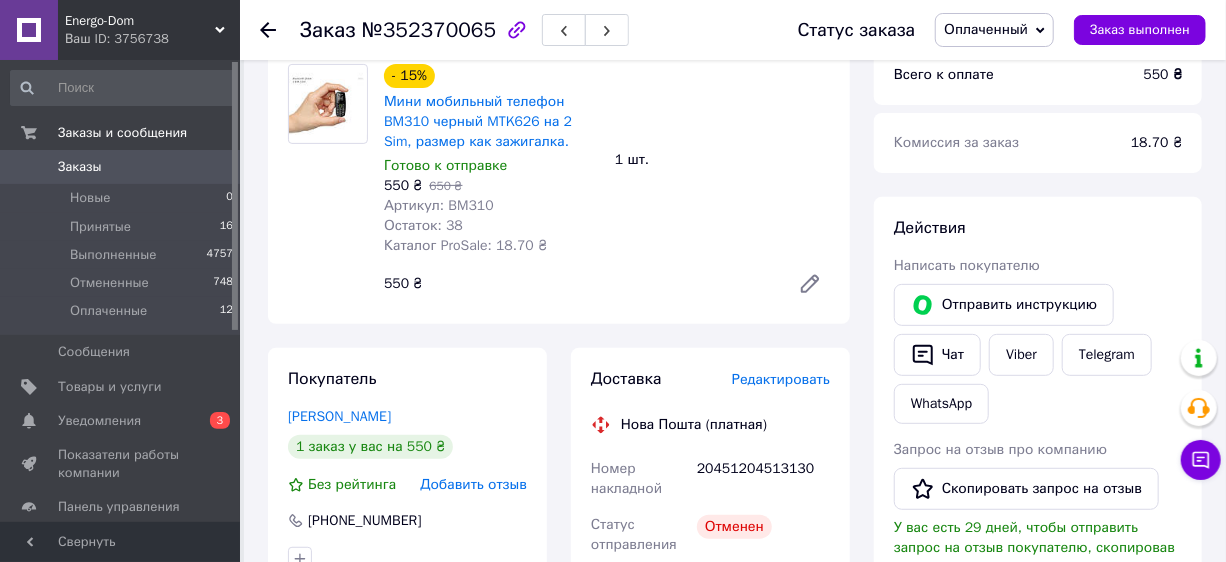 scroll, scrollTop: 410, scrollLeft: 0, axis: vertical 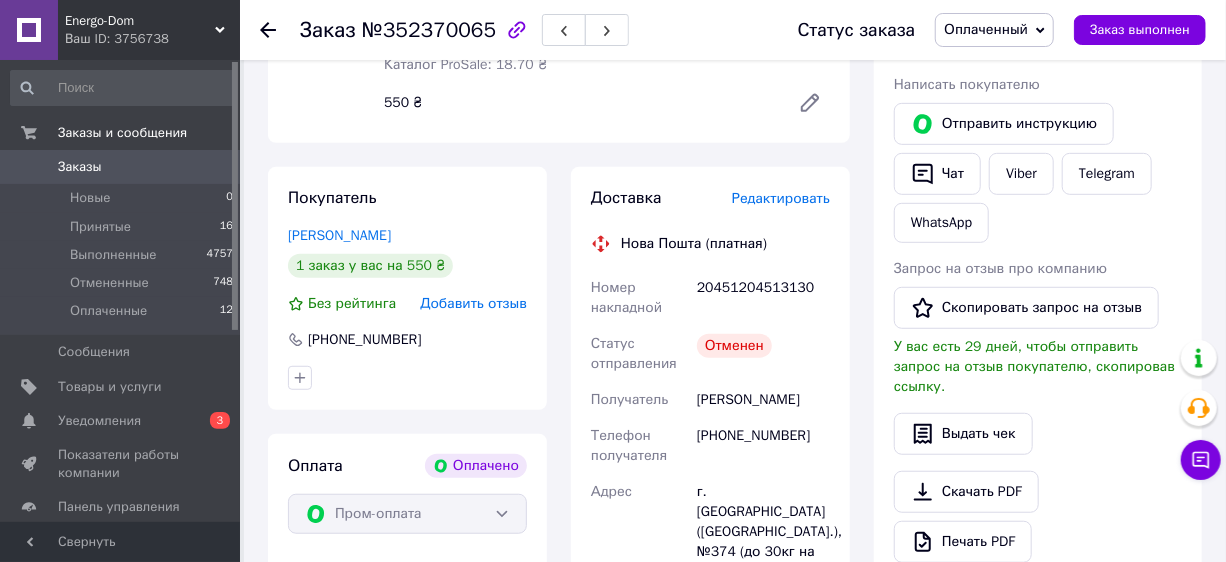 click on "[PERSON_NAME]" at bounding box center (763, 400) 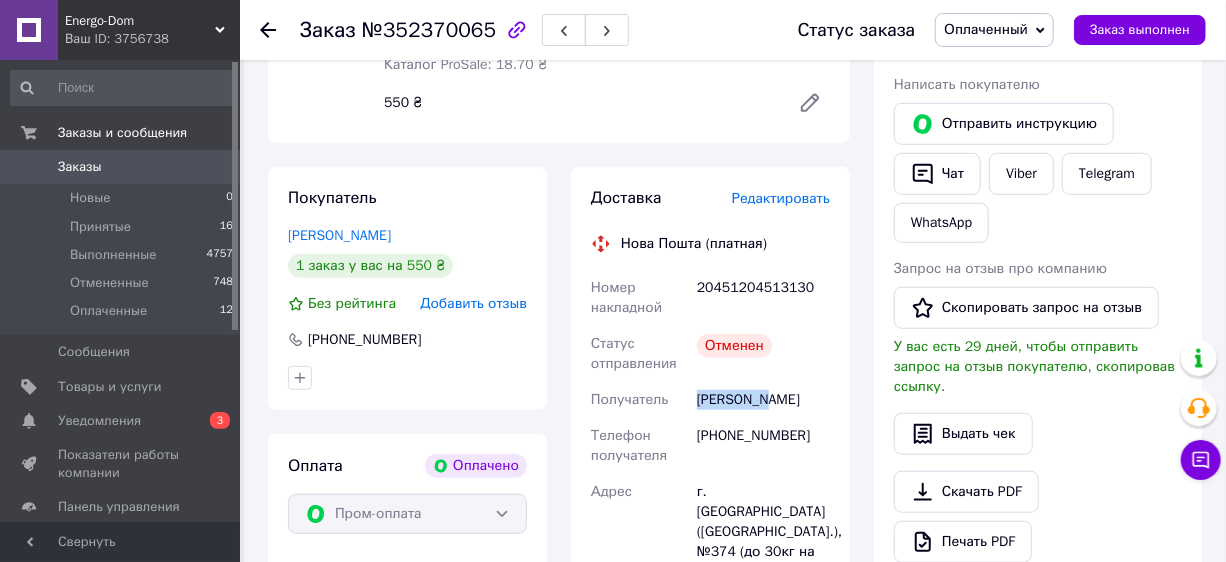 click on "[PERSON_NAME]" at bounding box center (763, 400) 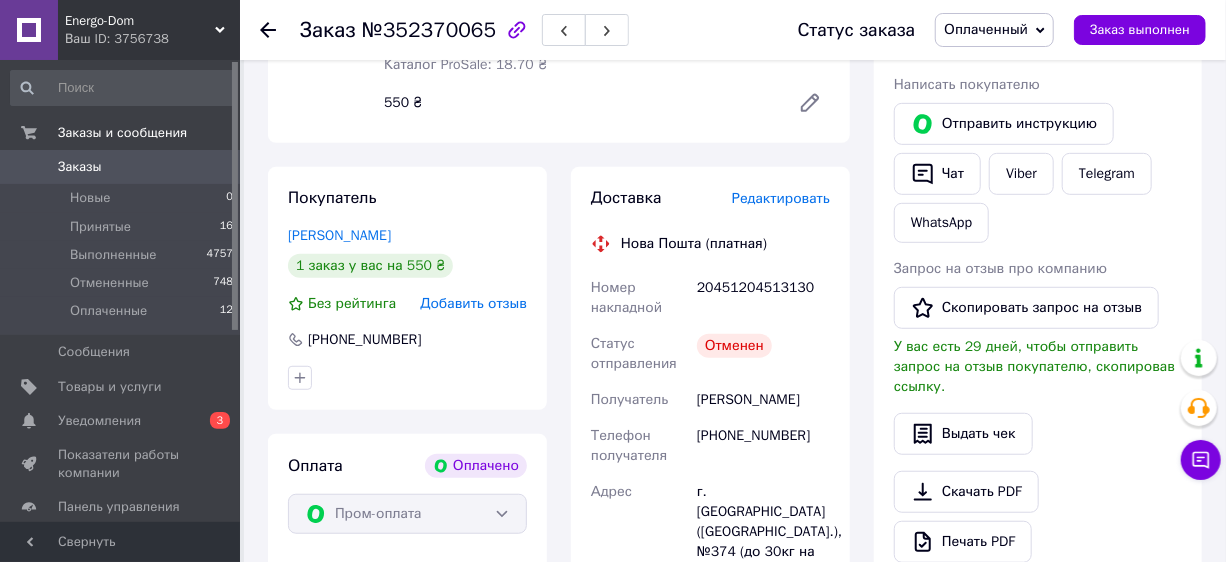 click on "[PERSON_NAME]" at bounding box center (763, 400) 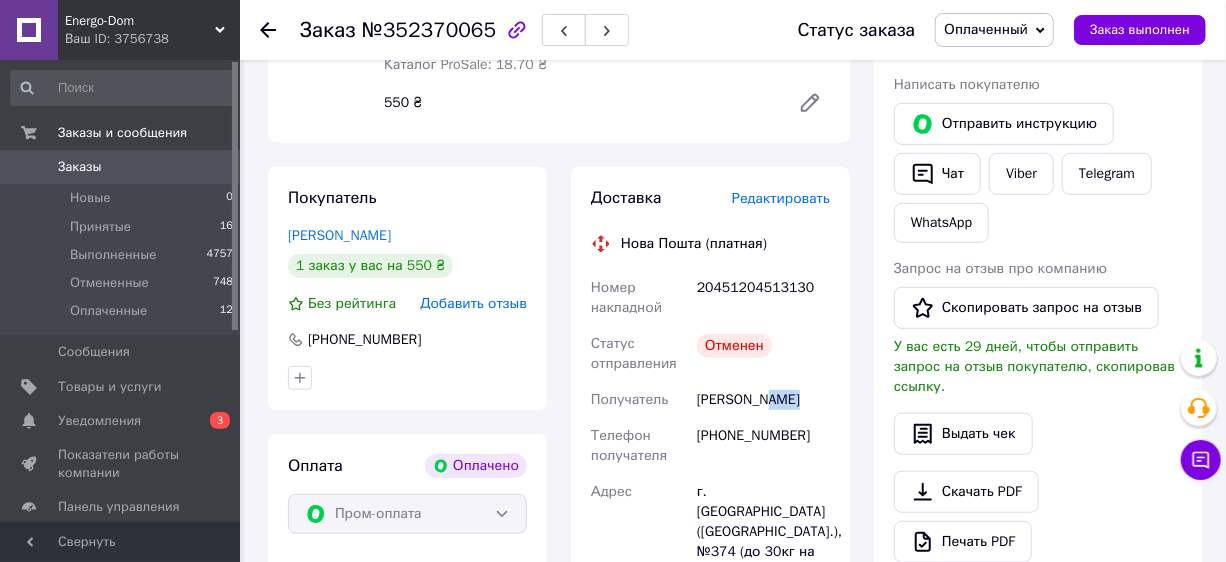 click on "[PERSON_NAME]" at bounding box center [763, 400] 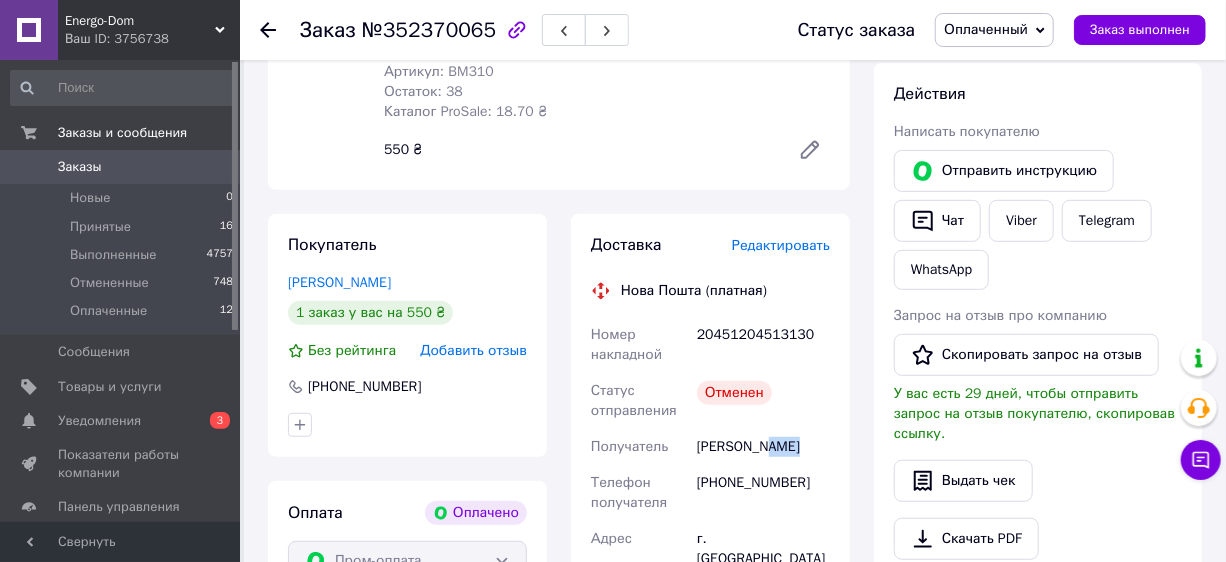 scroll, scrollTop: 545, scrollLeft: 0, axis: vertical 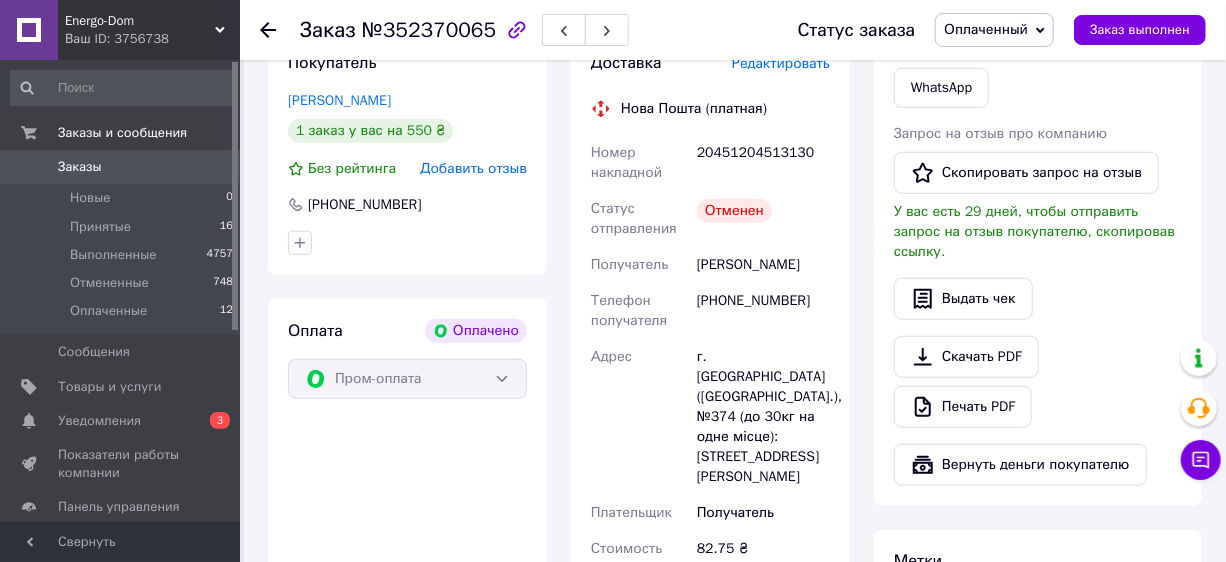 click on "20451204513130" at bounding box center [763, 163] 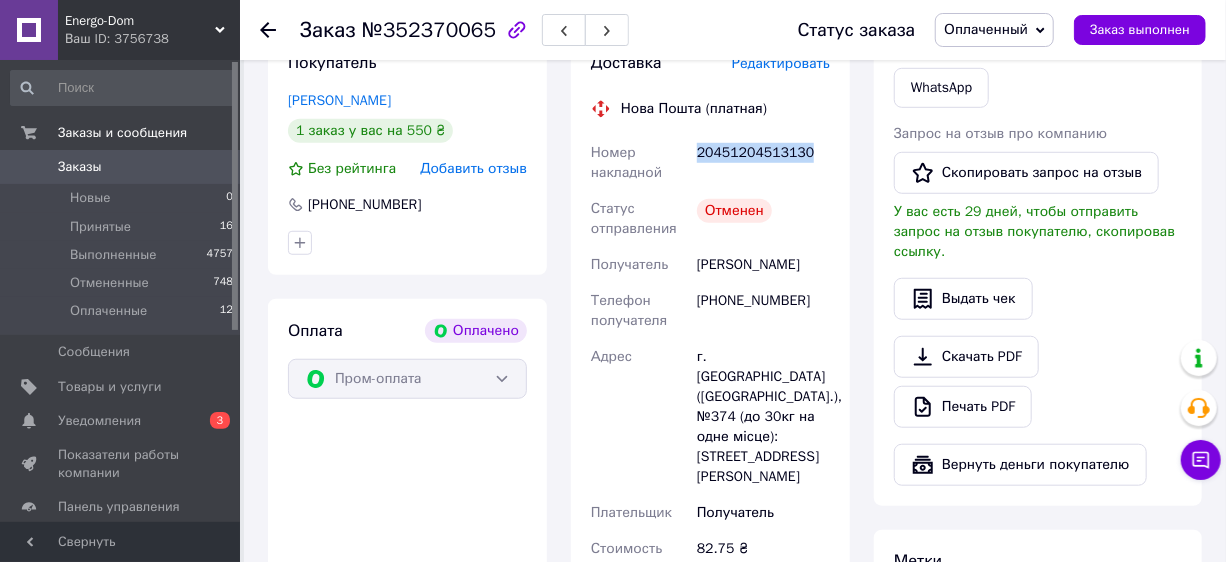 click on "20451204513130" at bounding box center [763, 163] 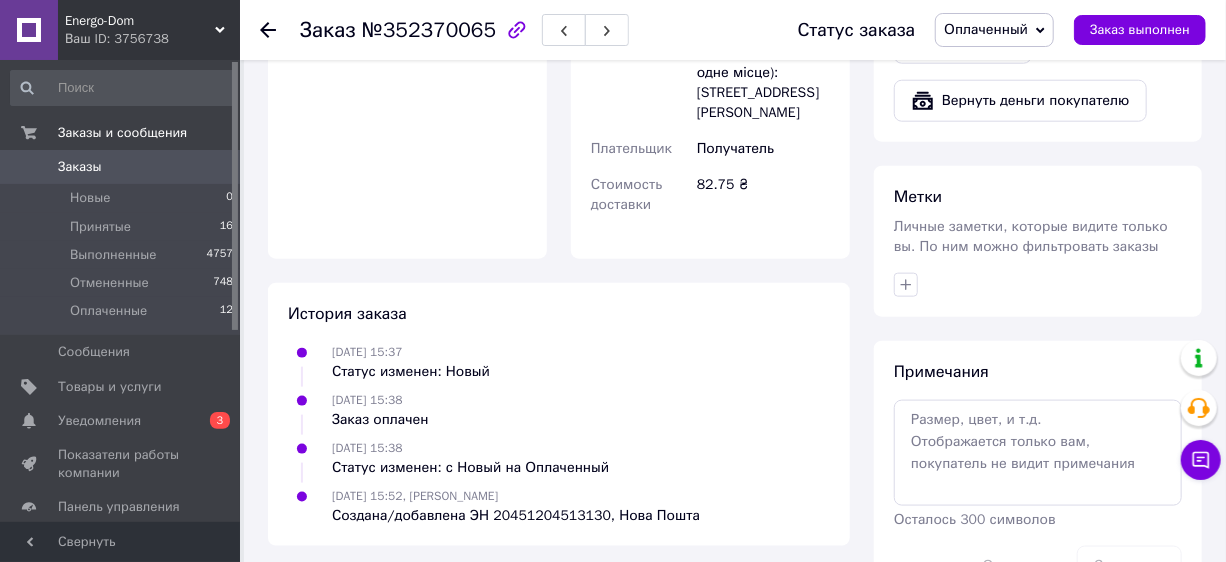 scroll, scrollTop: 545, scrollLeft: 0, axis: vertical 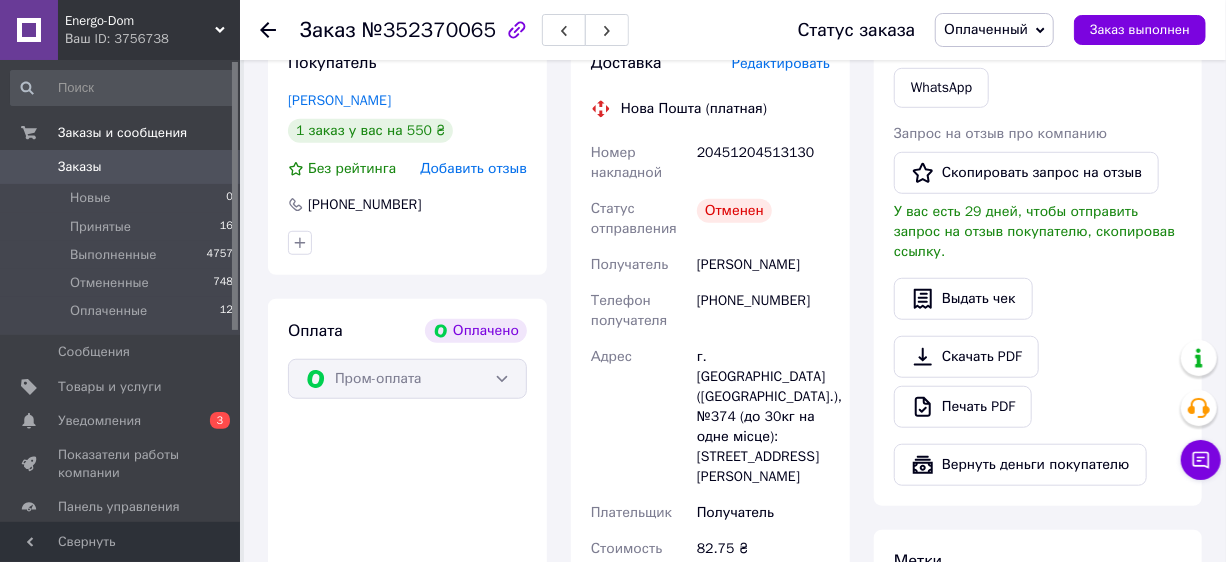 click on "82.75 ₴" at bounding box center (763, 559) 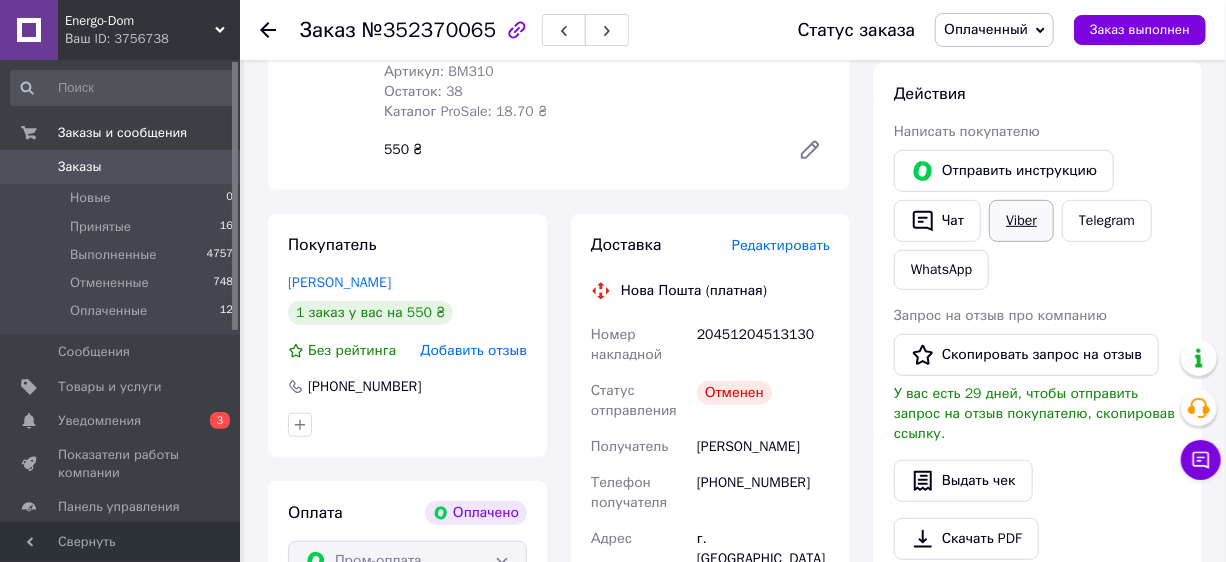 click on "Viber" at bounding box center (1021, 221) 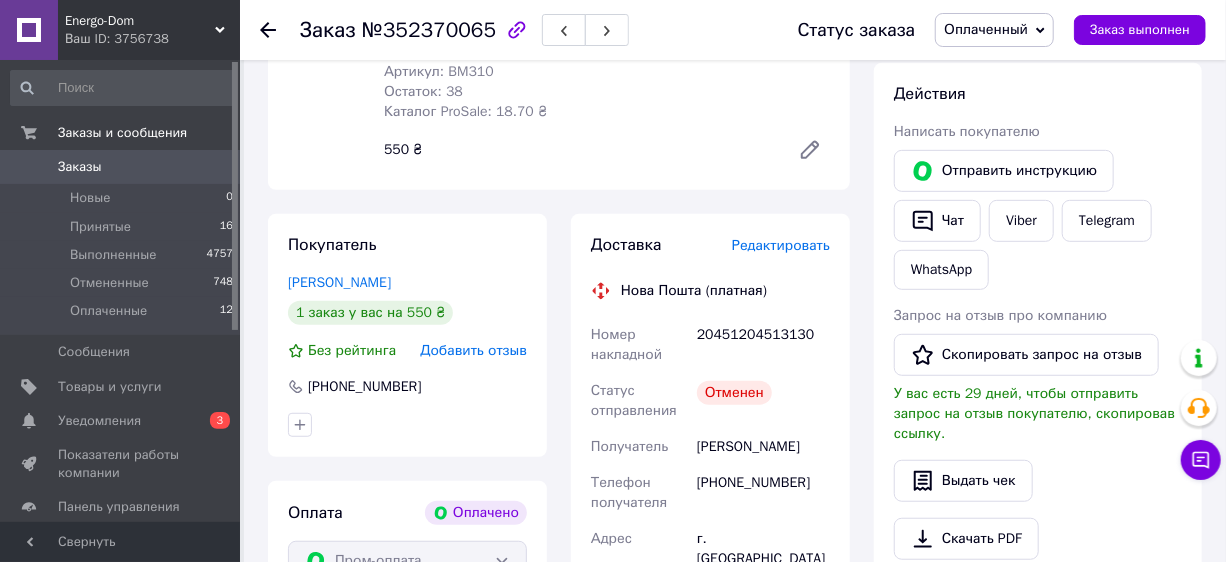click on "Итого 1 товар 550 ₴ Доставка 82.75 ₴ Всего к оплате 550 ₴ Комиссия за заказ 18.70 ₴ Действия Написать покупателю   Отправить инструкцию   Чат Viber Telegram WhatsApp Запрос на отзыв про компанию   Скопировать запрос на отзыв У вас есть 29 дней, чтобы отправить запрос на отзыв покупателю, скопировав ссылку.   Выдать чек   Скачать PDF   Печать PDF   Вернуть деньги покупателю Метки Личные заметки, которые видите только вы. По ним можно фильтровать заказы Примечания Осталось 300 символов Очистить Сохранить" at bounding box center (1038, 467) 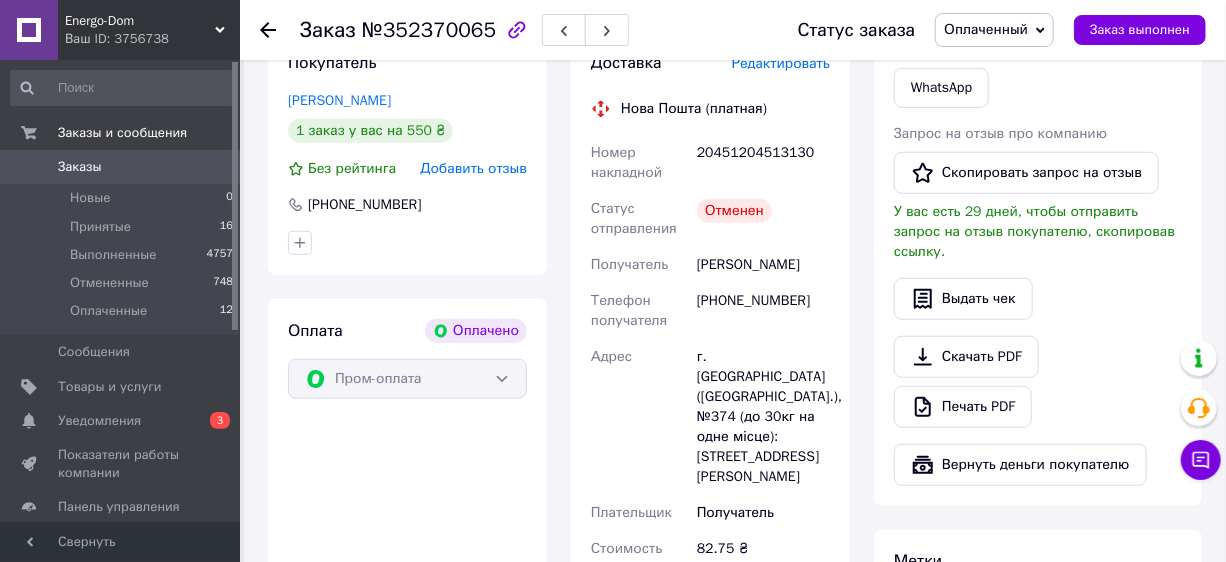 scroll, scrollTop: 727, scrollLeft: 0, axis: vertical 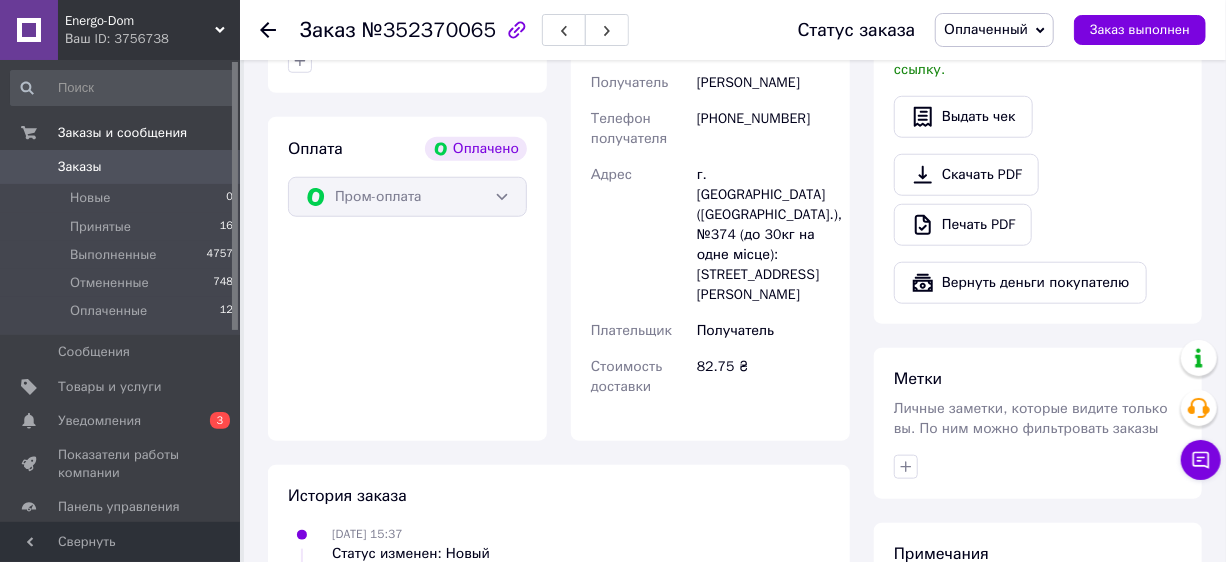 click on "Оплата Оплачено Пром-оплата" at bounding box center [407, 279] 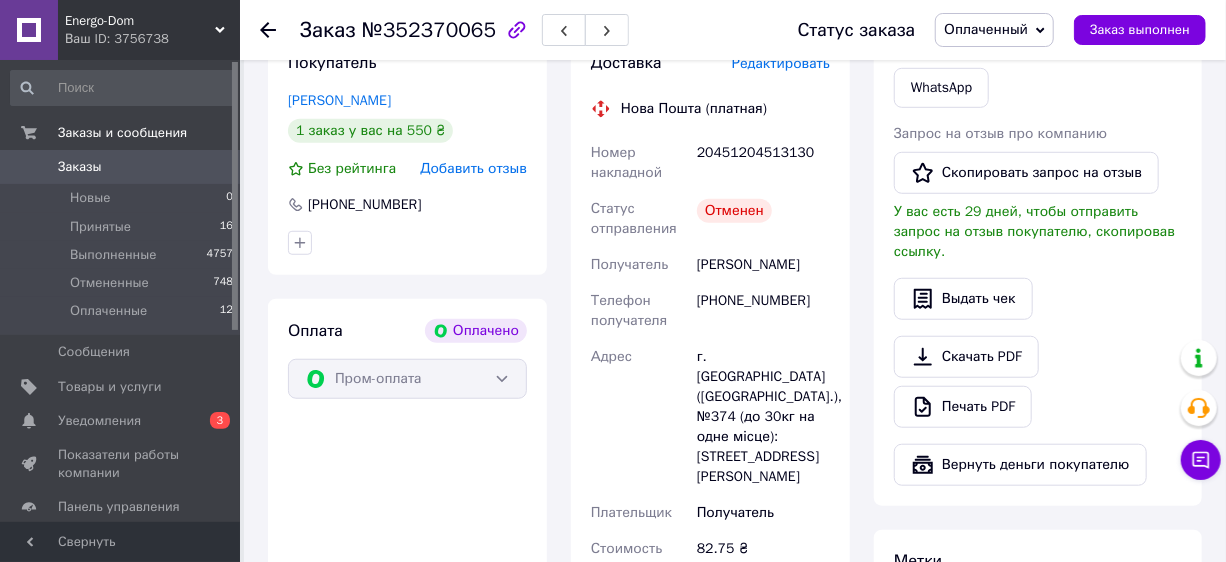 scroll, scrollTop: 363, scrollLeft: 0, axis: vertical 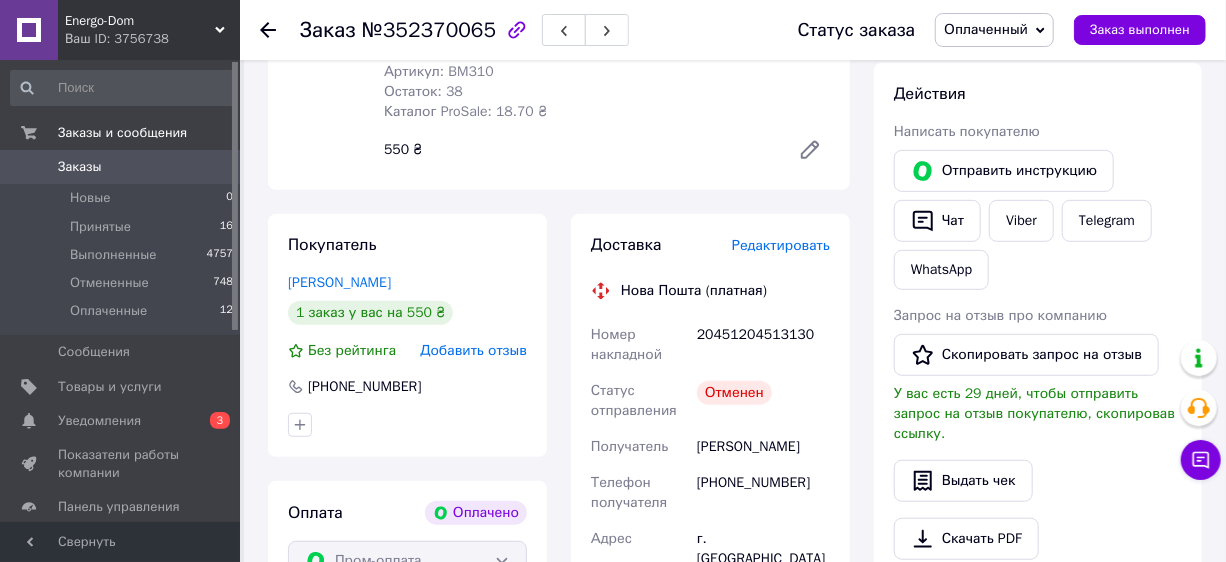 click on "Заказы" at bounding box center (80, 167) 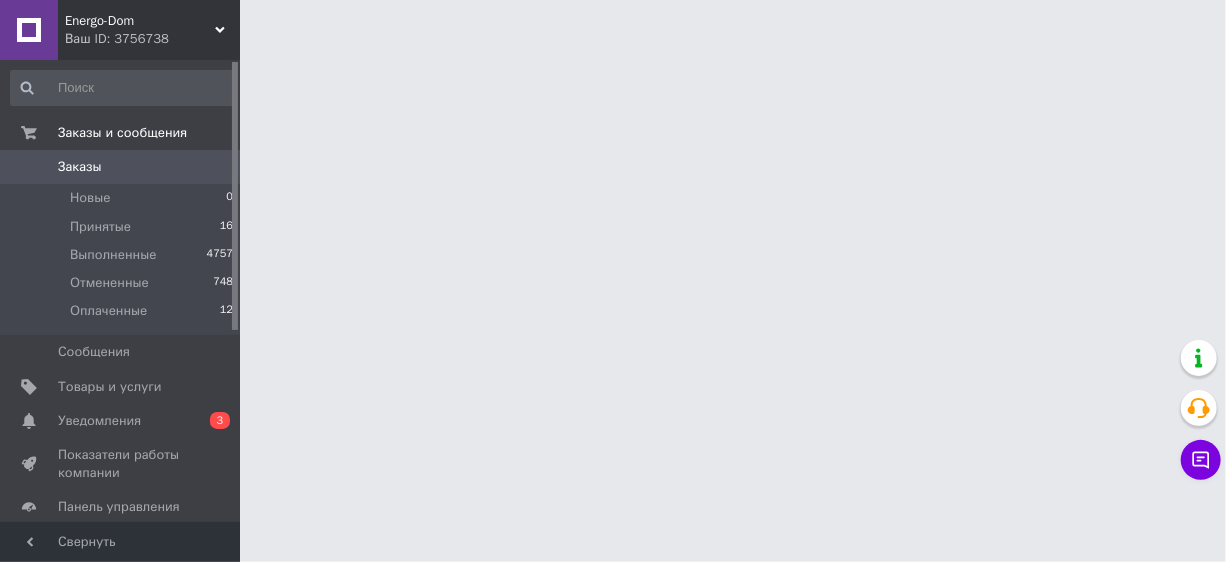 scroll, scrollTop: 0, scrollLeft: 0, axis: both 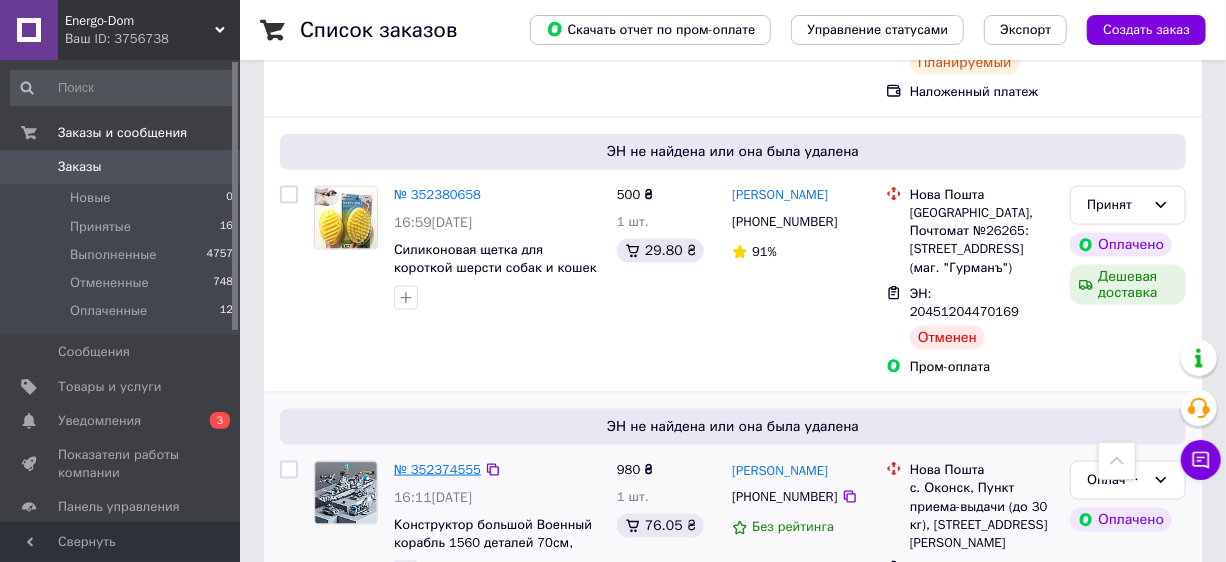 click on "№ 352374555" at bounding box center [437, 469] 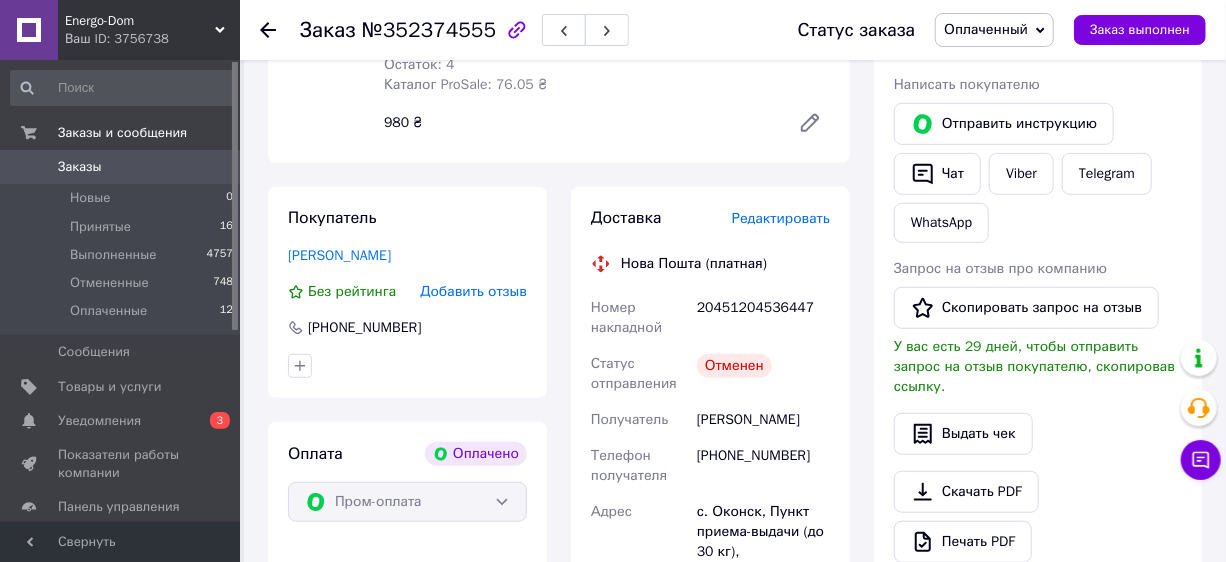 scroll, scrollTop: 229, scrollLeft: 0, axis: vertical 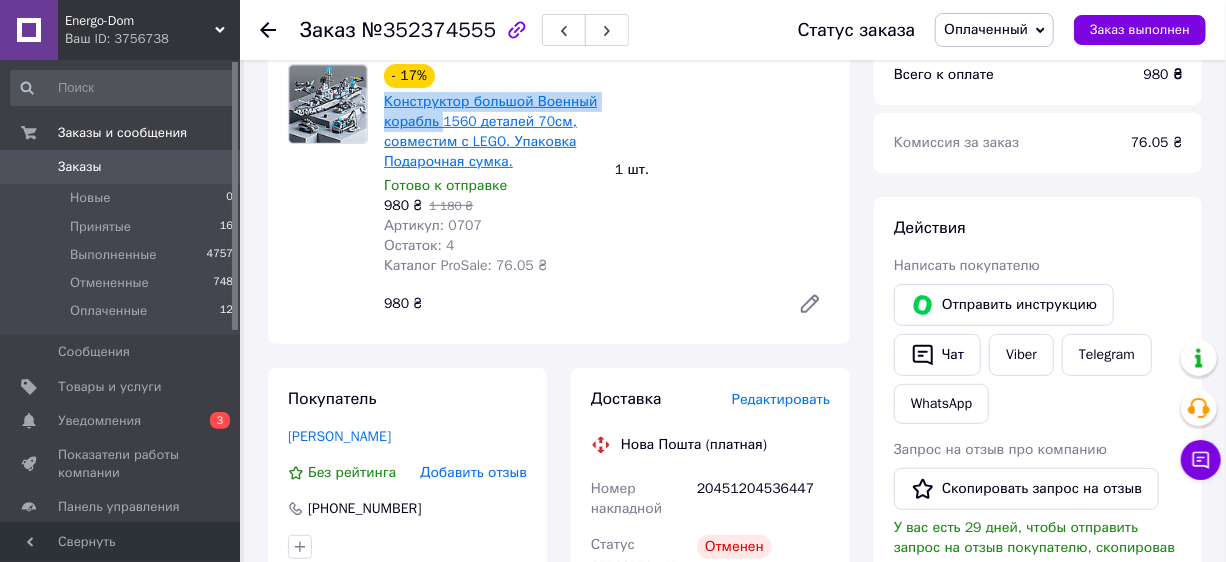 drag, startPoint x: 381, startPoint y: 99, endPoint x: 437, endPoint y: 140, distance: 69.40461 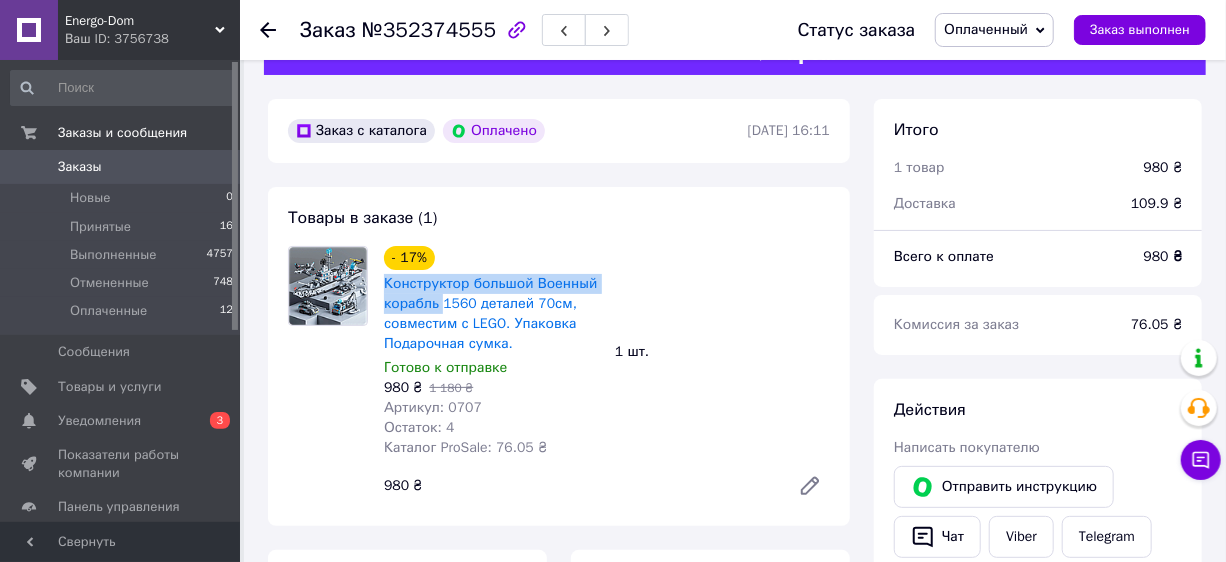 scroll, scrollTop: 410, scrollLeft: 0, axis: vertical 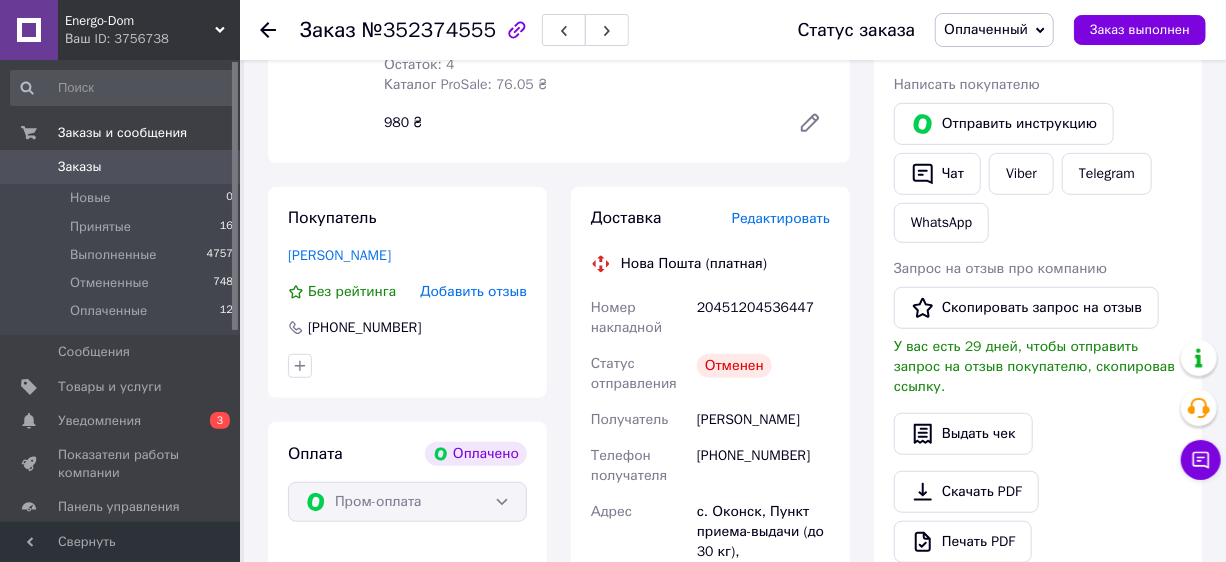 click on "[PHONE_NUMBER]" at bounding box center [763, 466] 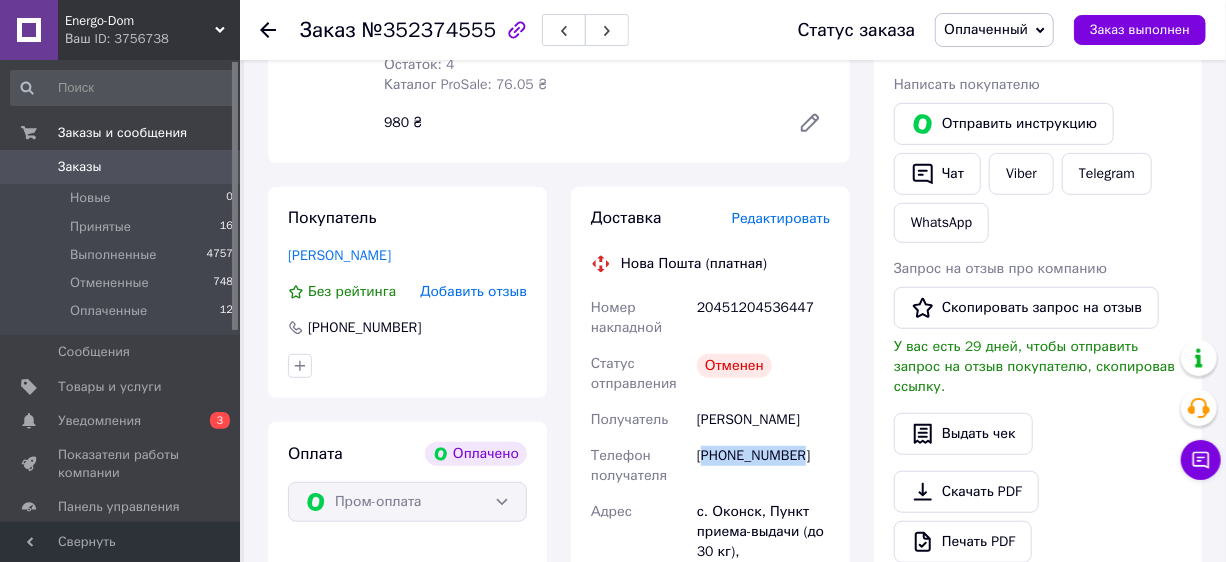 click on "[PHONE_NUMBER]" at bounding box center [763, 466] 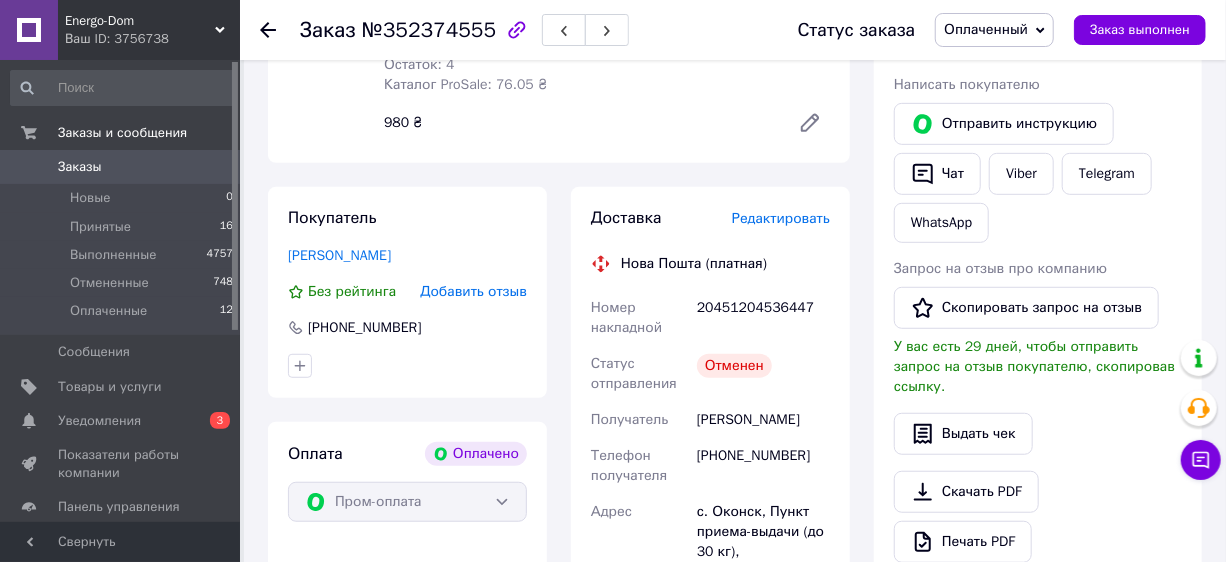 click on "[PERSON_NAME]" at bounding box center (763, 420) 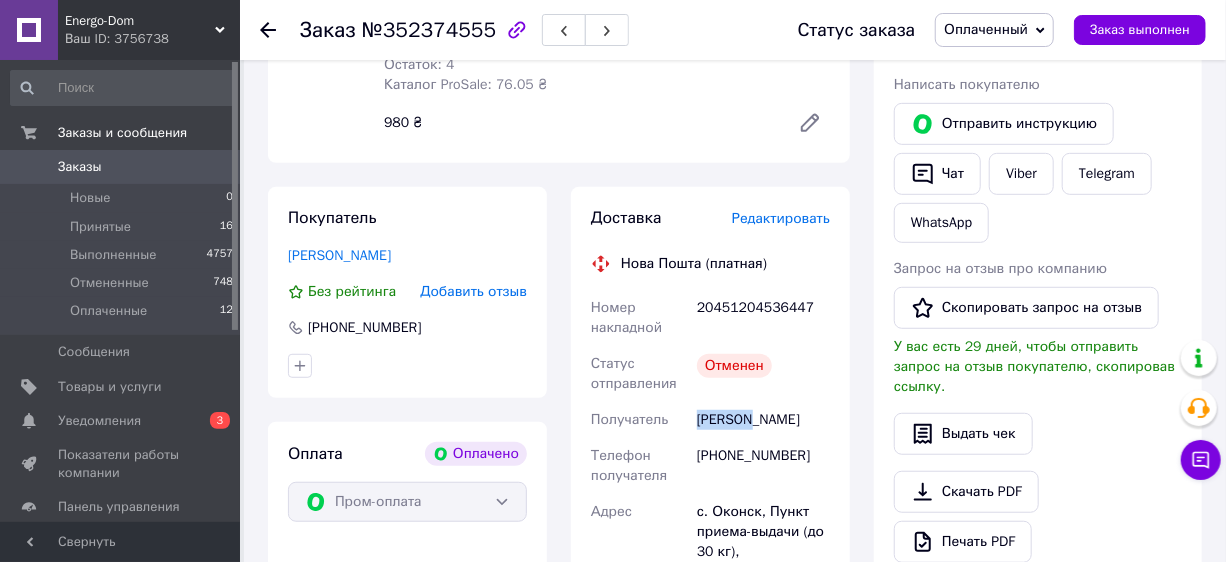 click on "[PERSON_NAME]" at bounding box center [763, 420] 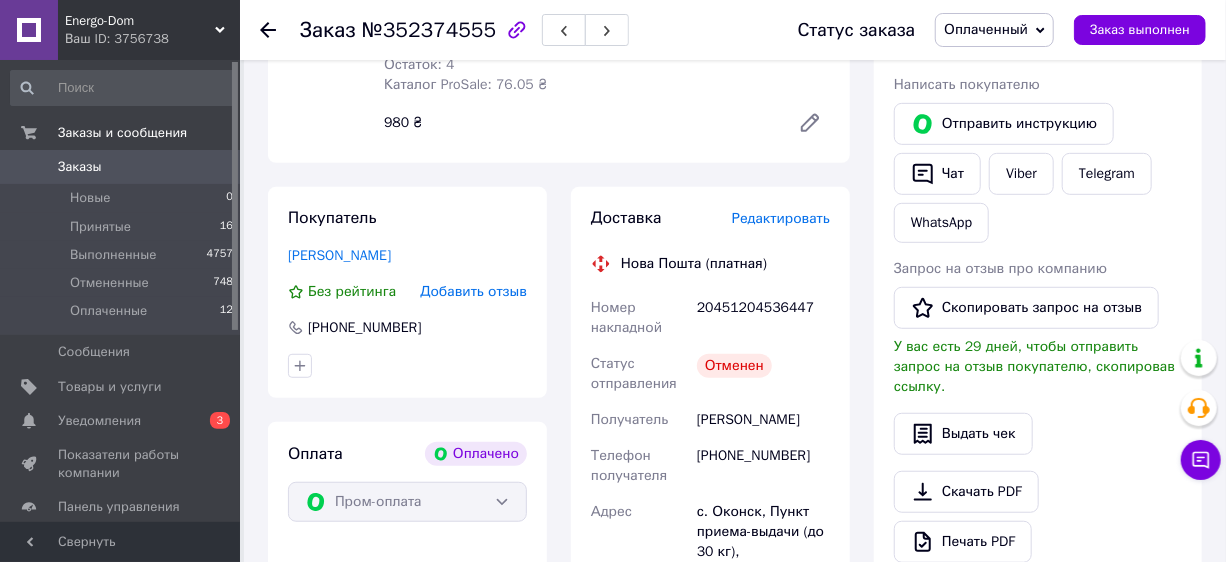 click on "[PERSON_NAME]" at bounding box center (763, 420) 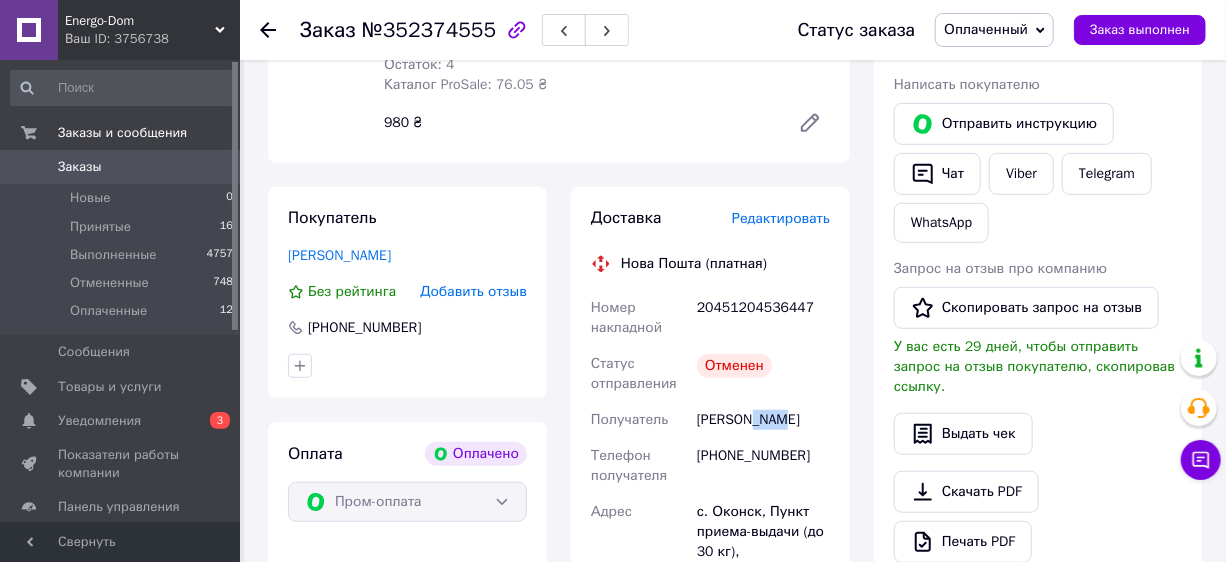 click on "[PERSON_NAME]" at bounding box center [763, 420] 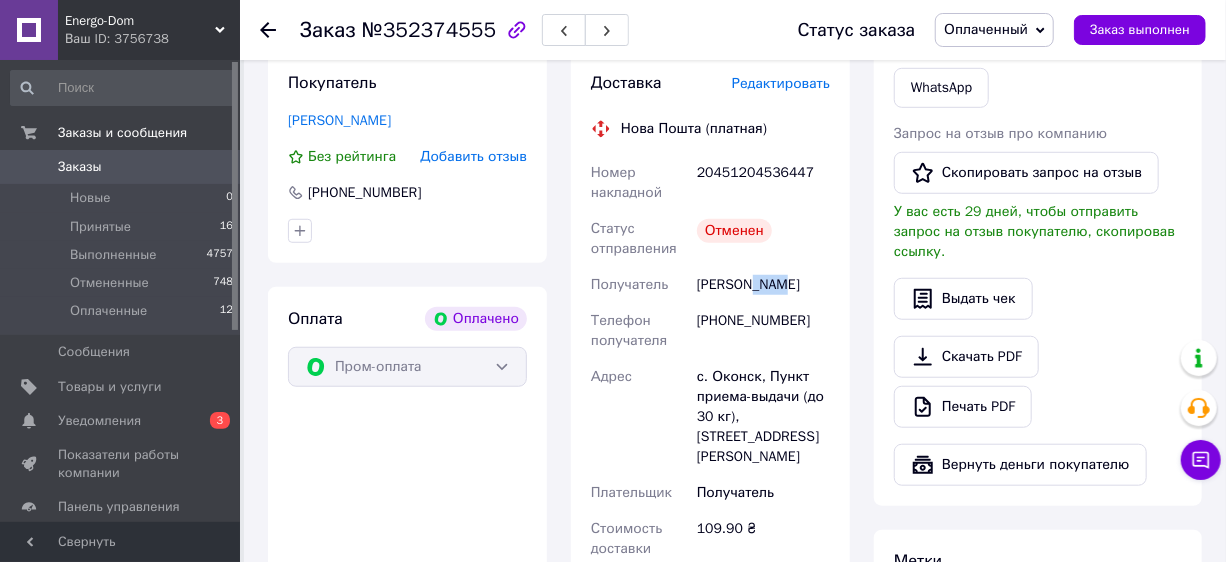 scroll, scrollTop: 363, scrollLeft: 0, axis: vertical 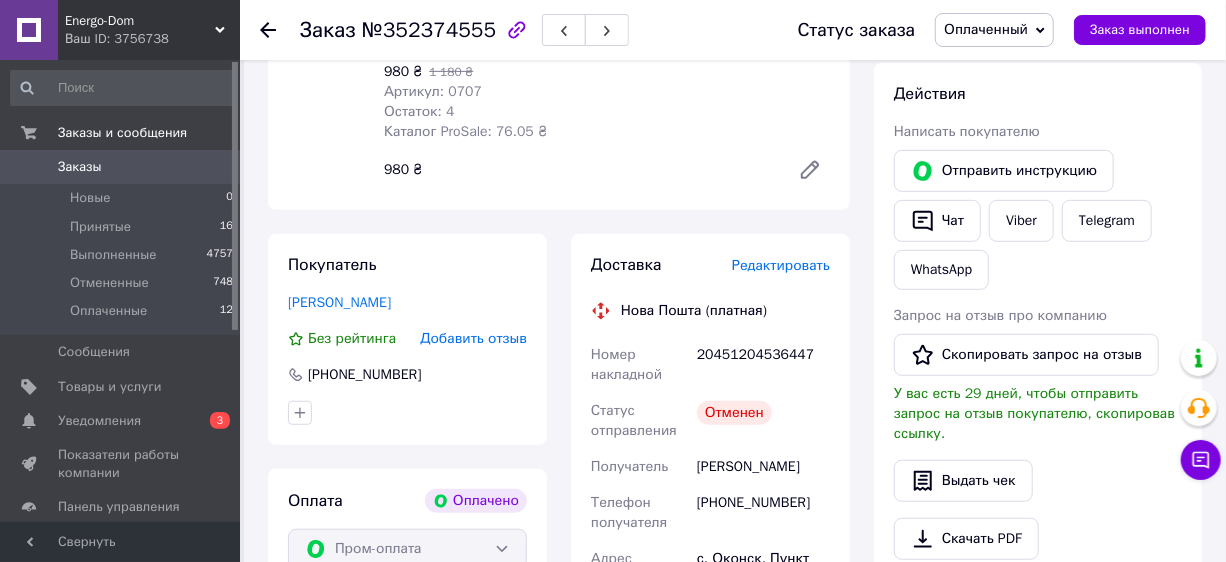 click on "20451204536447" at bounding box center [763, 365] 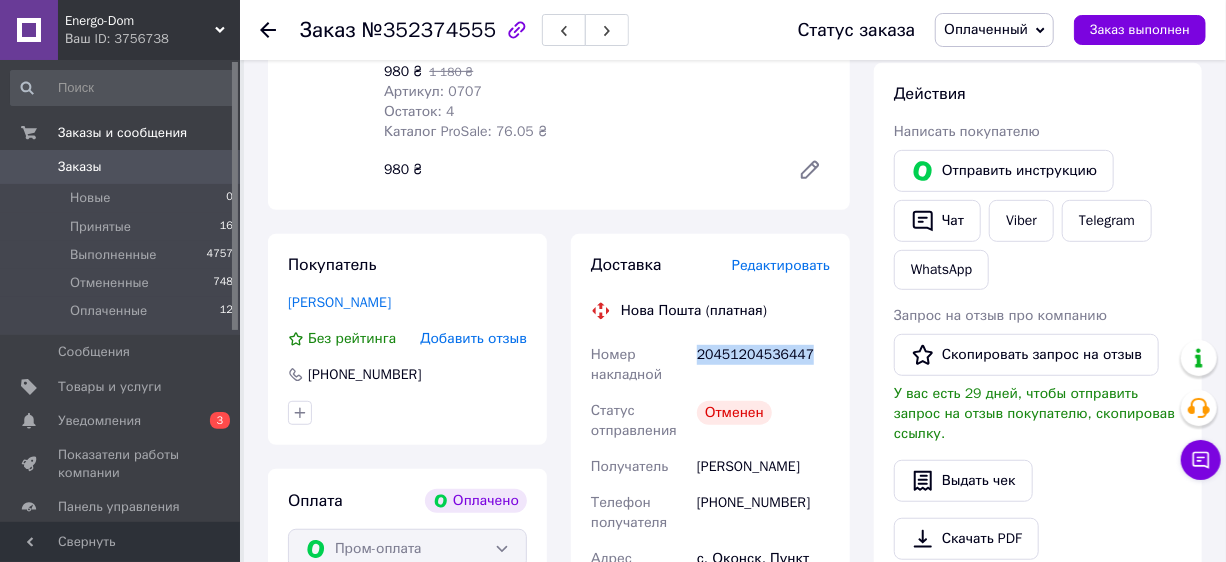 click on "20451204536447" at bounding box center (763, 365) 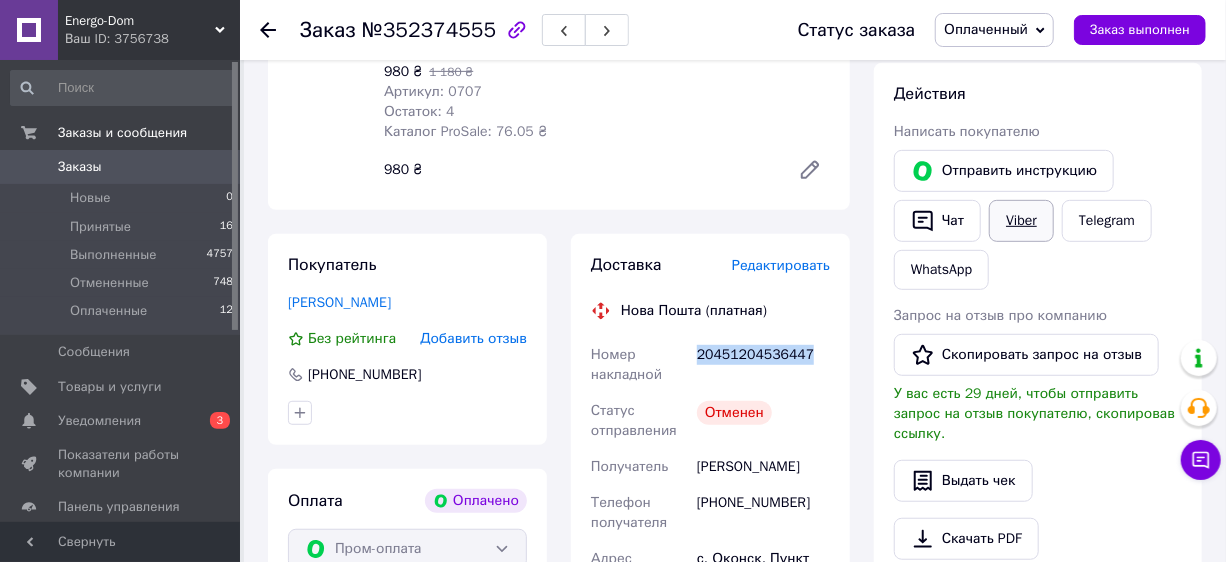 click on "Viber" at bounding box center (1021, 221) 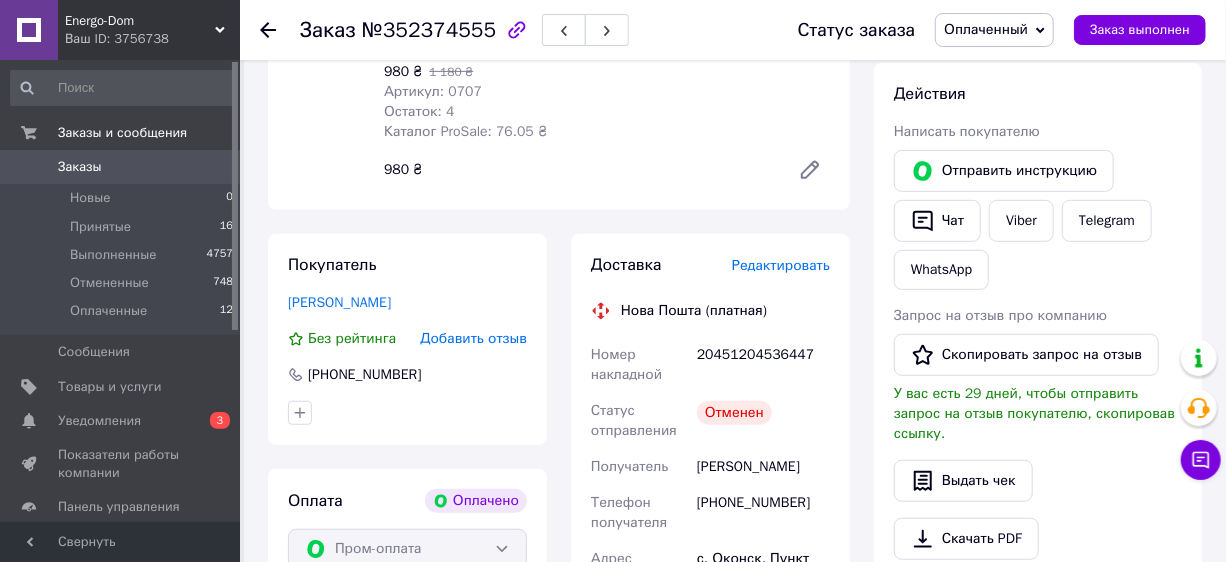 click on "Действия Написать покупателю   Отправить инструкцию   Чат Viber Telegram WhatsApp Запрос на отзыв про компанию   Скопировать запрос на отзыв У вас есть 29 дней, чтобы отправить запрос на отзыв покупателю, скопировав ссылку.   Выдать чек   Скачать PDF   Печать PDF   Вернуть деньги покупателю" at bounding box center (1038, 375) 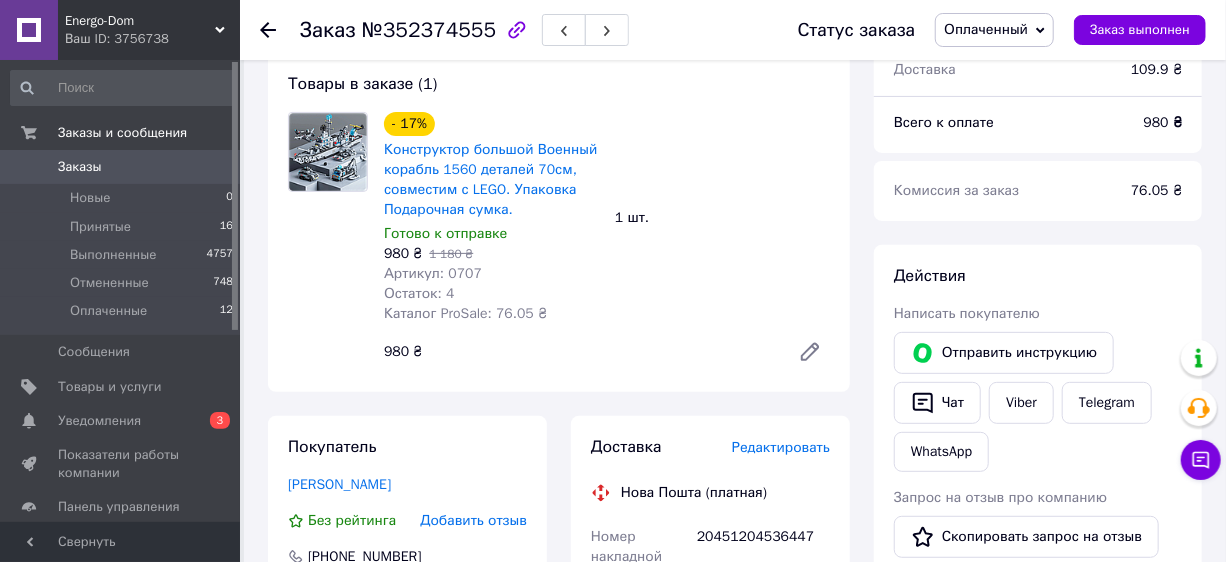 scroll, scrollTop: 0, scrollLeft: 0, axis: both 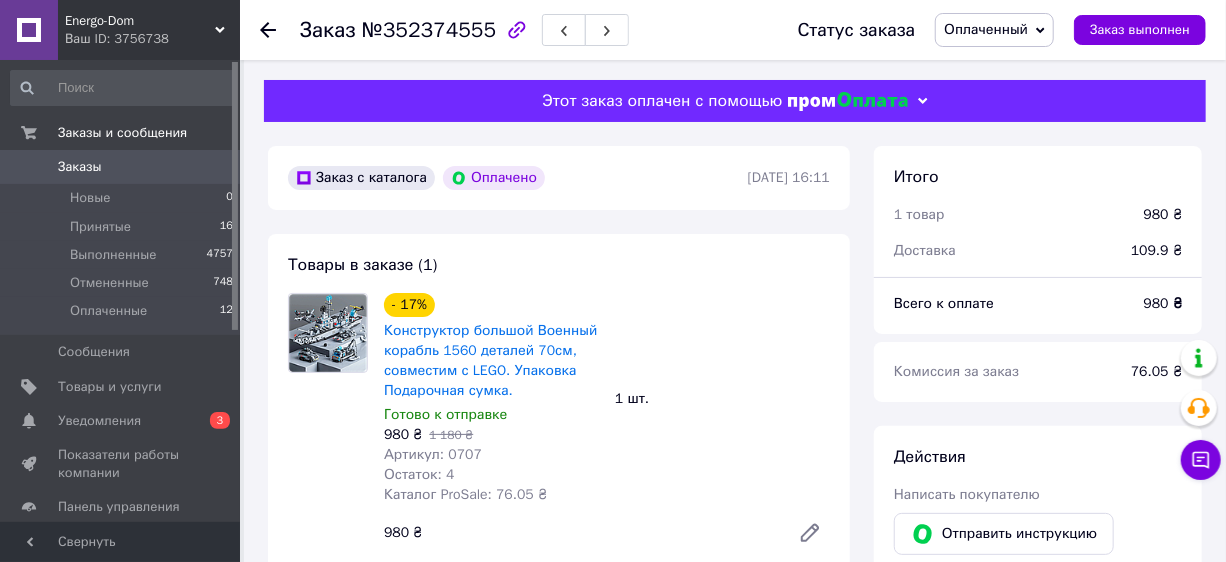 click on "Товары в заказе (1) - 17% Конструктор большой Военный корабль 1560 деталей 70см, совместим с LEGO. Упаковка Подарочная сумка. Готово к отправке 980 ₴   1 180 ₴ Артикул: 0707 Остаток: 4 Каталог ProSale: 76.05 ₴  1 шт. 980 ₴" at bounding box center [559, 403] 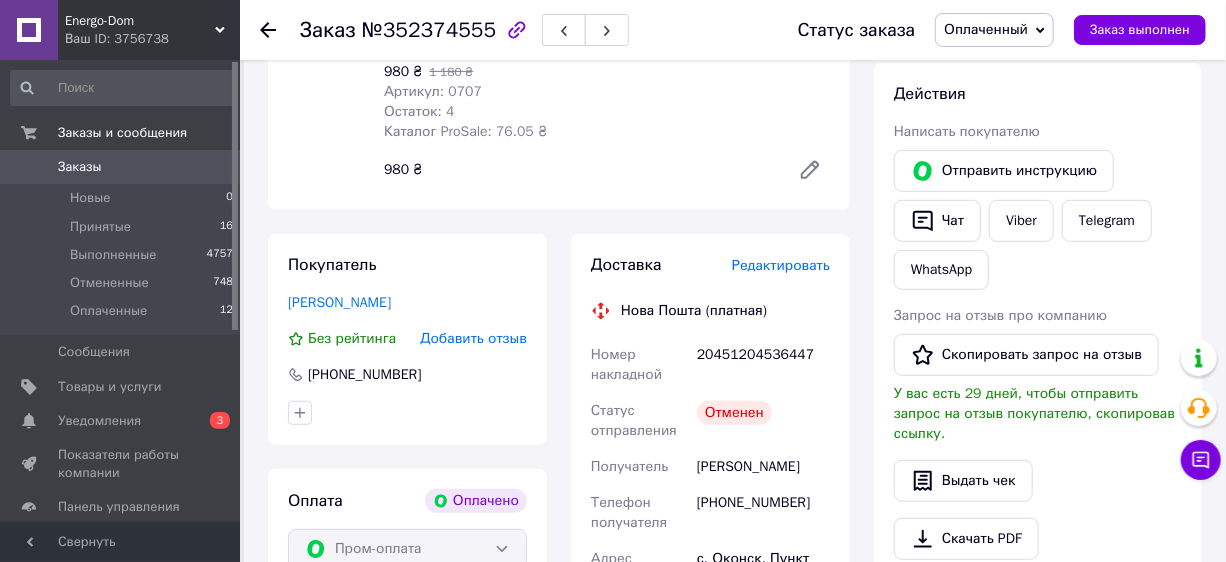 scroll, scrollTop: 0, scrollLeft: 0, axis: both 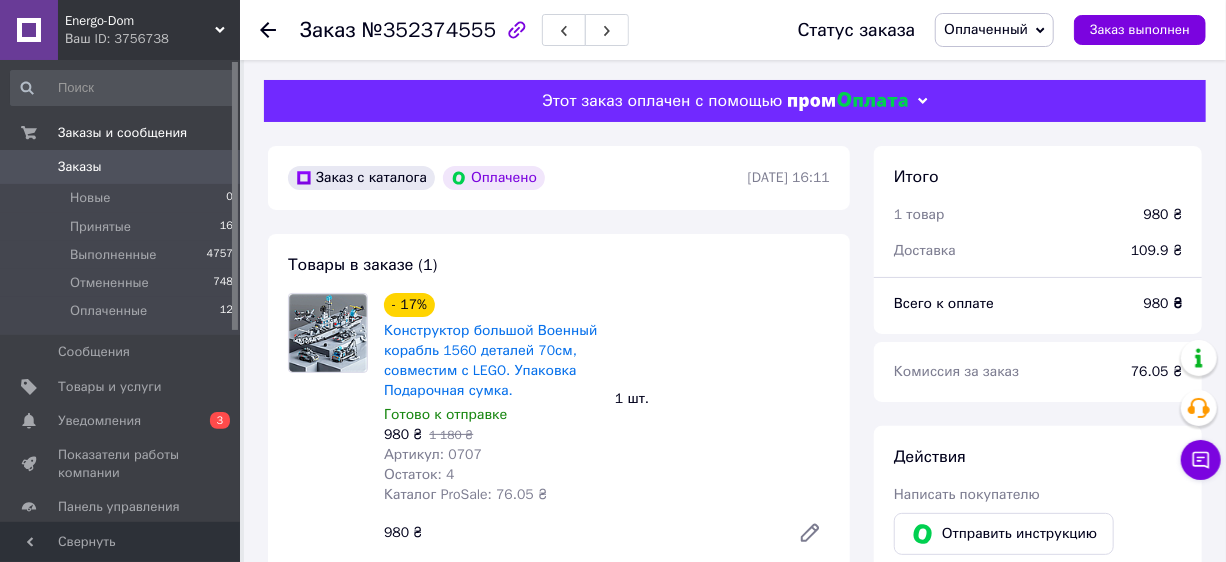click on "Заказы 0" at bounding box center [122, 167] 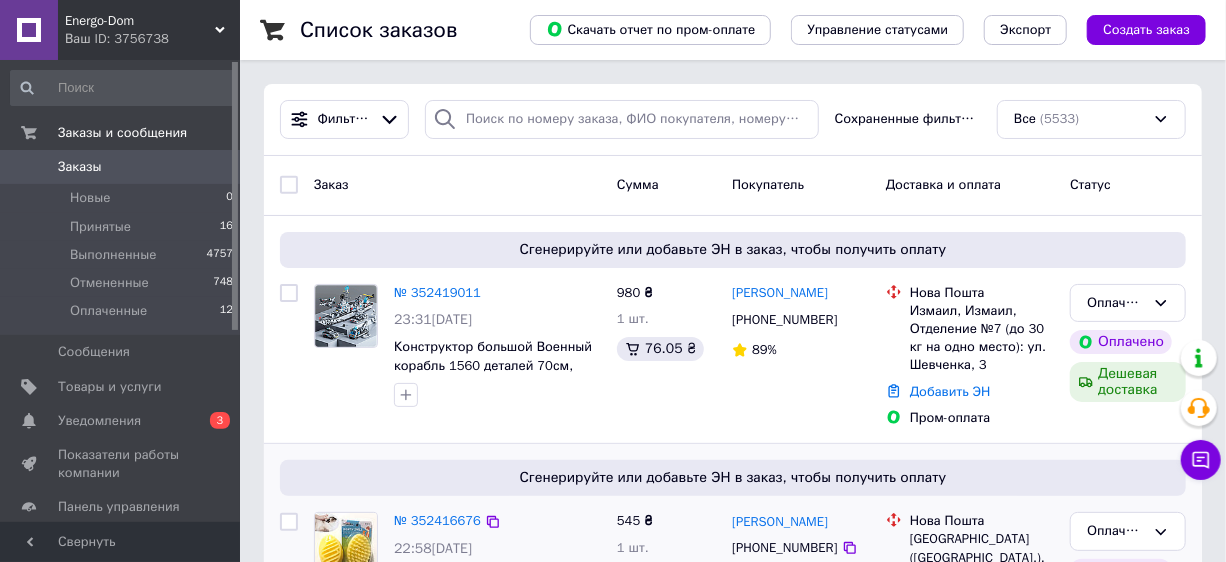 scroll, scrollTop: 363, scrollLeft: 0, axis: vertical 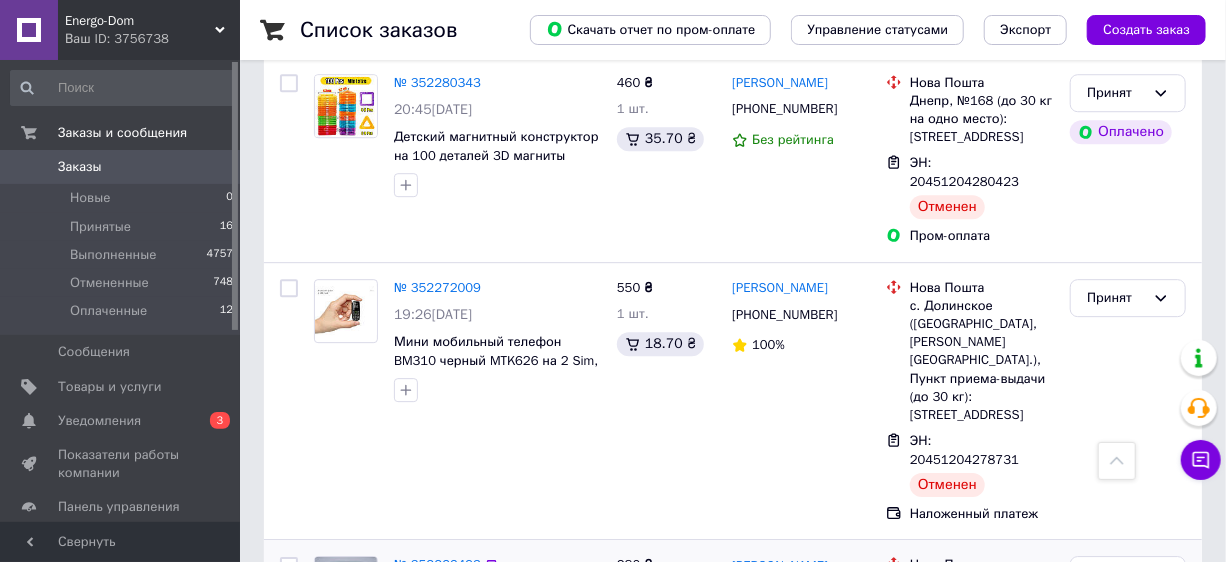 click on "№ 352266493" at bounding box center [437, 564] 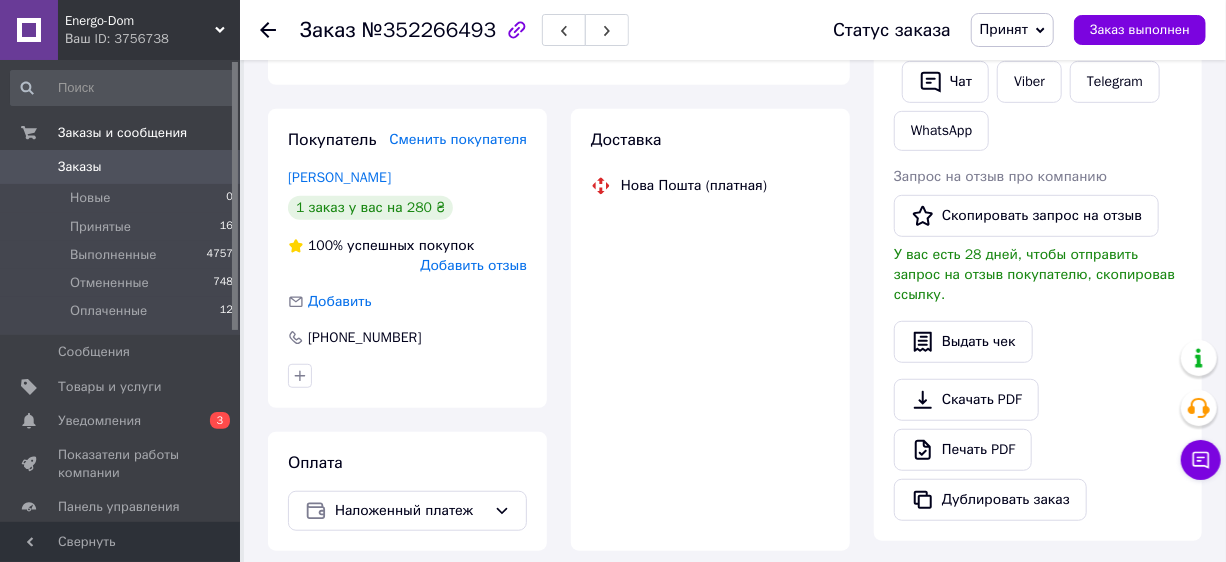 scroll, scrollTop: 870, scrollLeft: 0, axis: vertical 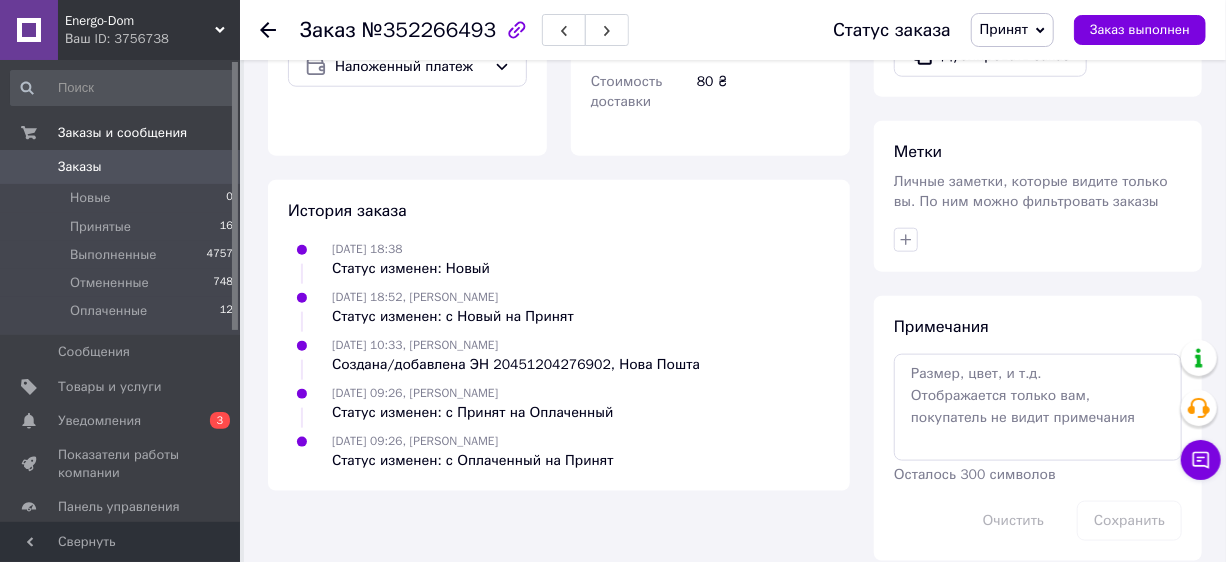 click on "Принят" at bounding box center (1012, 30) 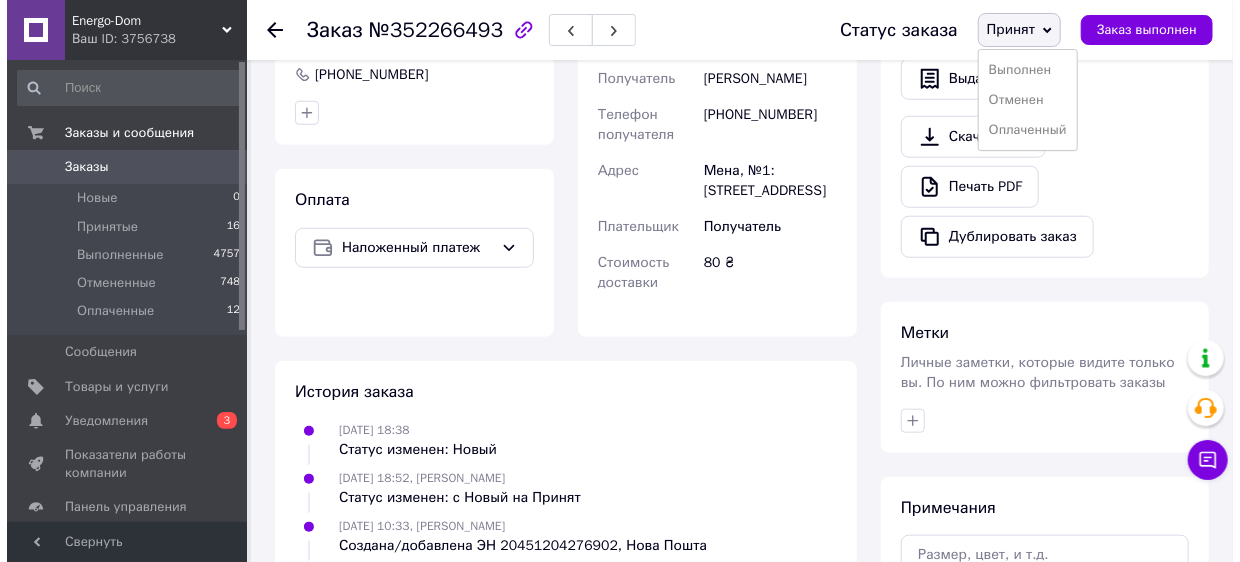 scroll, scrollTop: 507, scrollLeft: 0, axis: vertical 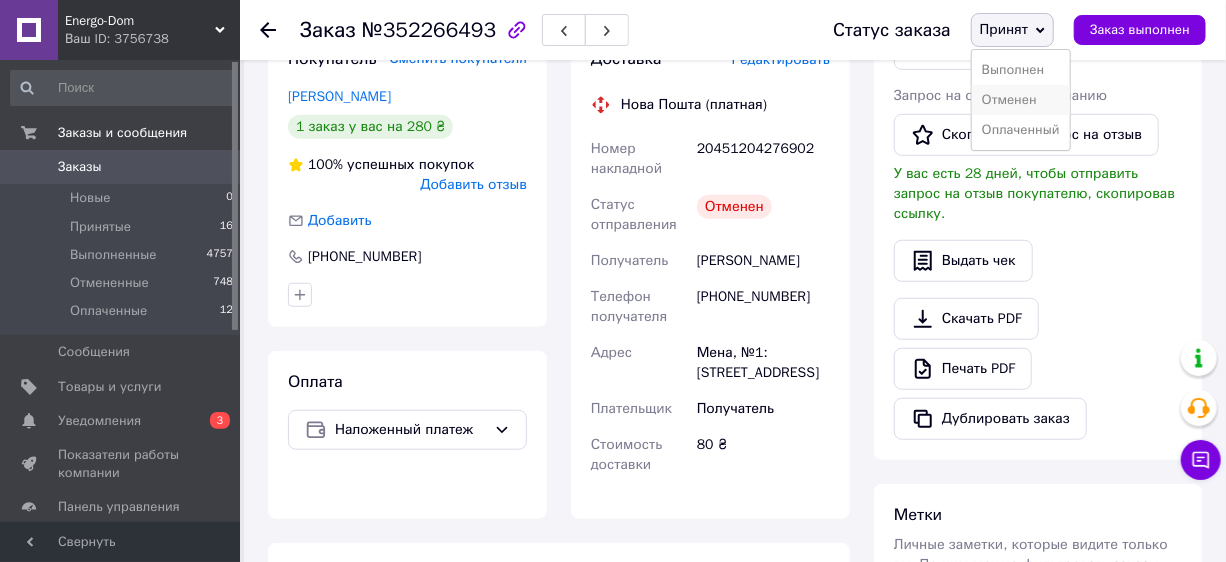 click on "Отменен" at bounding box center [1021, 100] 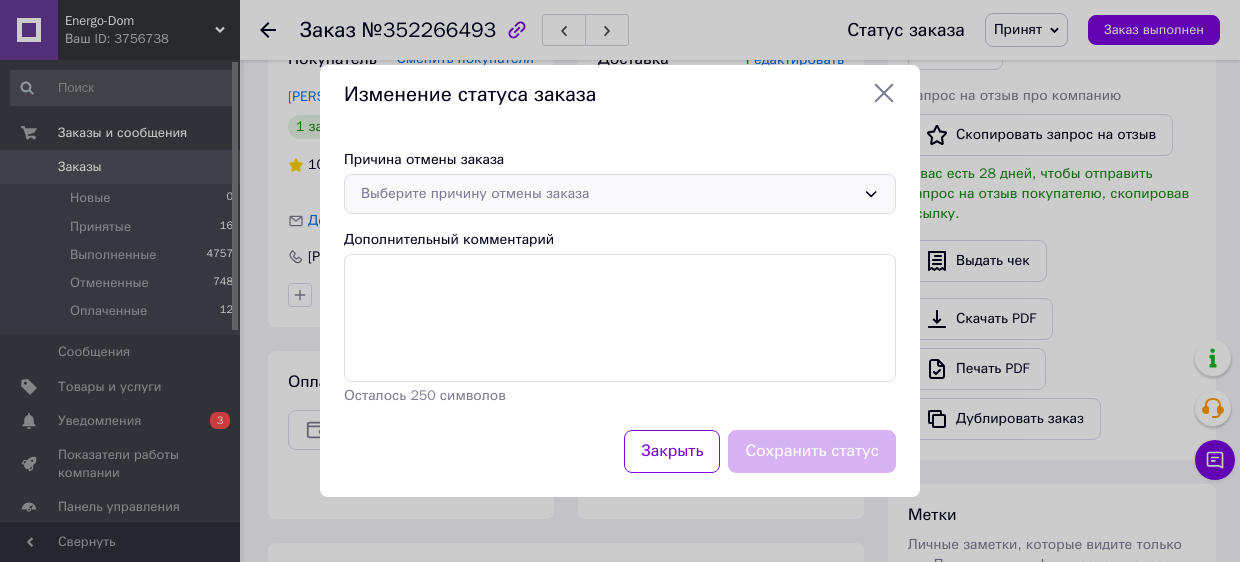 click on "Выберите причину отмены заказа" at bounding box center (608, 194) 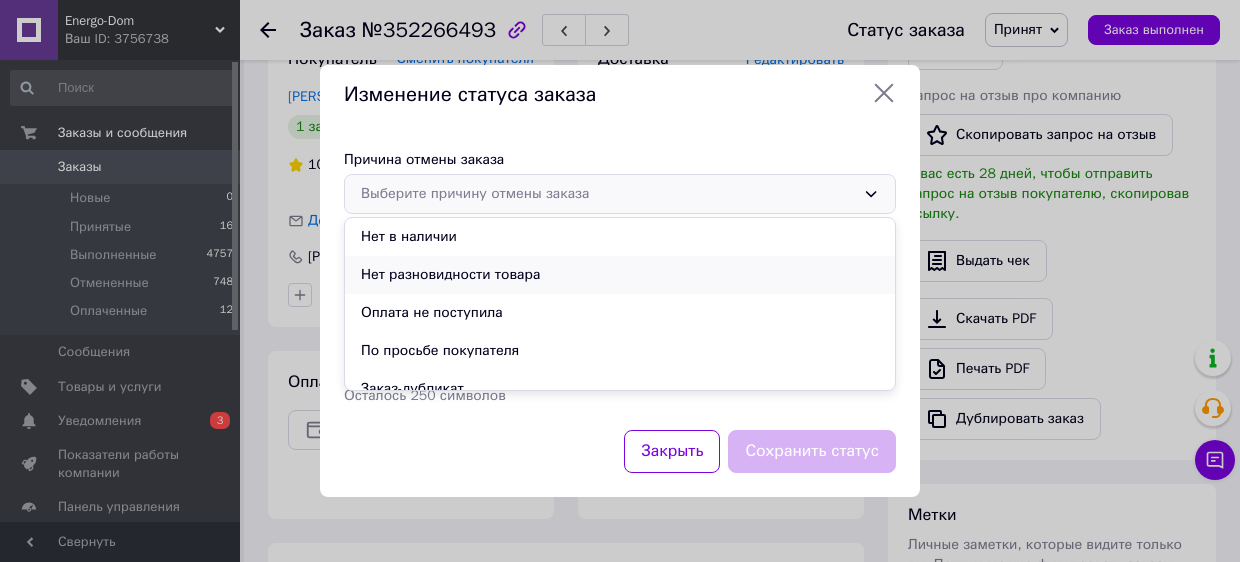 scroll, scrollTop: 93, scrollLeft: 0, axis: vertical 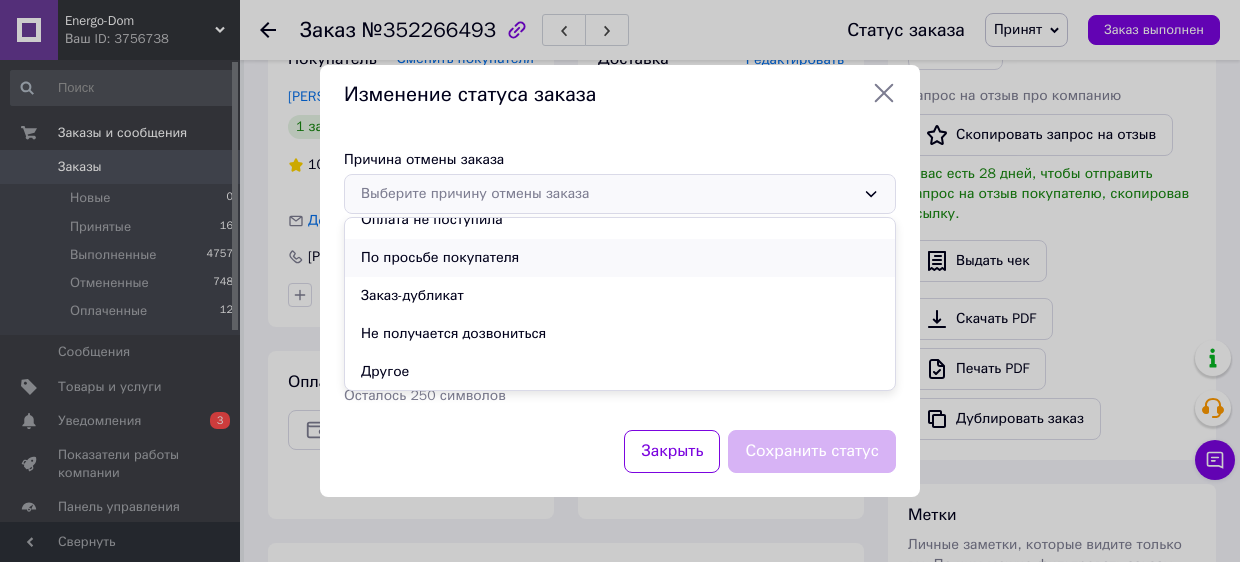 click on "По просьбе покупателя" at bounding box center (620, 258) 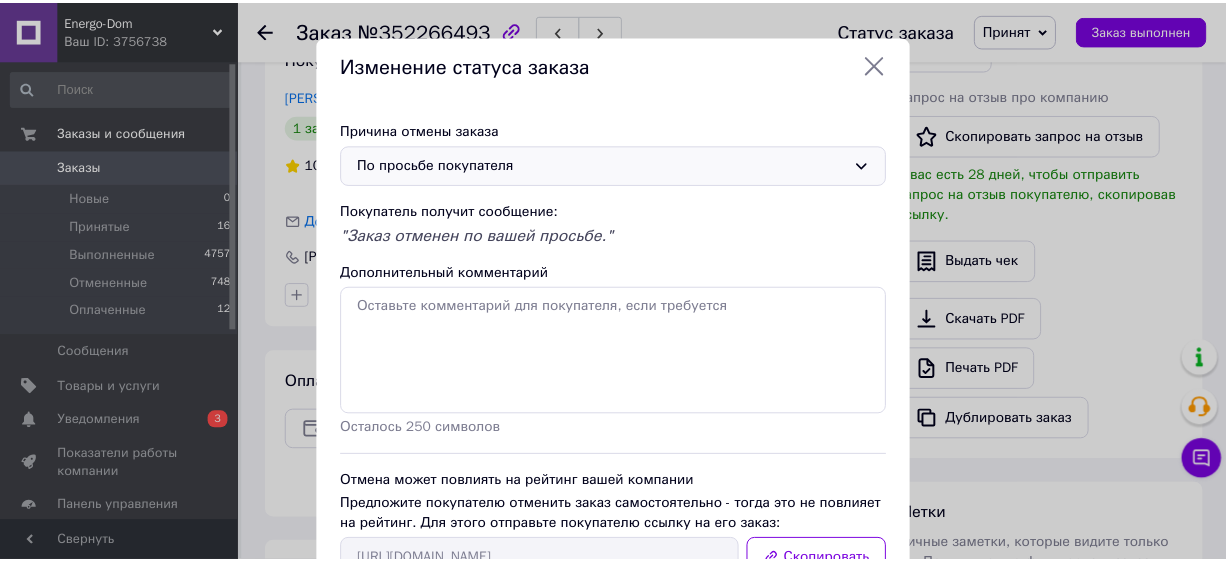 scroll, scrollTop: 144, scrollLeft: 0, axis: vertical 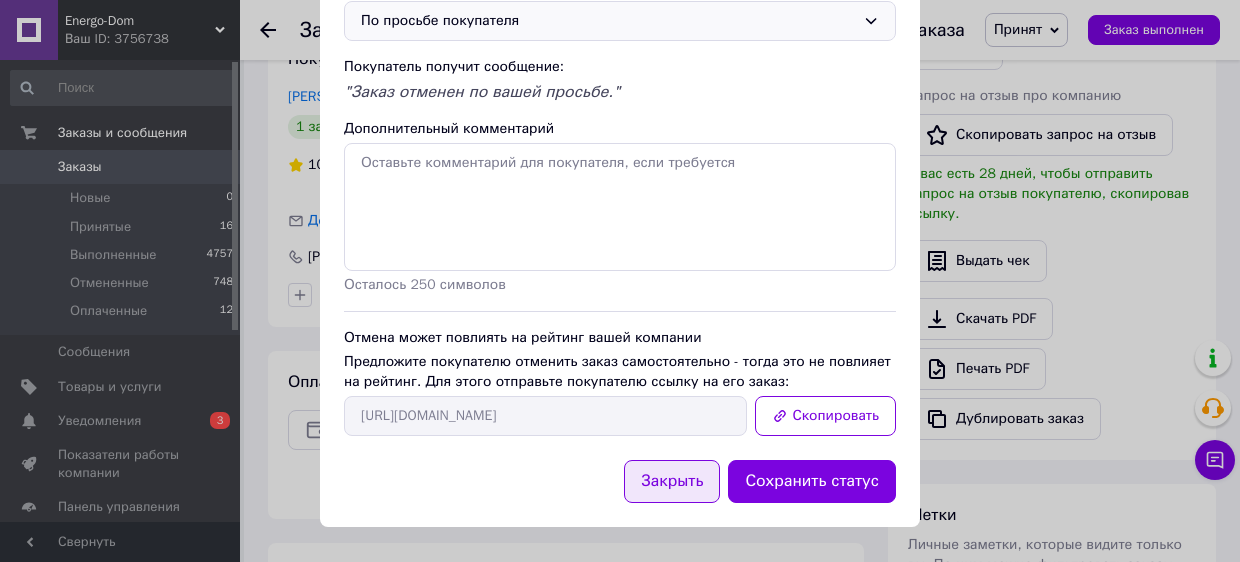 click on "Закрыть" at bounding box center (672, 481) 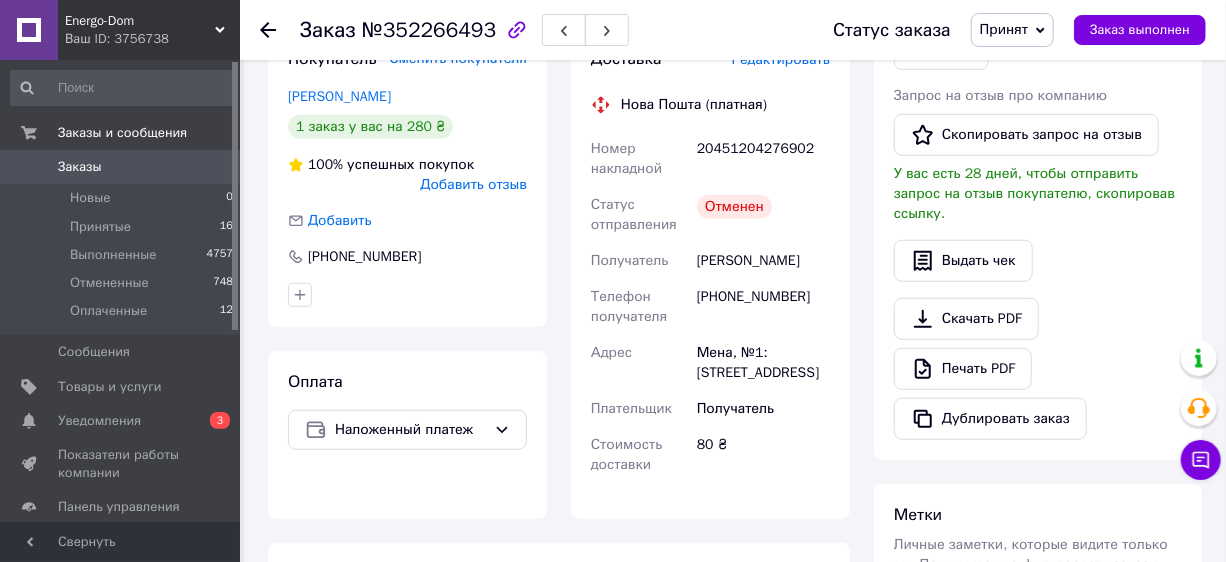 scroll, scrollTop: 870, scrollLeft: 0, axis: vertical 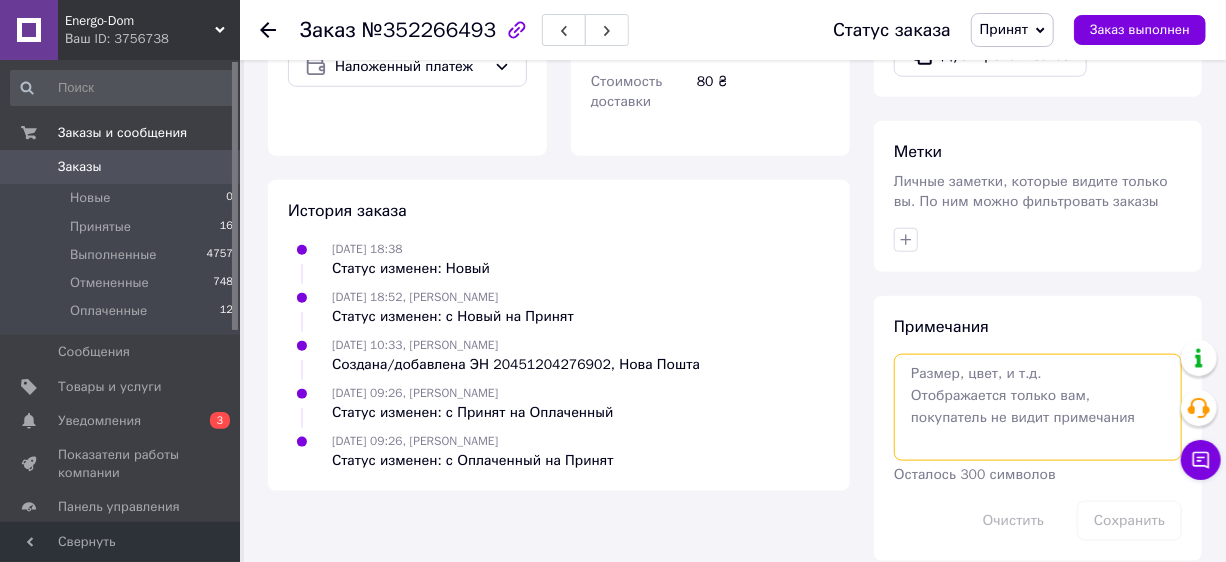 click at bounding box center [1038, 407] 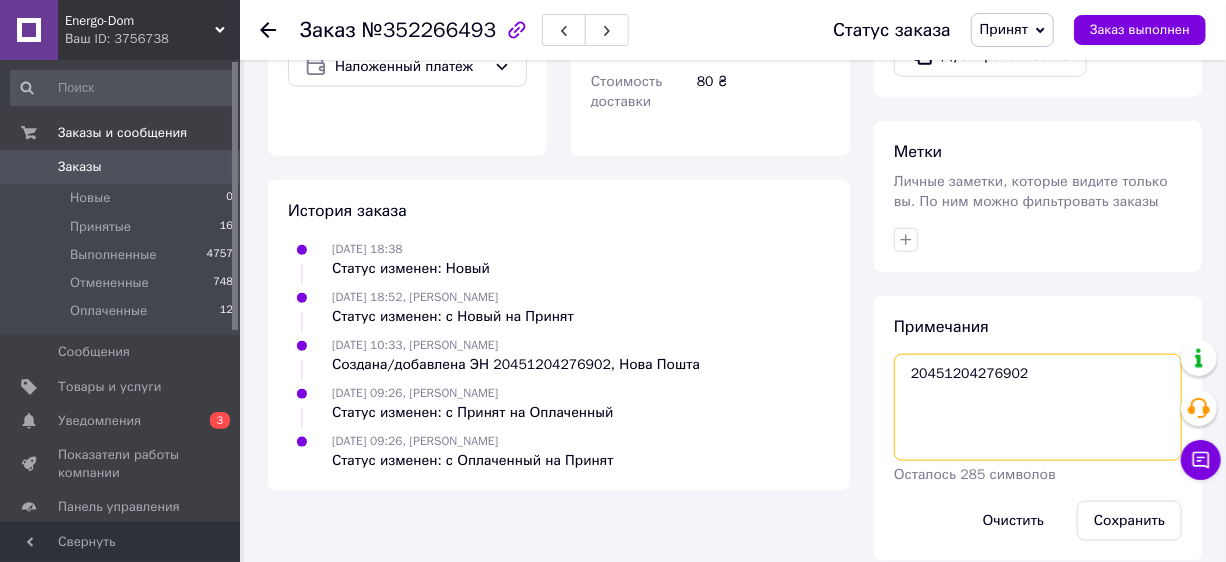 drag, startPoint x: 1034, startPoint y: 374, endPoint x: 886, endPoint y: 338, distance: 152.31546 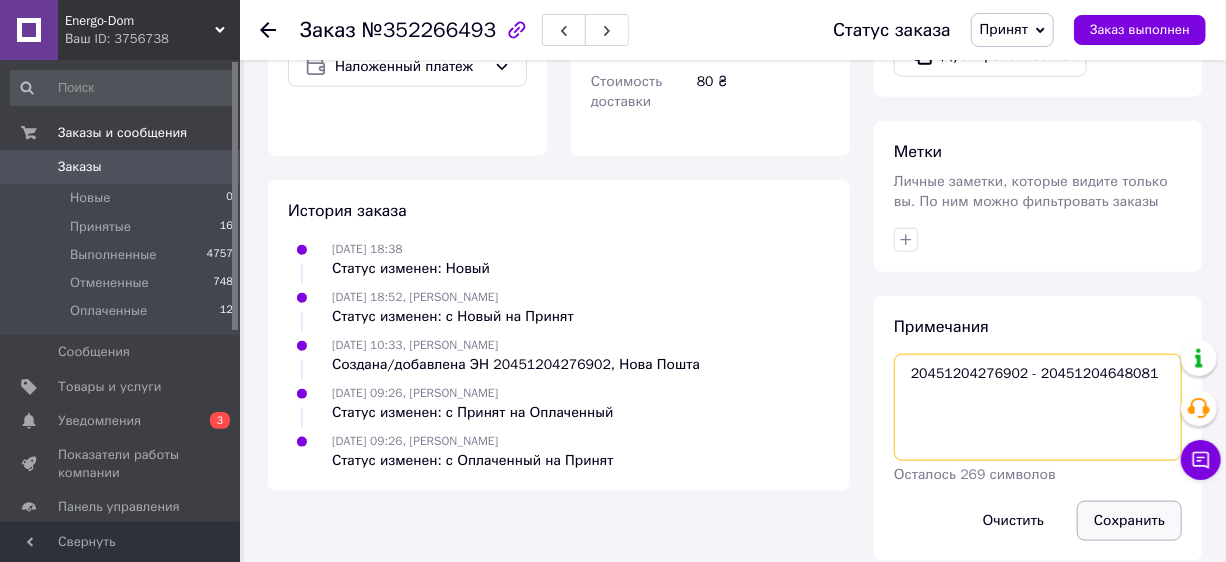 type on "20451204276902 - 20451204648081" 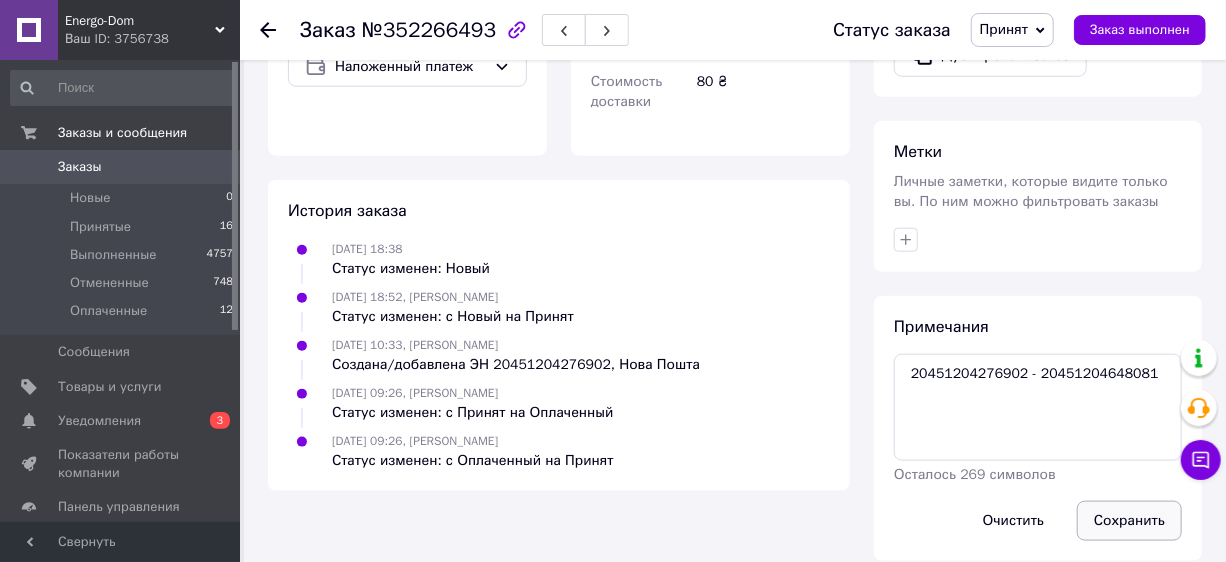 click on "Сохранить" at bounding box center (1129, 521) 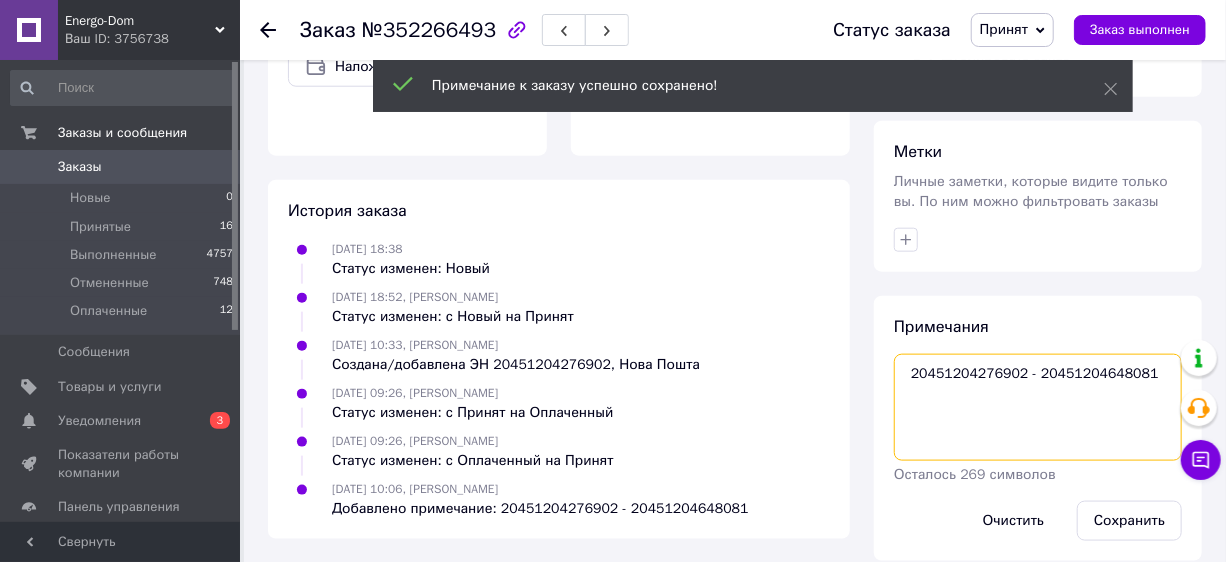 click on "20451204276902 - 20451204648081" at bounding box center [1038, 407] 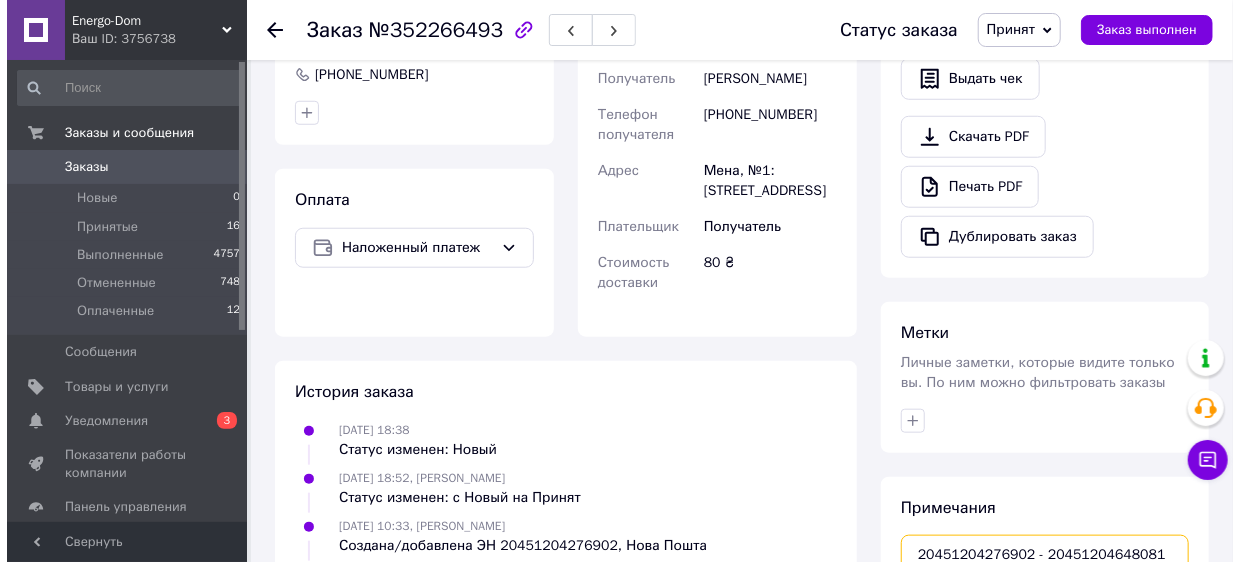 scroll, scrollTop: 507, scrollLeft: 0, axis: vertical 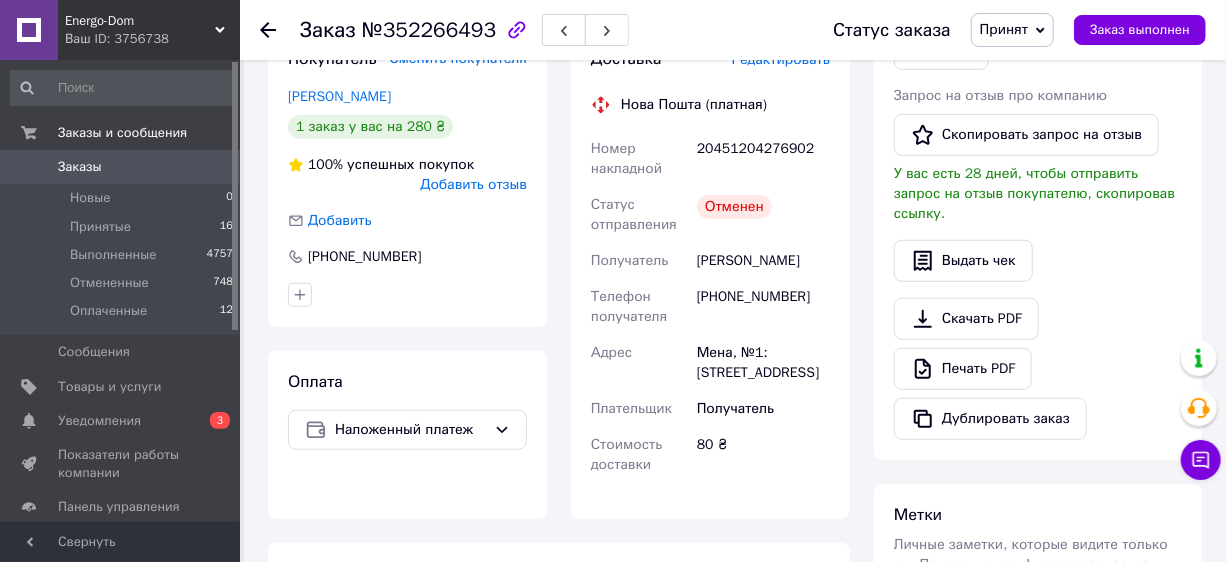 click on "Принят" at bounding box center (1004, 29) 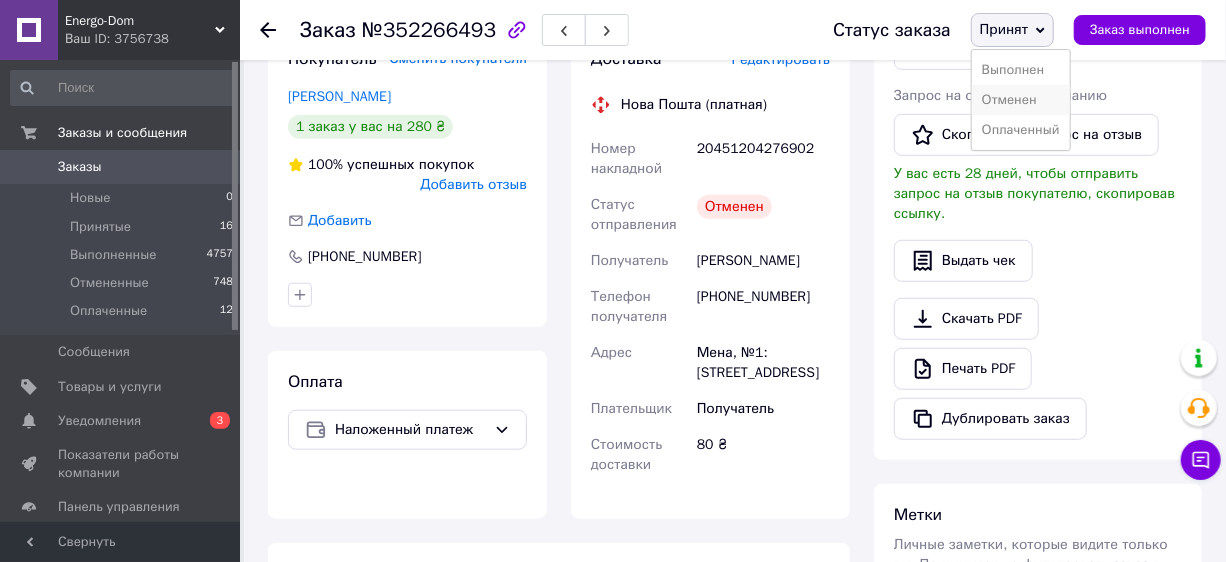 click on "Отменен" at bounding box center [1021, 100] 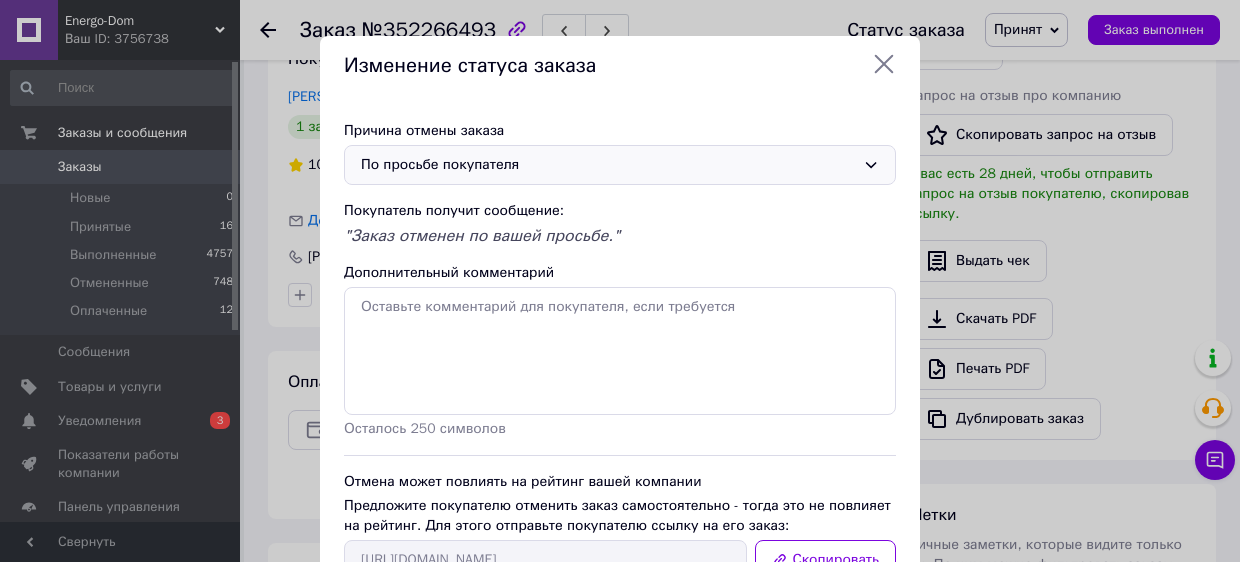 click on "По просьбе покупателя" at bounding box center (620, 165) 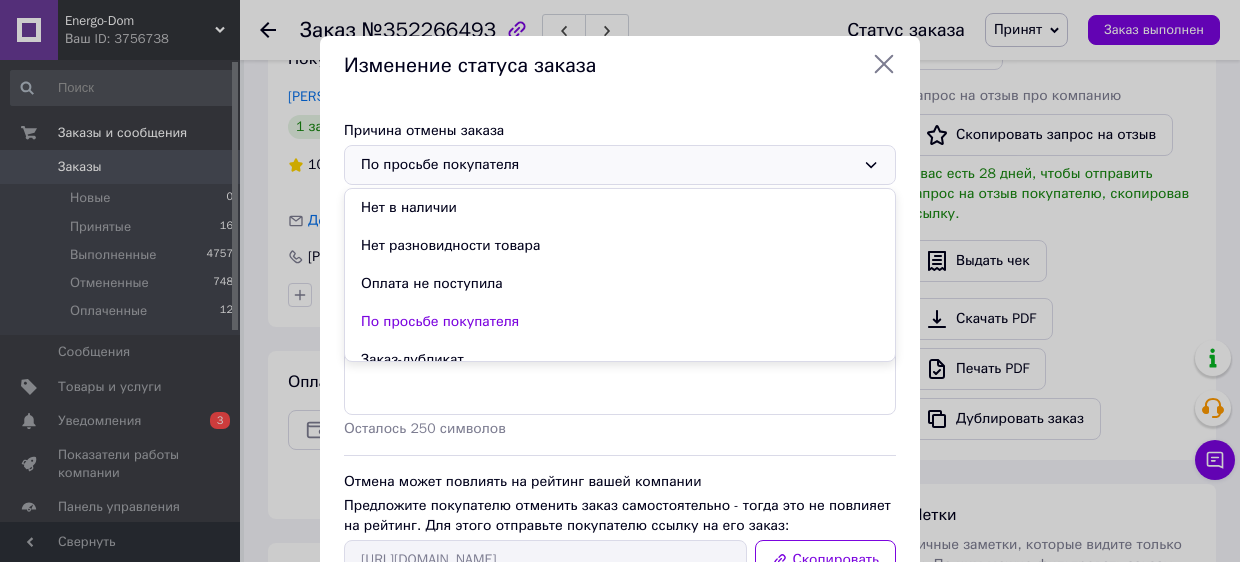 scroll, scrollTop: 94, scrollLeft: 0, axis: vertical 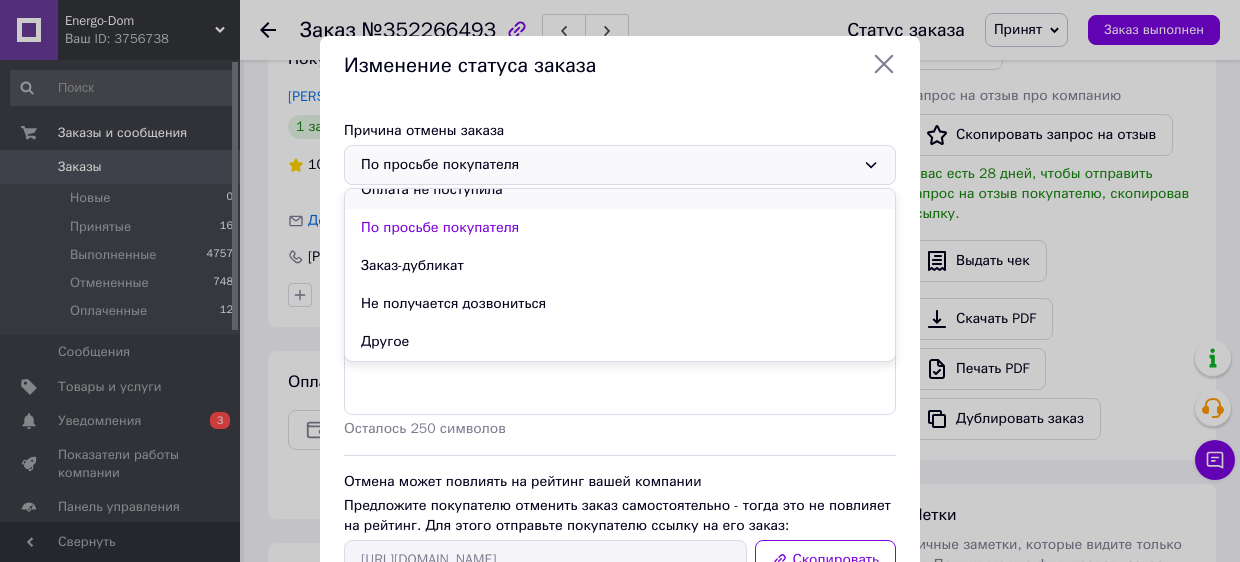 click on "Оплата не поступила" at bounding box center [620, 190] 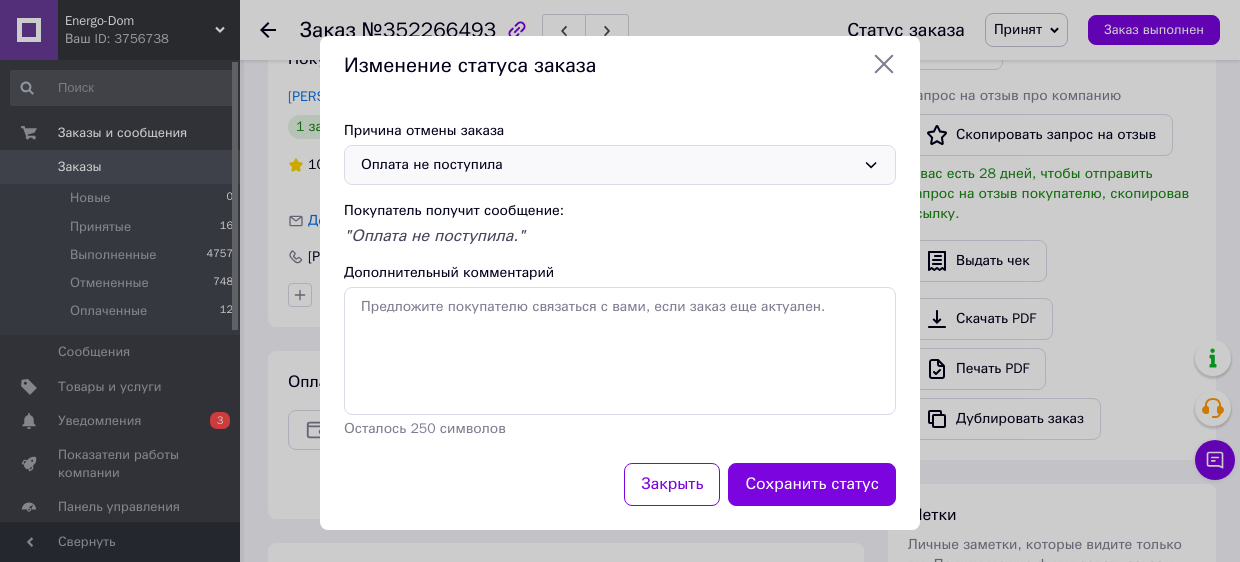 click on "Оплата не поступила" at bounding box center [608, 165] 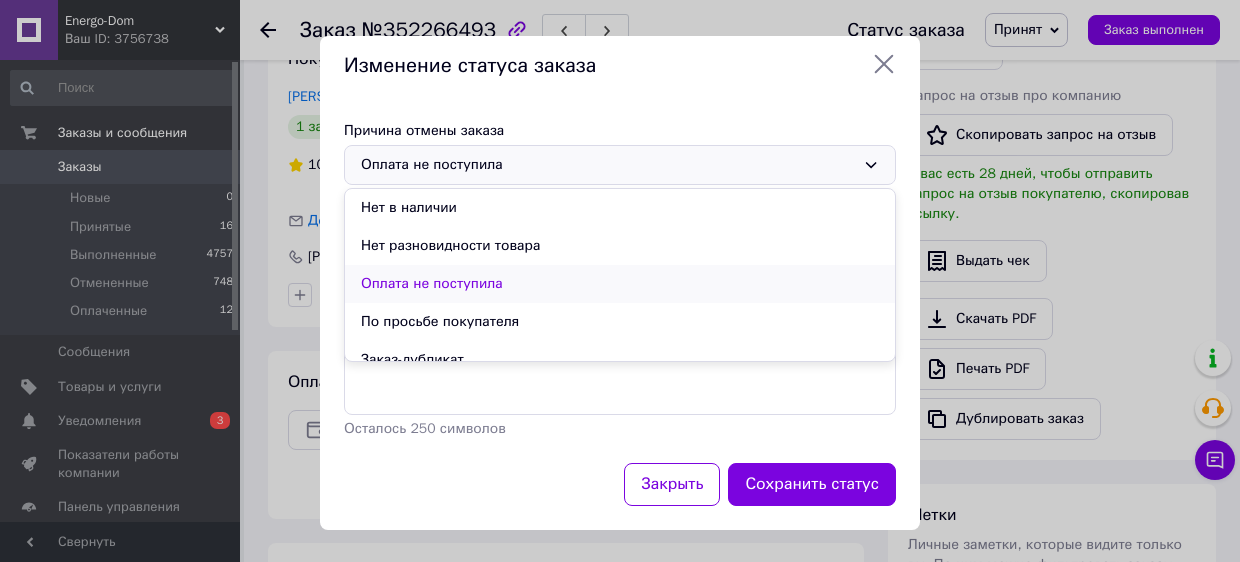 scroll, scrollTop: 75, scrollLeft: 0, axis: vertical 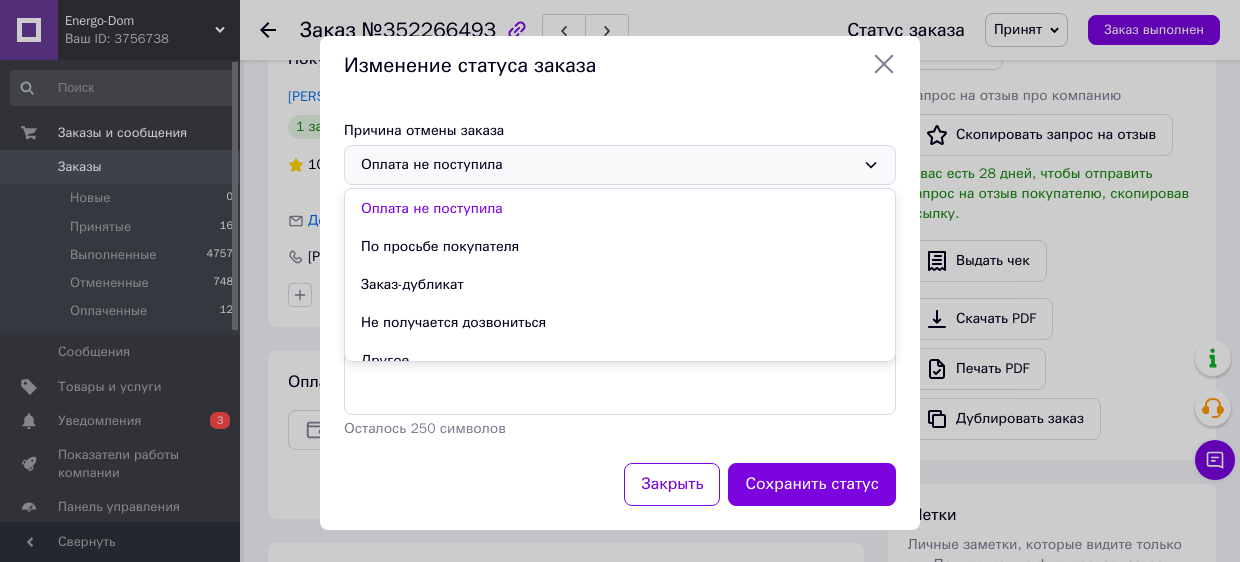 drag, startPoint x: 424, startPoint y: 250, endPoint x: 439, endPoint y: 246, distance: 15.524175 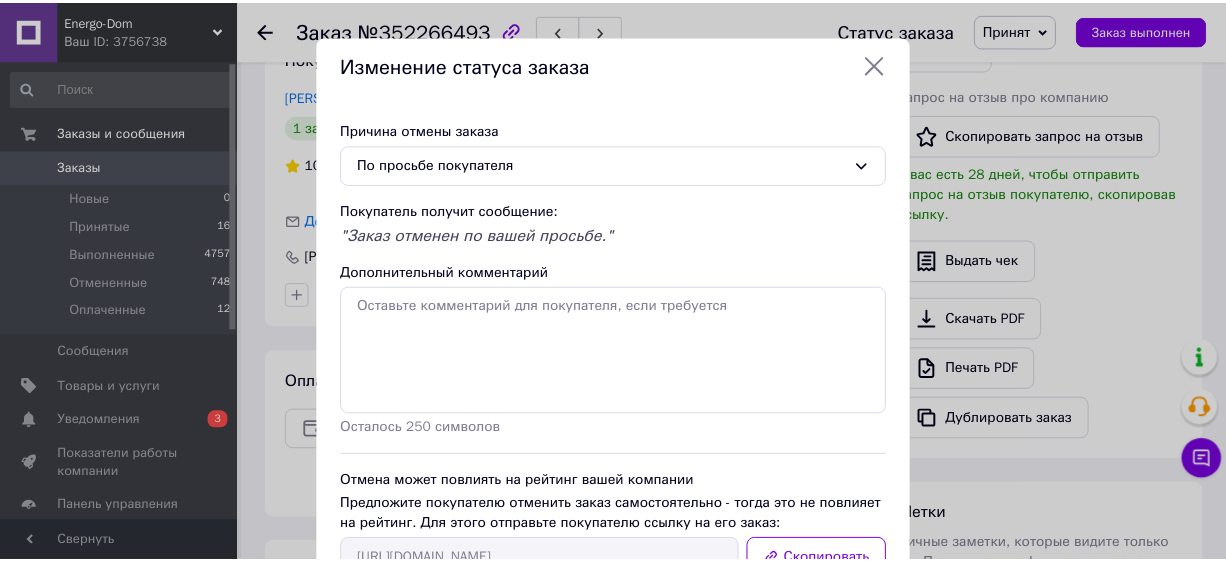 scroll, scrollTop: 144, scrollLeft: 0, axis: vertical 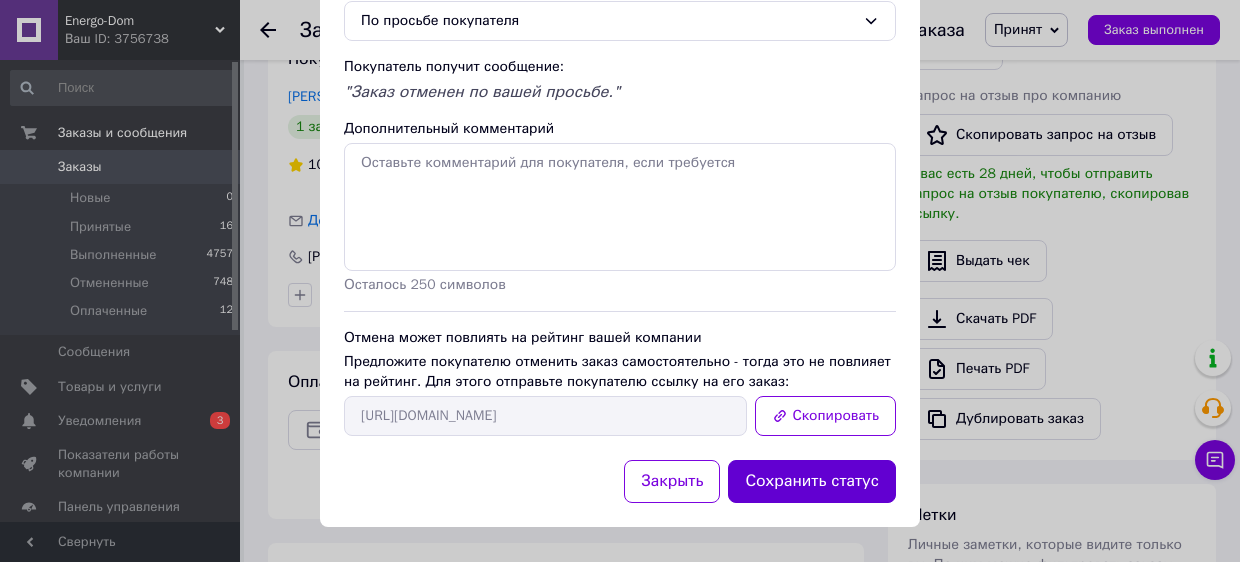 click on "Сохранить статус" at bounding box center [812, 481] 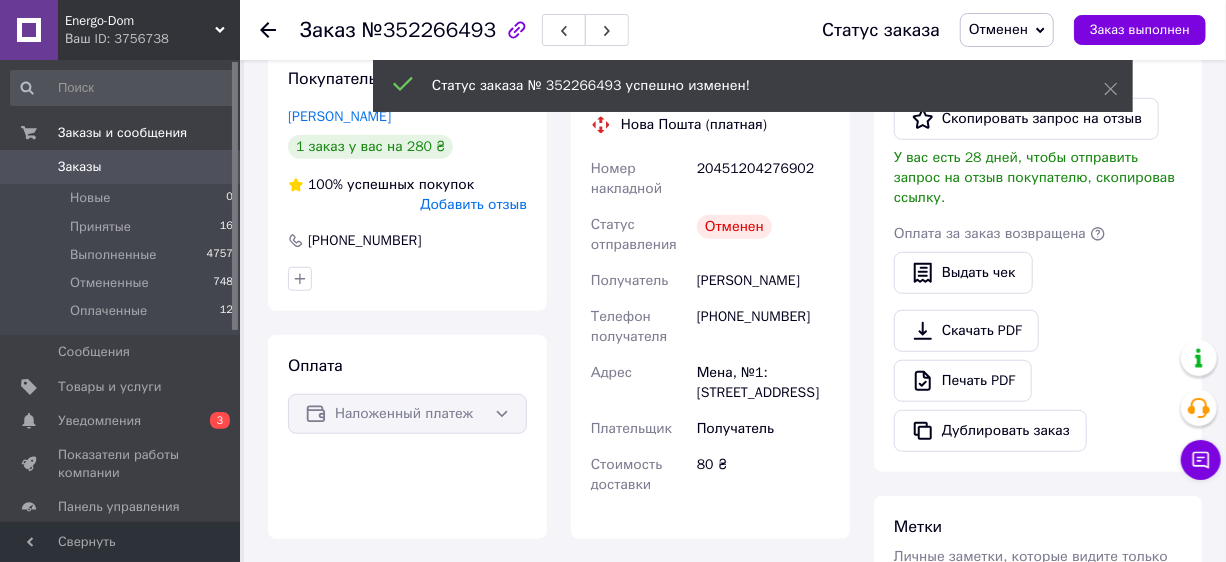scroll, scrollTop: 527, scrollLeft: 0, axis: vertical 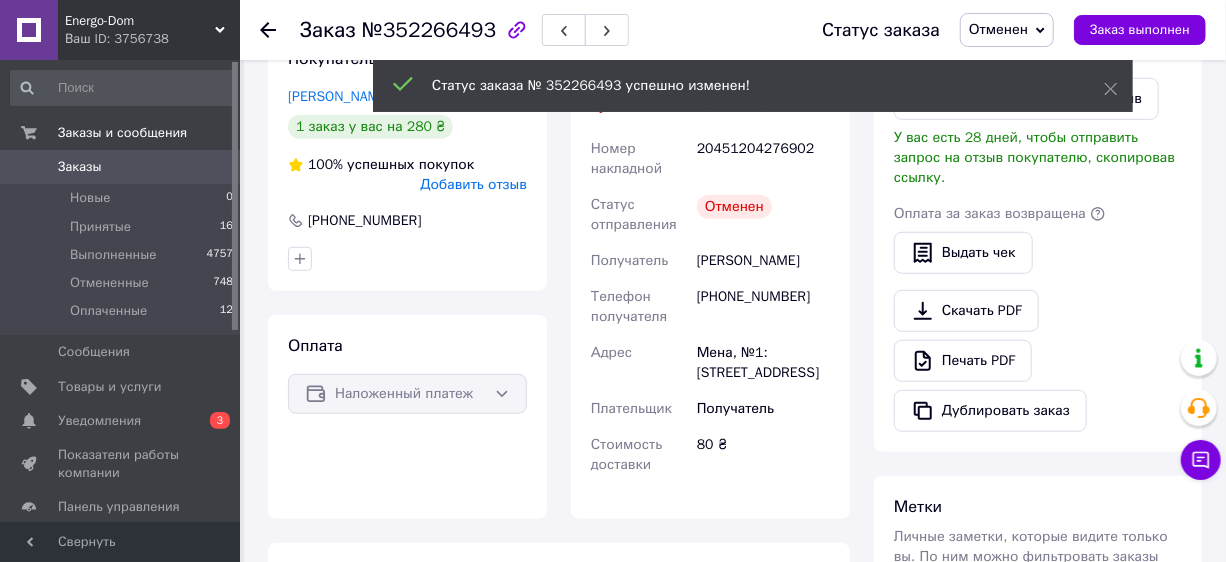 click on "Отменен" at bounding box center (998, 29) 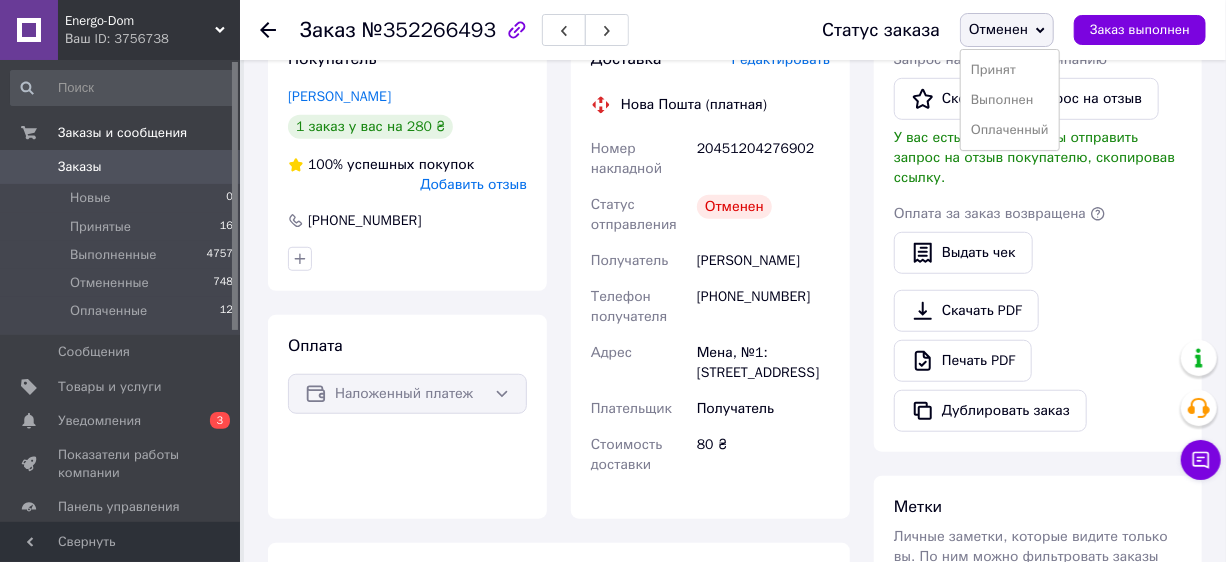 scroll, scrollTop: 163, scrollLeft: 0, axis: vertical 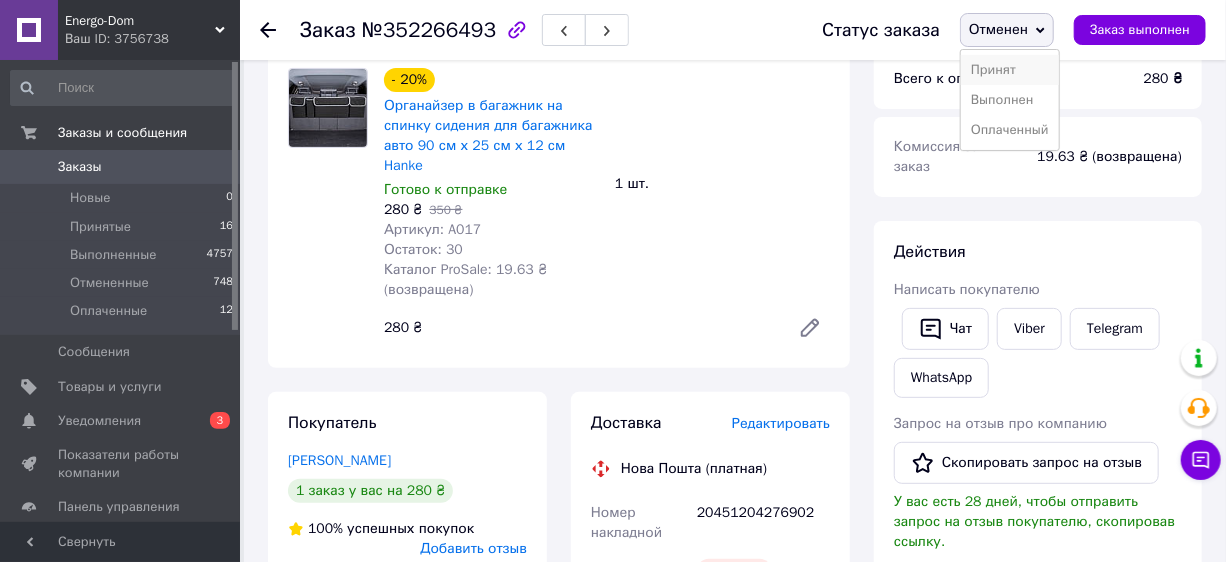 click on "Принят" at bounding box center (1010, 70) 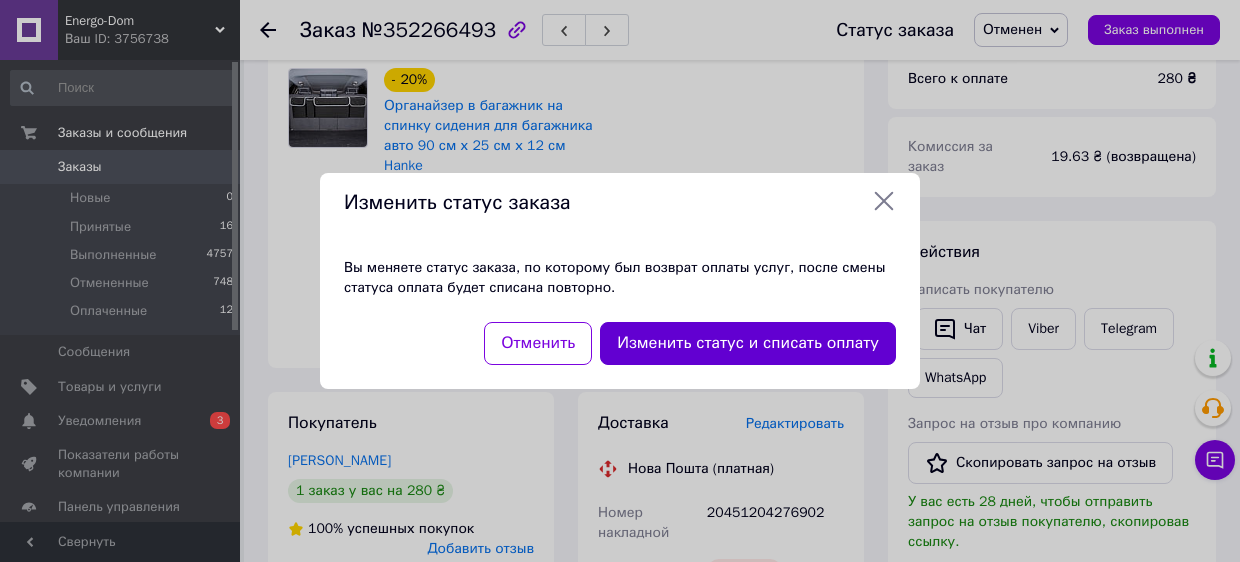 click on "Изменить статус и списать оплату" at bounding box center (748, 343) 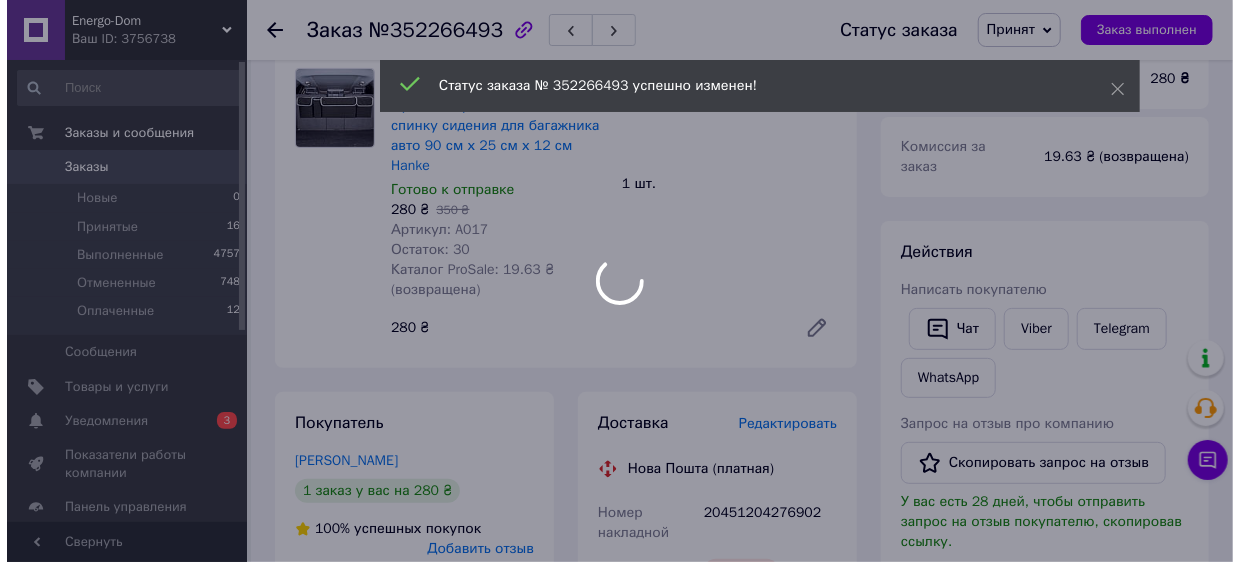 scroll, scrollTop: 345, scrollLeft: 0, axis: vertical 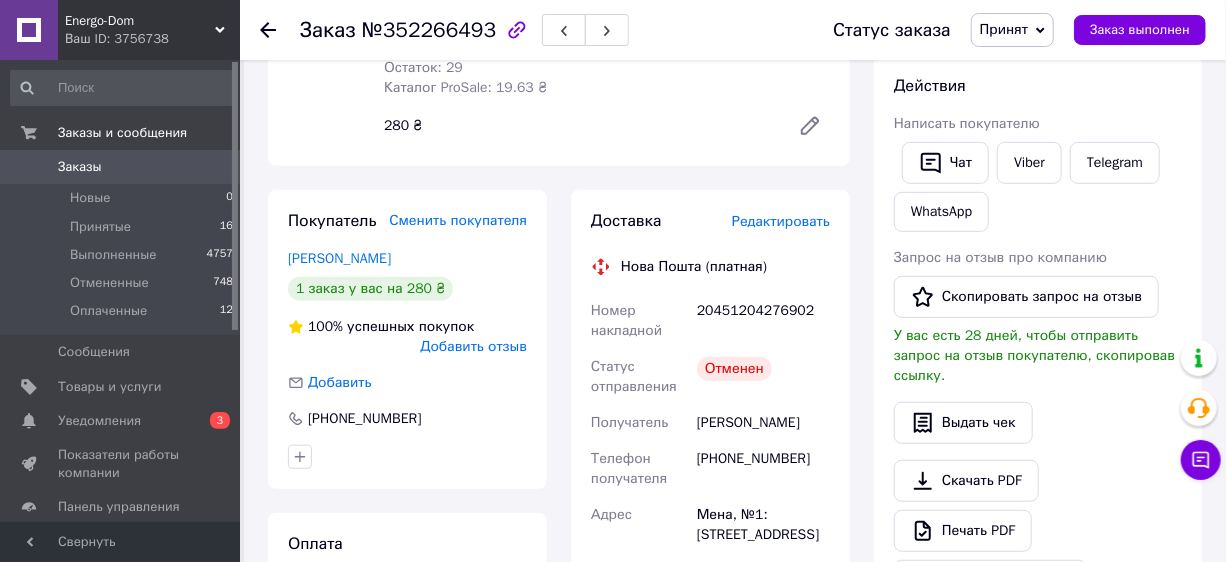 click on "Редактировать" at bounding box center (781, 221) 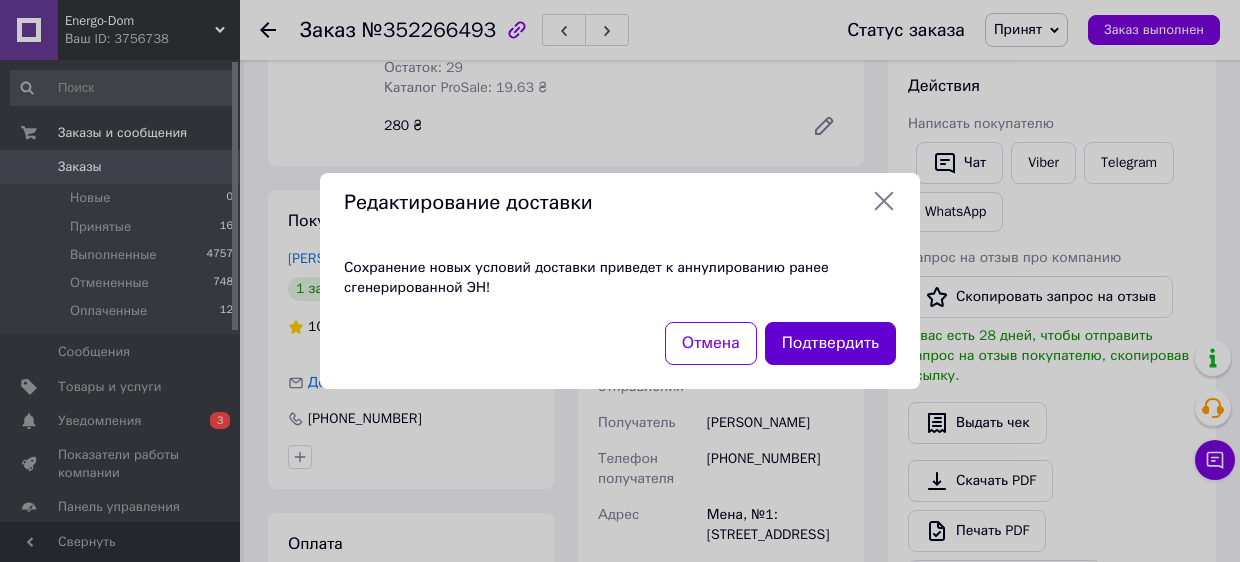 click on "Подтвердить" at bounding box center [830, 343] 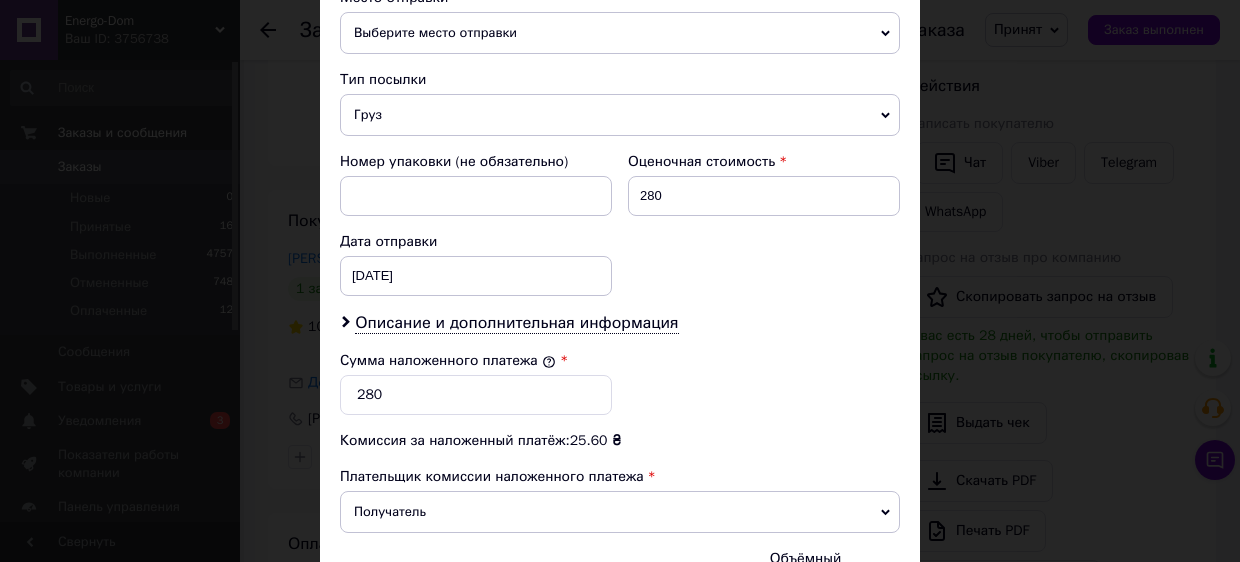 scroll, scrollTop: 960, scrollLeft: 0, axis: vertical 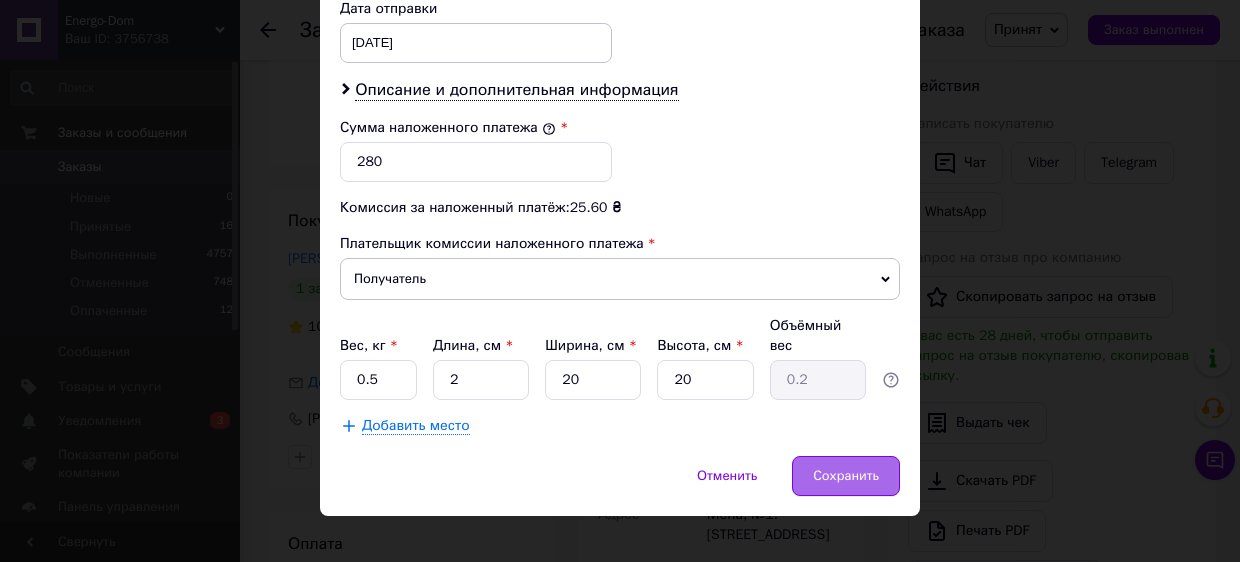 click on "Сохранить" at bounding box center [846, 476] 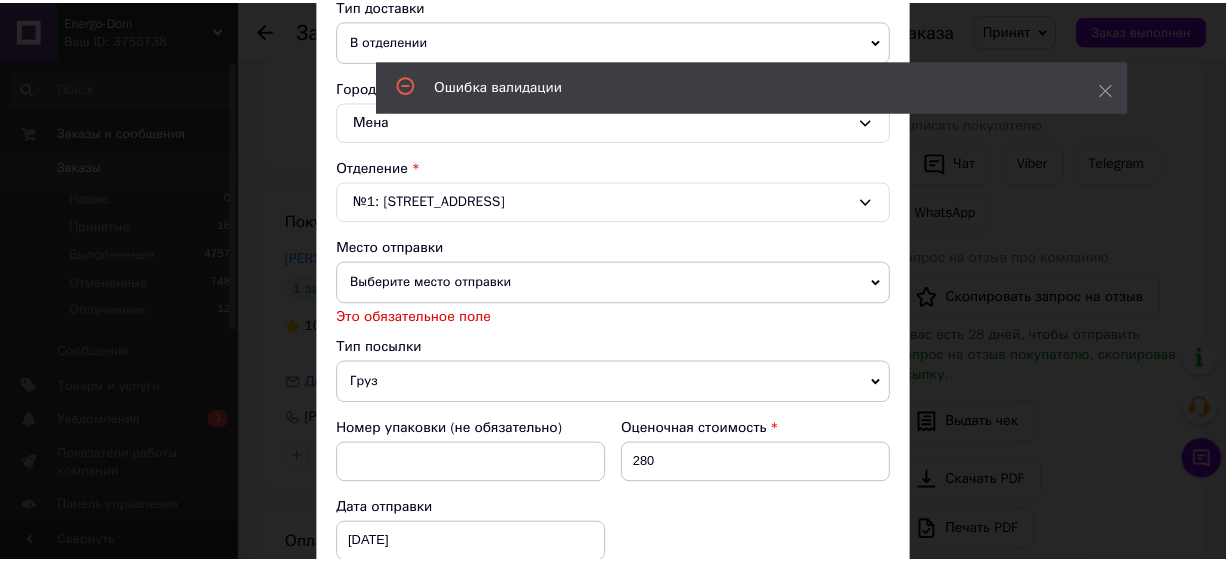 scroll, scrollTop: 0, scrollLeft: 0, axis: both 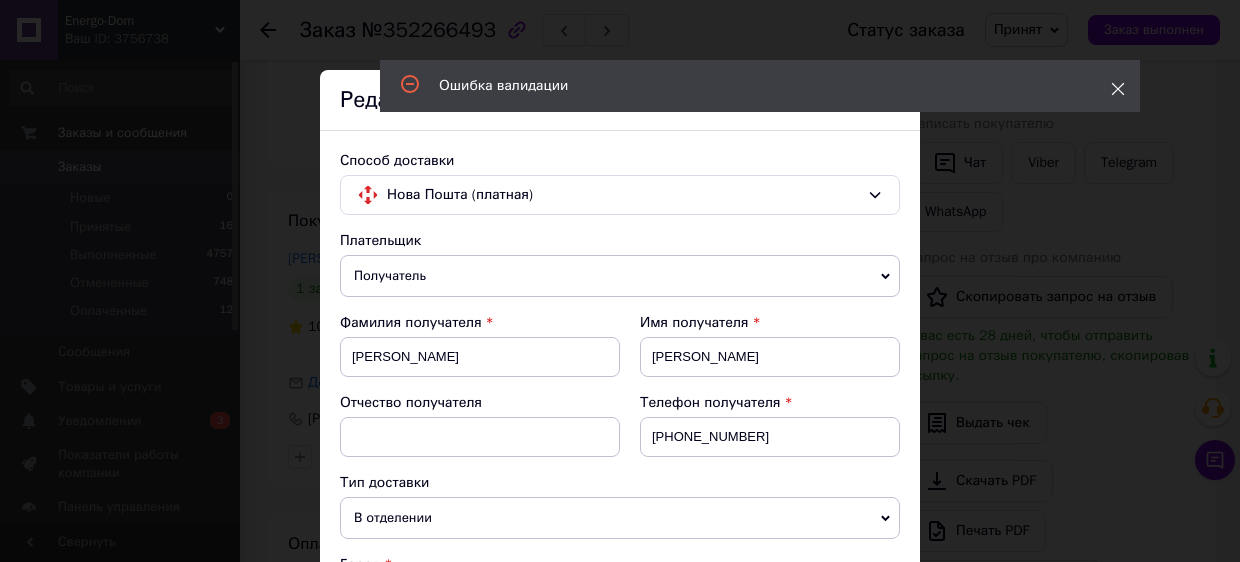 click 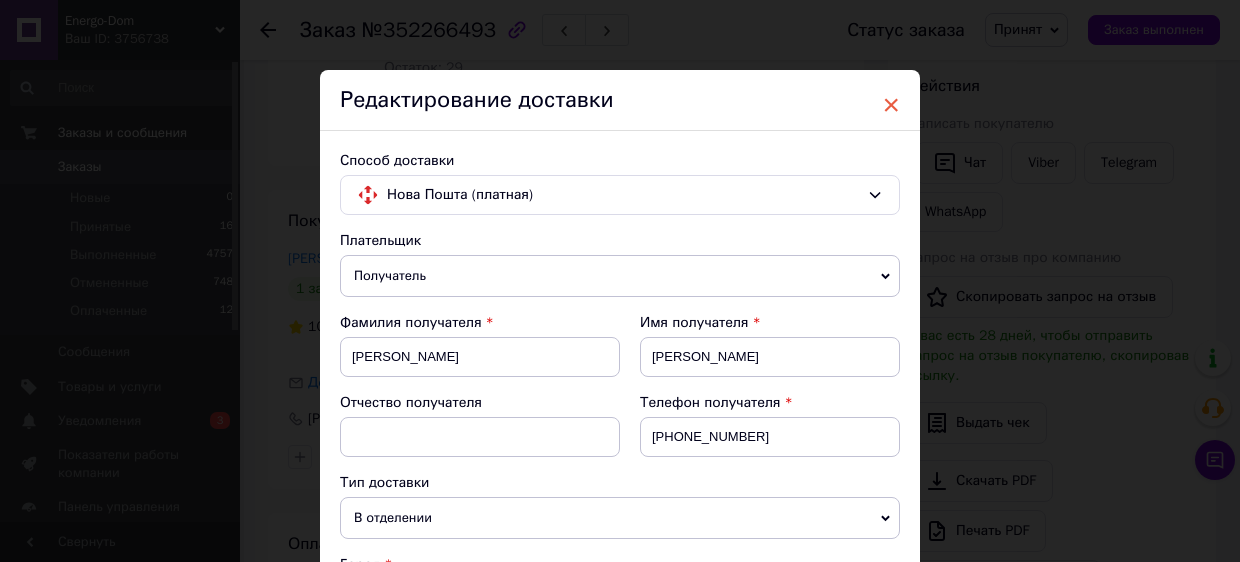 click on "×" at bounding box center (891, 105) 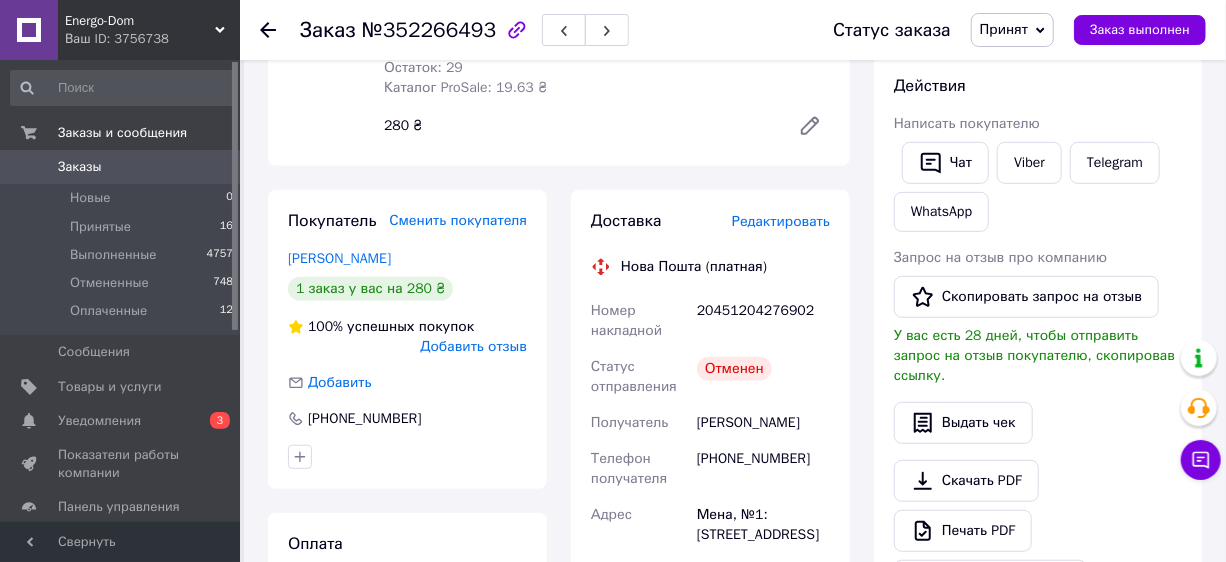 click on "20451204276902" at bounding box center [763, 321] 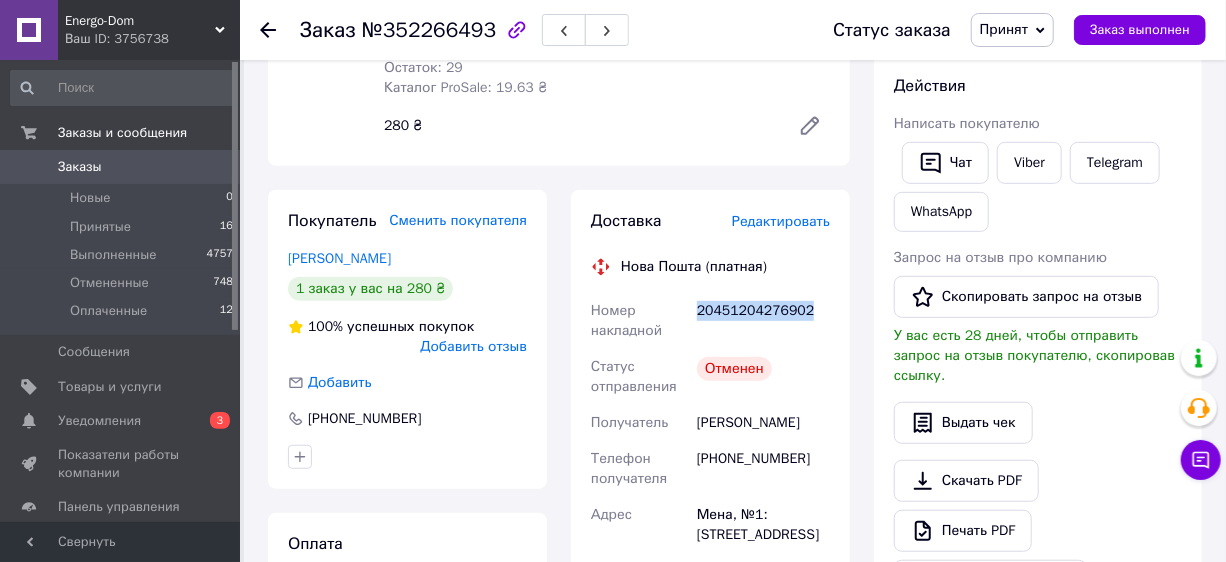click on "20451204276902" at bounding box center [763, 321] 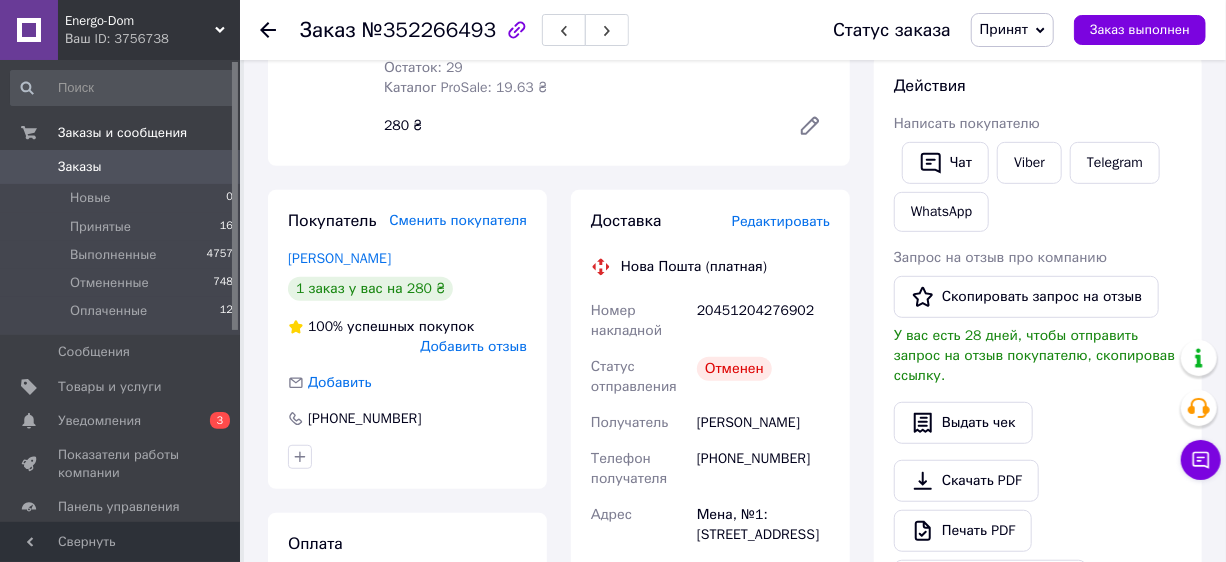 click on "Отменен" at bounding box center [763, 377] 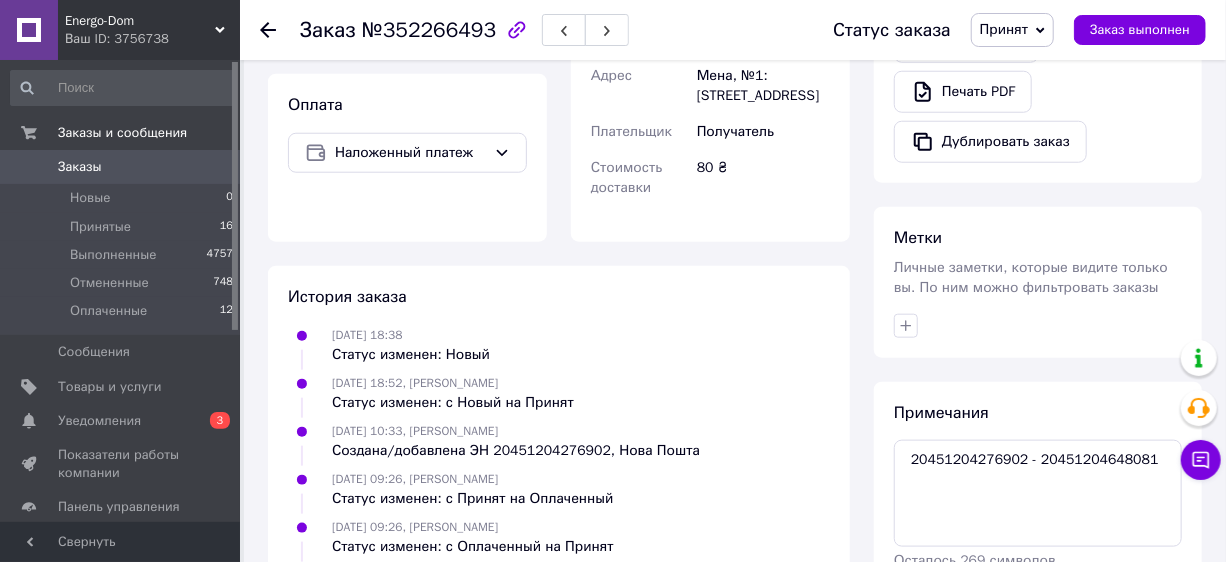 scroll, scrollTop: 966, scrollLeft: 0, axis: vertical 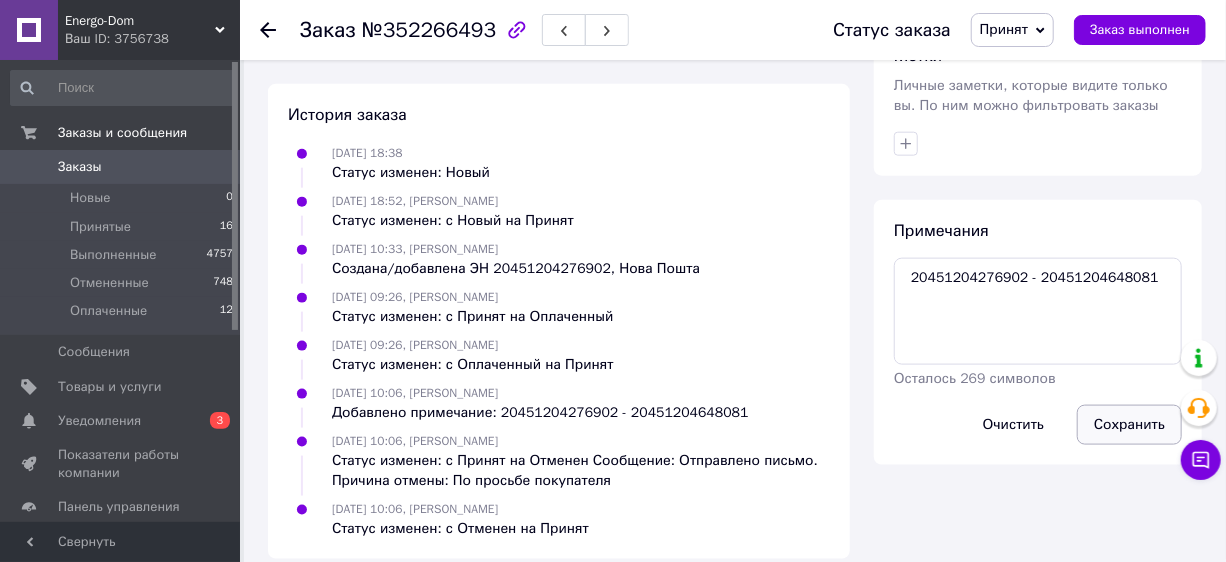 click on "Сохранить" at bounding box center [1129, 425] 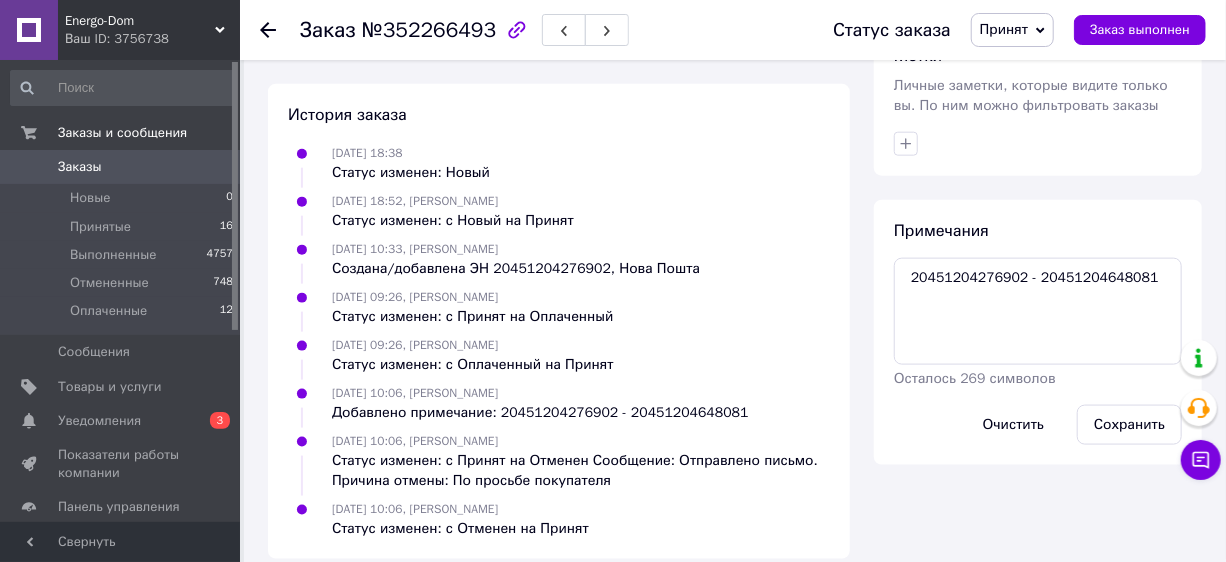 drag, startPoint x: 1121, startPoint y: 400, endPoint x: 1061, endPoint y: 439, distance: 71.561165 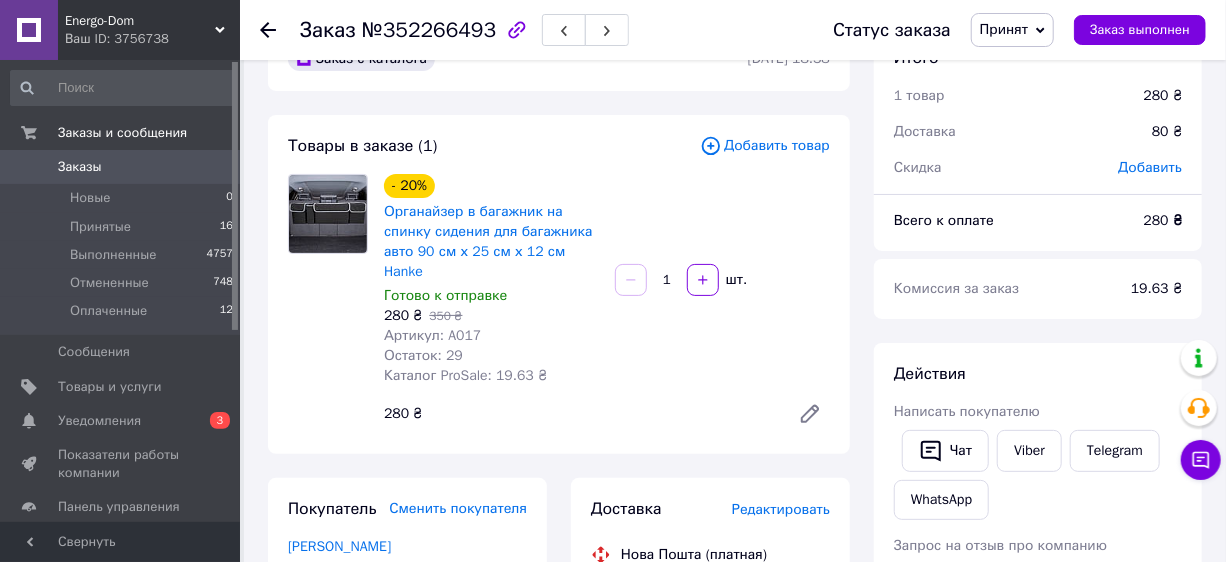scroll, scrollTop: 0, scrollLeft: 0, axis: both 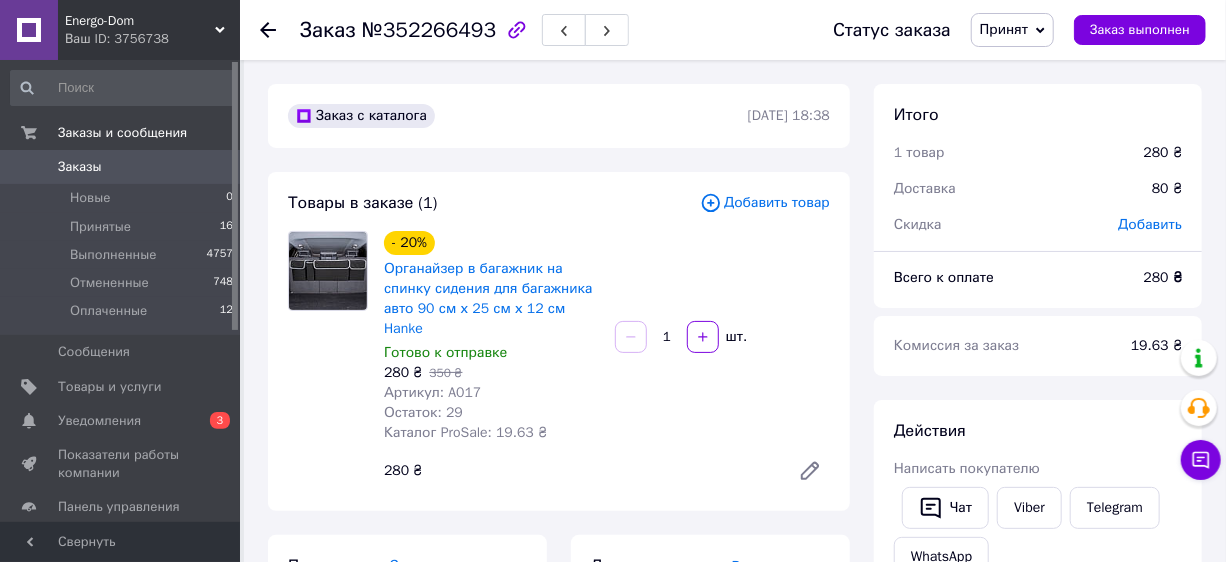 click on "Заказы" at bounding box center [121, 167] 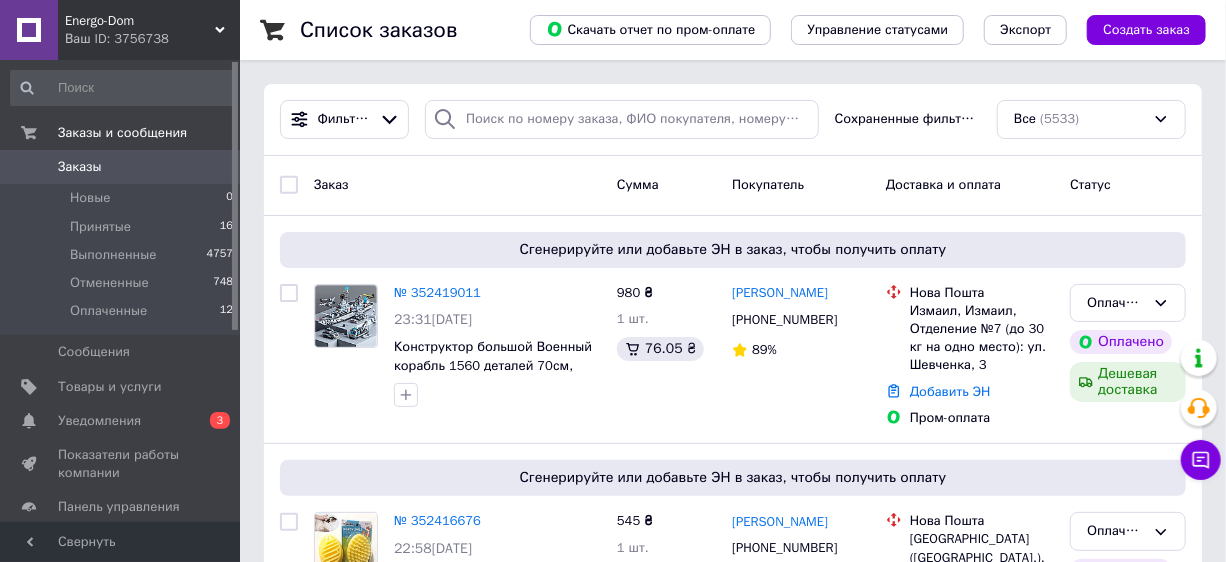 scroll, scrollTop: 545, scrollLeft: 0, axis: vertical 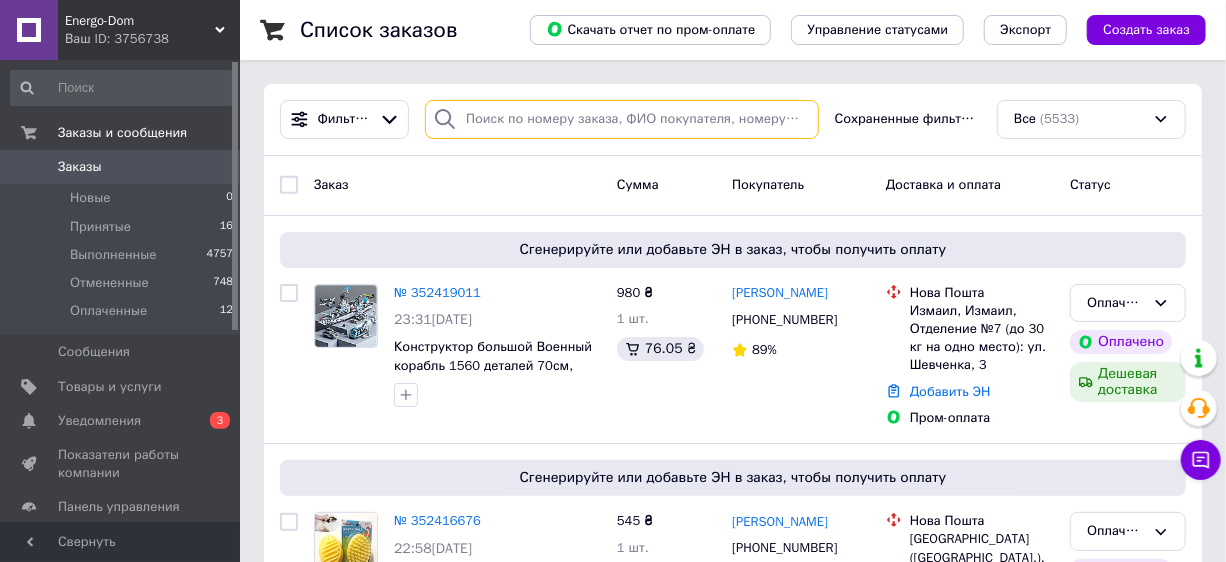 click at bounding box center [622, 119] 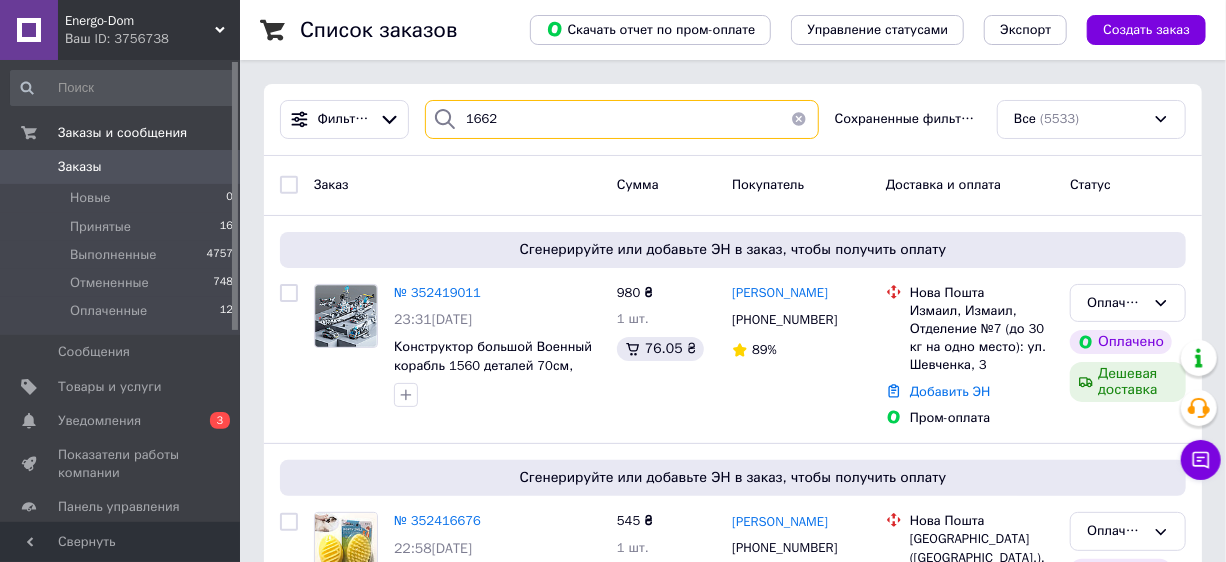 type on "1662" 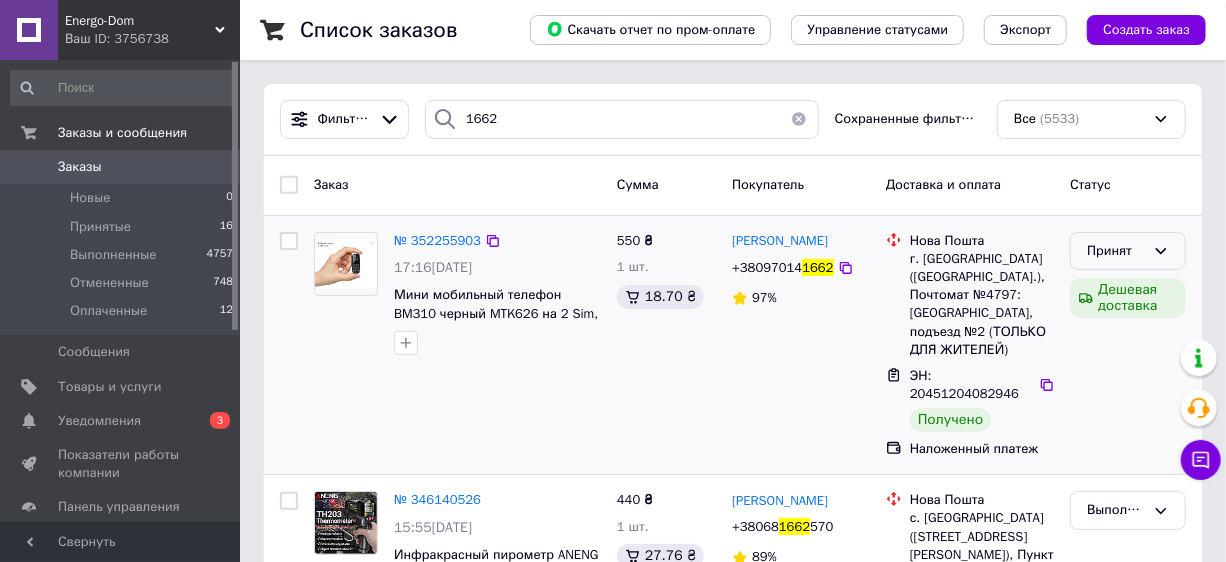 click on "Принят" at bounding box center [1128, 251] 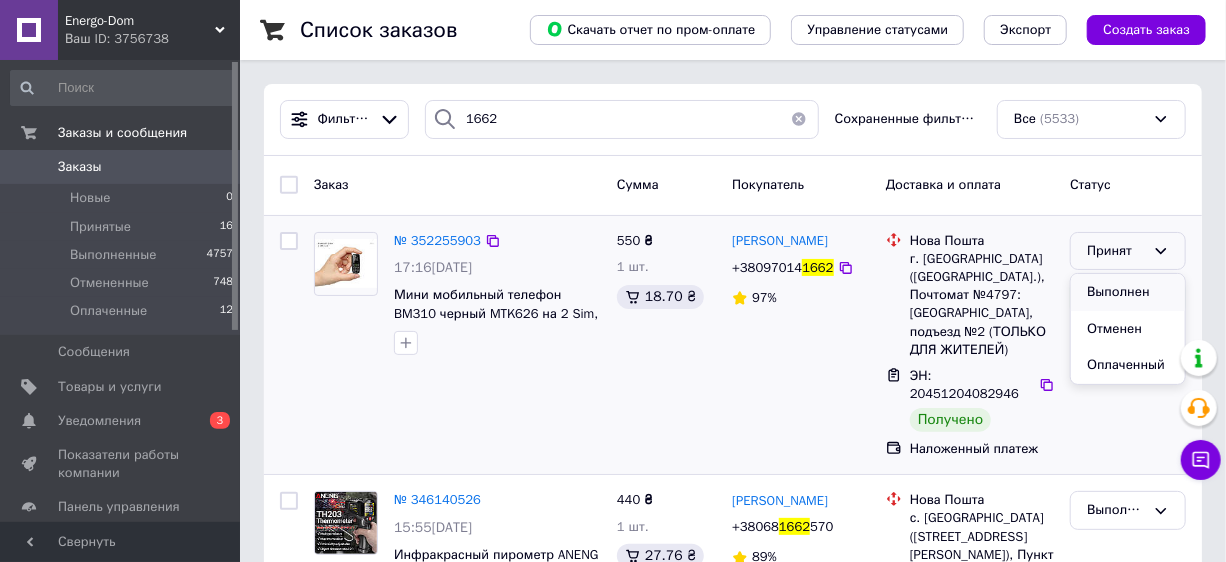click on "Выполнен" at bounding box center [1128, 292] 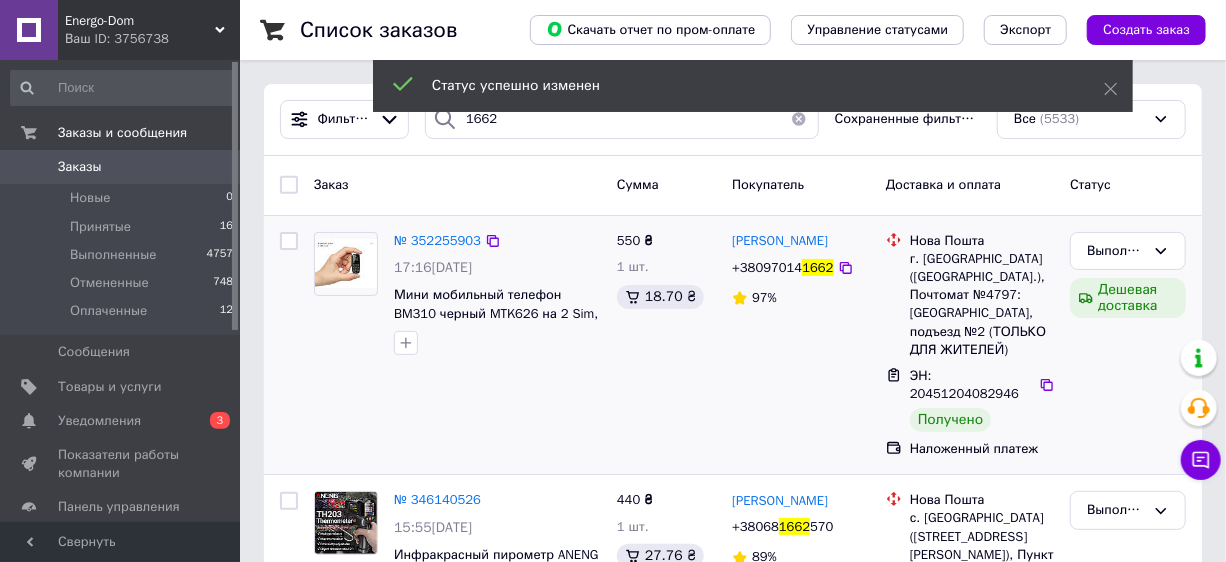 click on "Заказы" at bounding box center (121, 167) 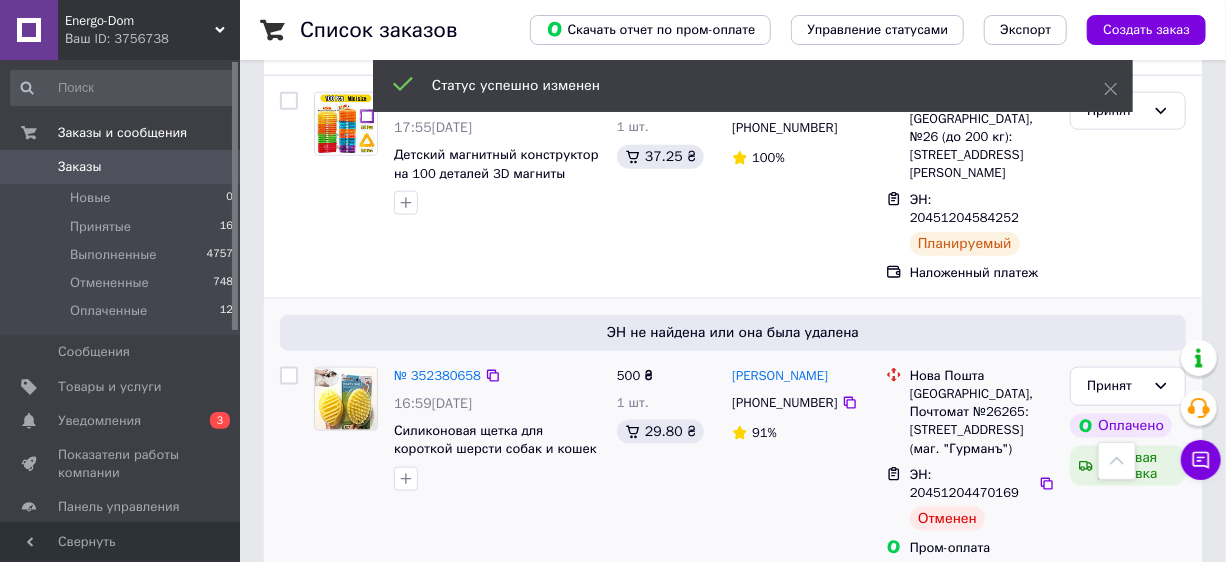 scroll, scrollTop: 727, scrollLeft: 0, axis: vertical 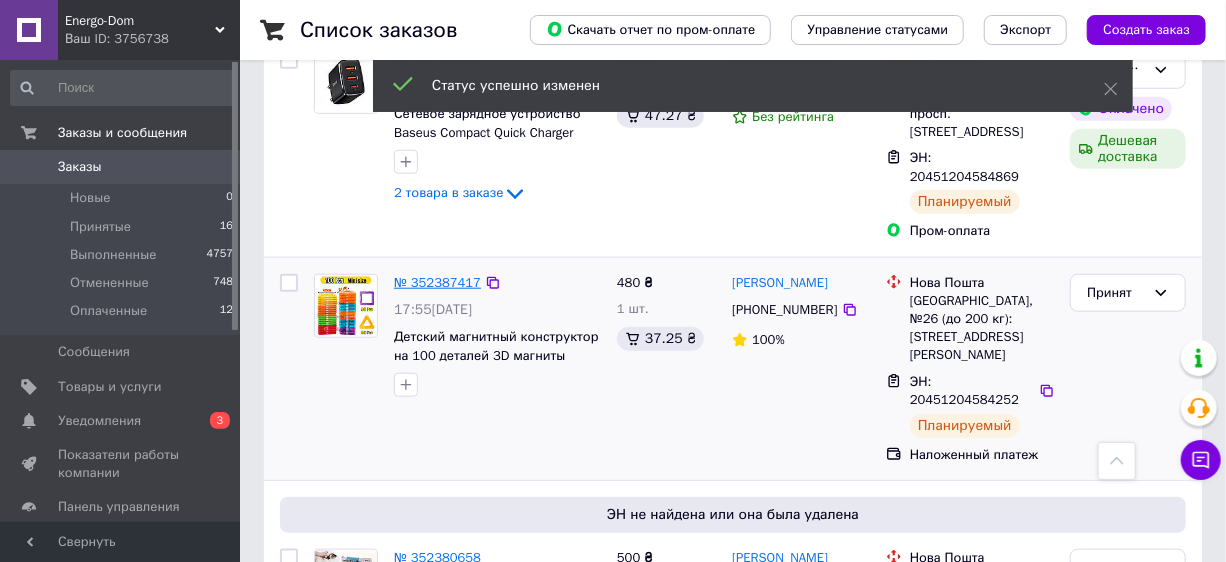 click on "№ 352387417" at bounding box center (437, 282) 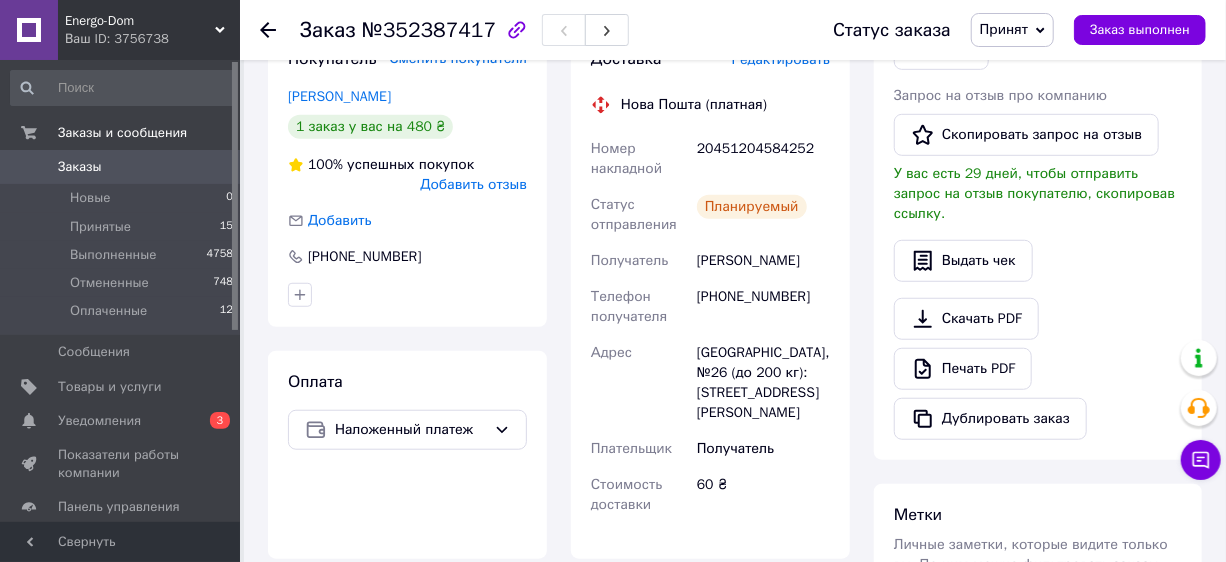 scroll, scrollTop: 325, scrollLeft: 0, axis: vertical 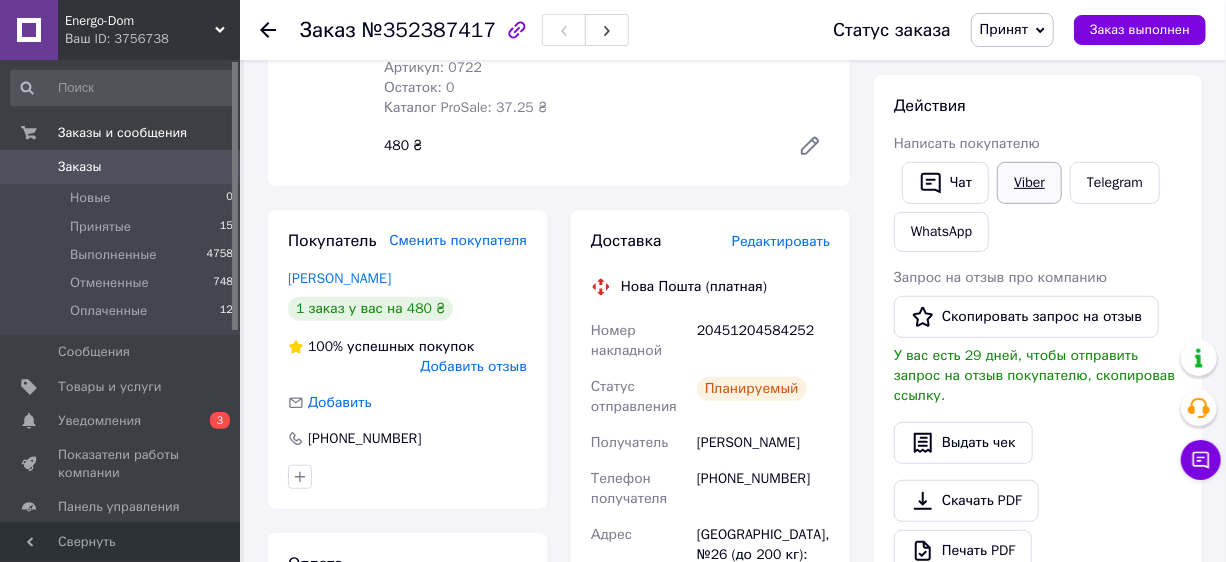 click on "Viber" at bounding box center (1029, 183) 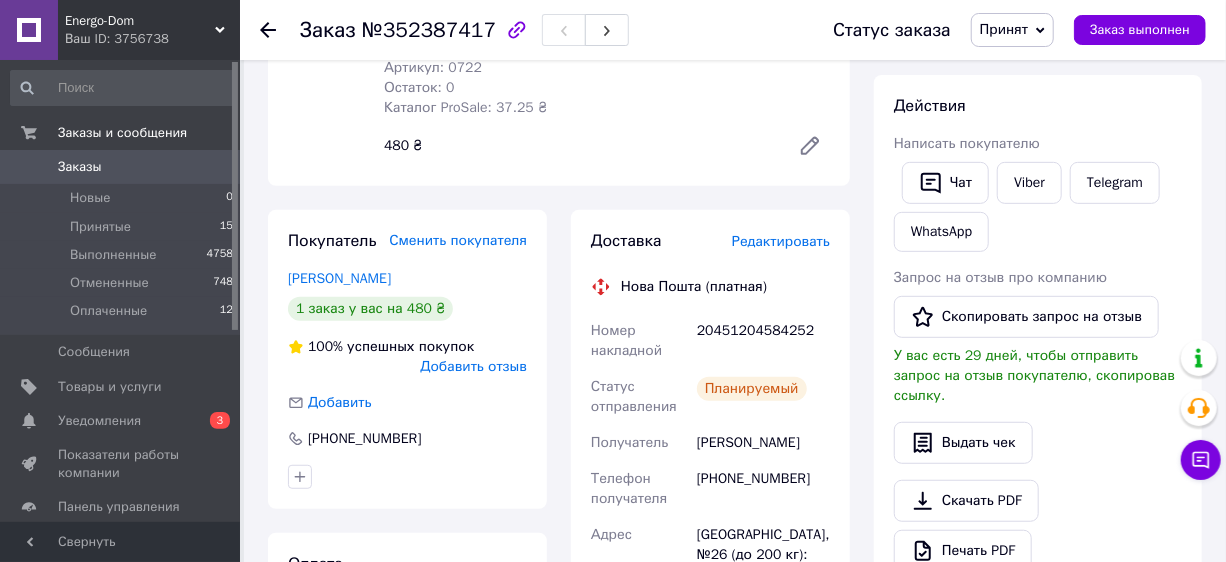 click on "Заказы" at bounding box center (80, 167) 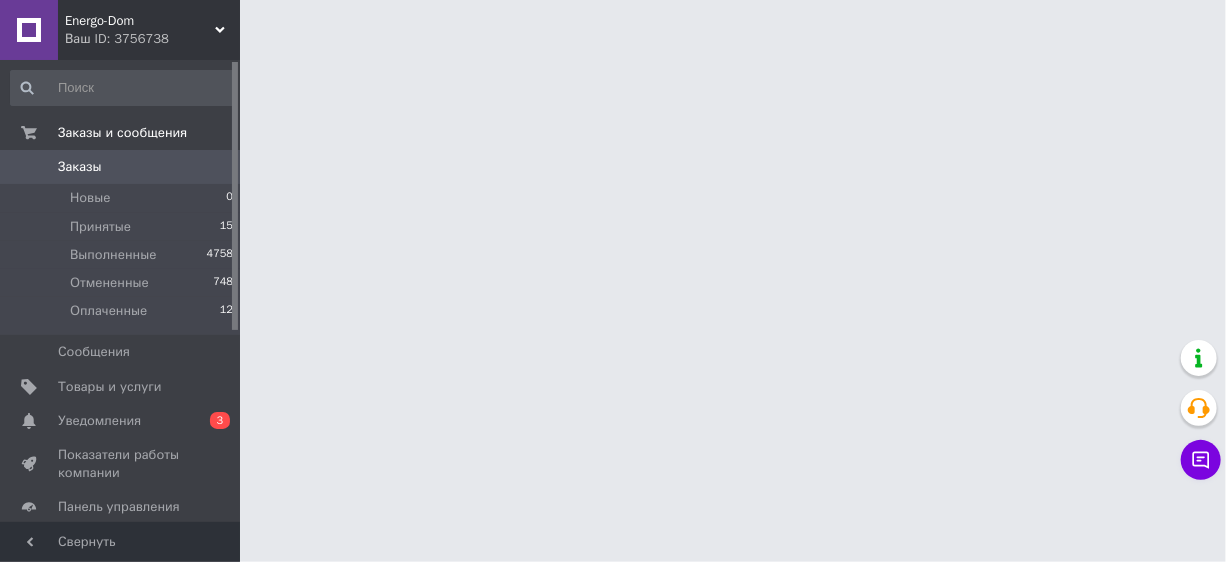 scroll, scrollTop: 0, scrollLeft: 0, axis: both 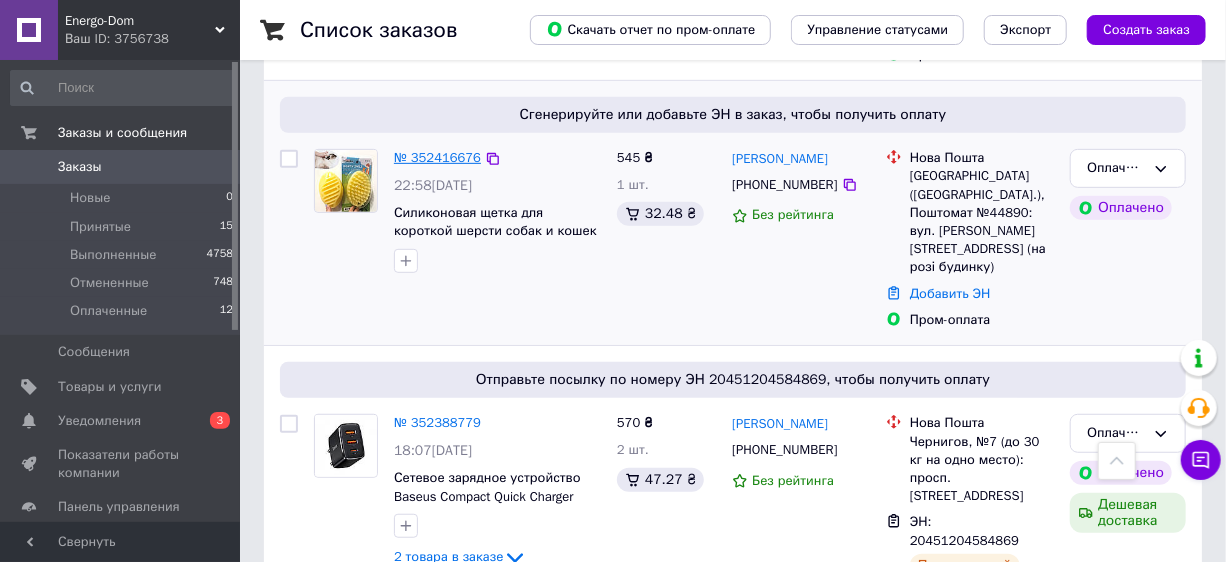 click on "№ 352416676" at bounding box center (437, 157) 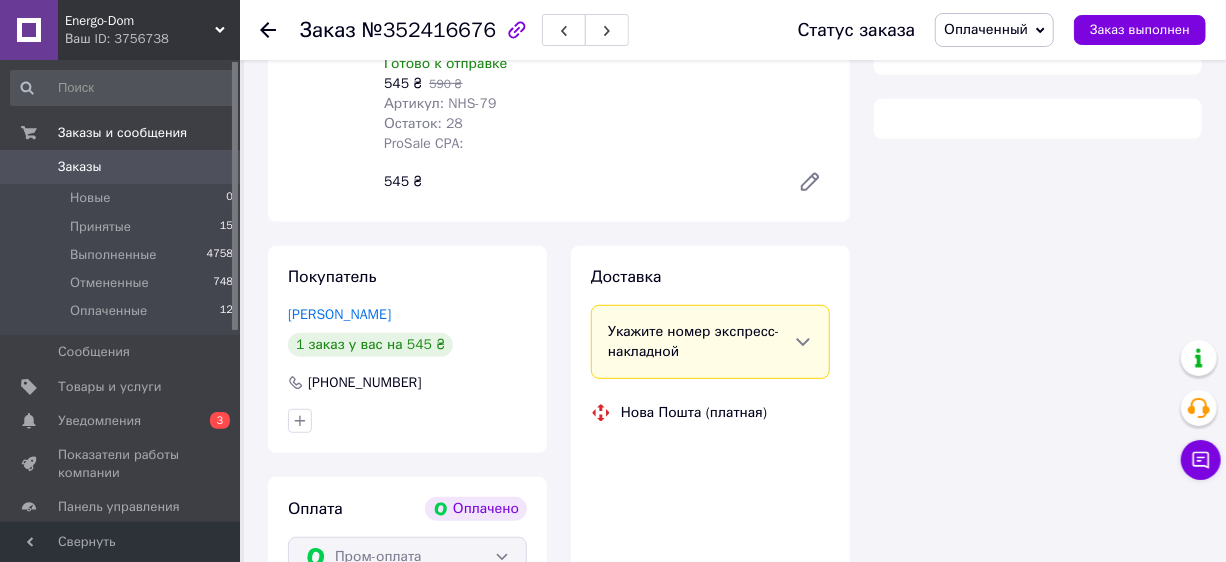 scroll, scrollTop: 363, scrollLeft: 0, axis: vertical 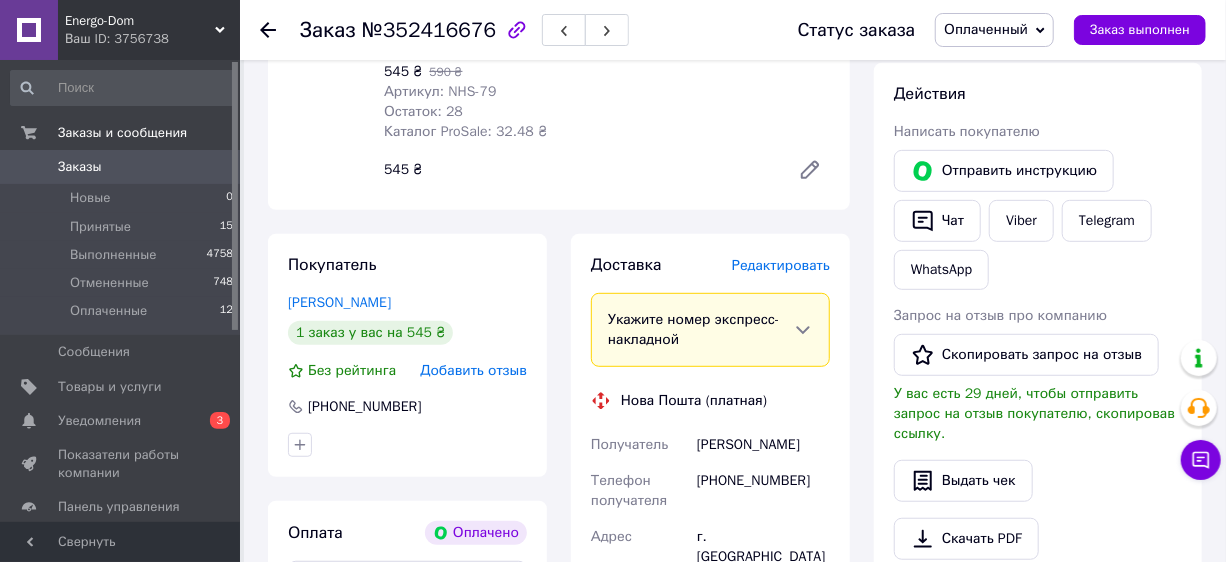 click on "Отправить инструкцию   Чат Viber Telegram WhatsApp" at bounding box center [1038, 220] 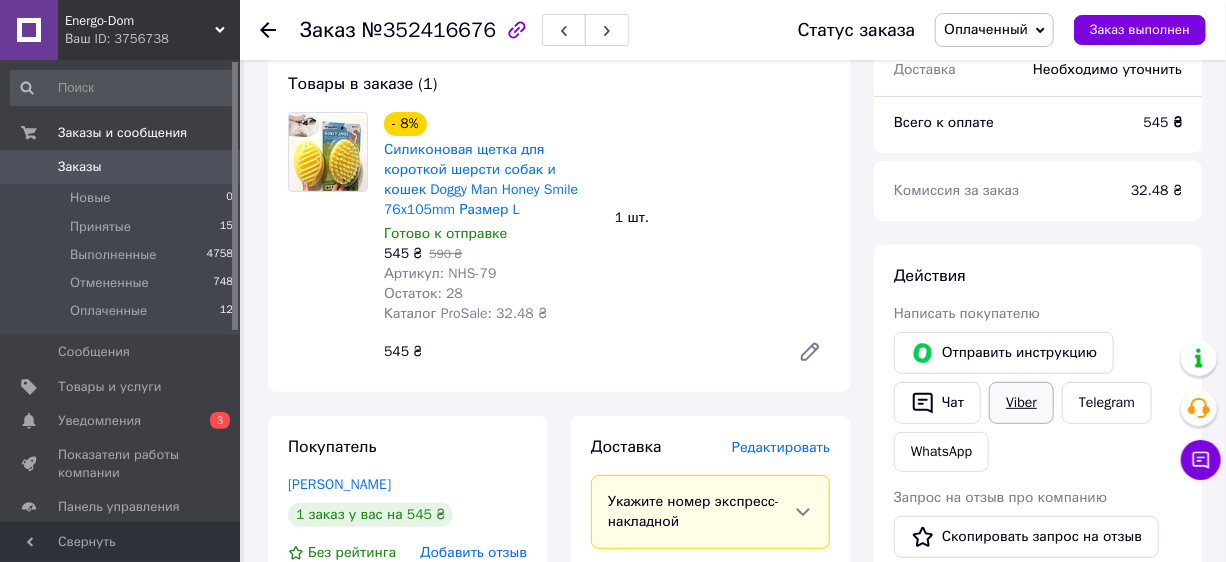 click on "Viber" at bounding box center (1021, 403) 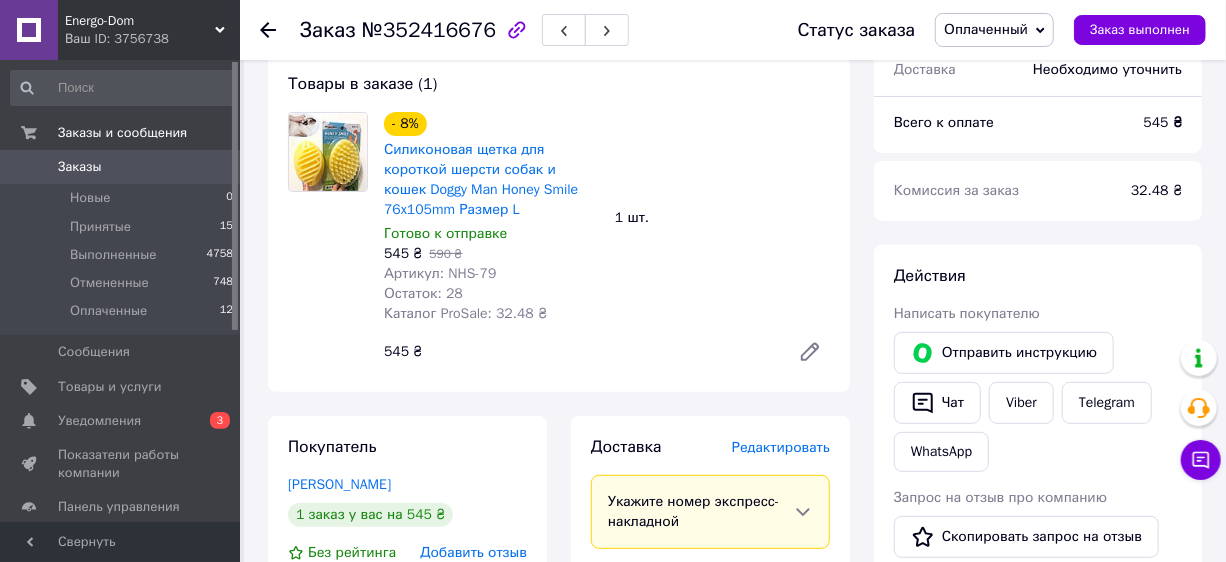 click on "Итого 1 товар 545 ₴ Доставка Необходимо уточнить Всего к оплате 545 ₴ Комиссия за заказ 32.48 ₴ Действия Написать покупателю   Отправить инструкцию   Чат Viber Telegram WhatsApp Запрос на отзыв про компанию   Скопировать запрос на отзыв У вас есть 29 дней, чтобы отправить запрос на отзыв покупателю, скопировав ссылку.   Выдать чек   Скачать PDF   Печать PDF   Вернуть деньги покупателю Метки Личные заметки, которые видите только вы. По ним можно фильтровать заказы Примечания Осталось 300 символов Очистить Сохранить" at bounding box center [1038, 701] 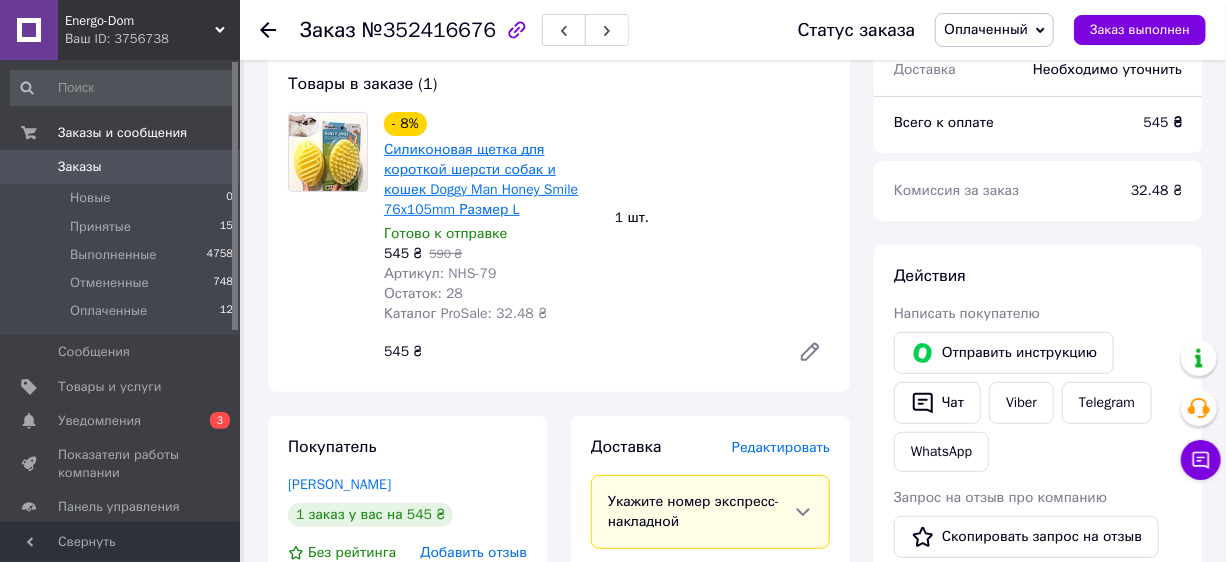 click on "Силиконовая щетка для короткой шерсти собак и кошек Doggy Man Honey Smile 76x105mm Размер L" at bounding box center (481, 179) 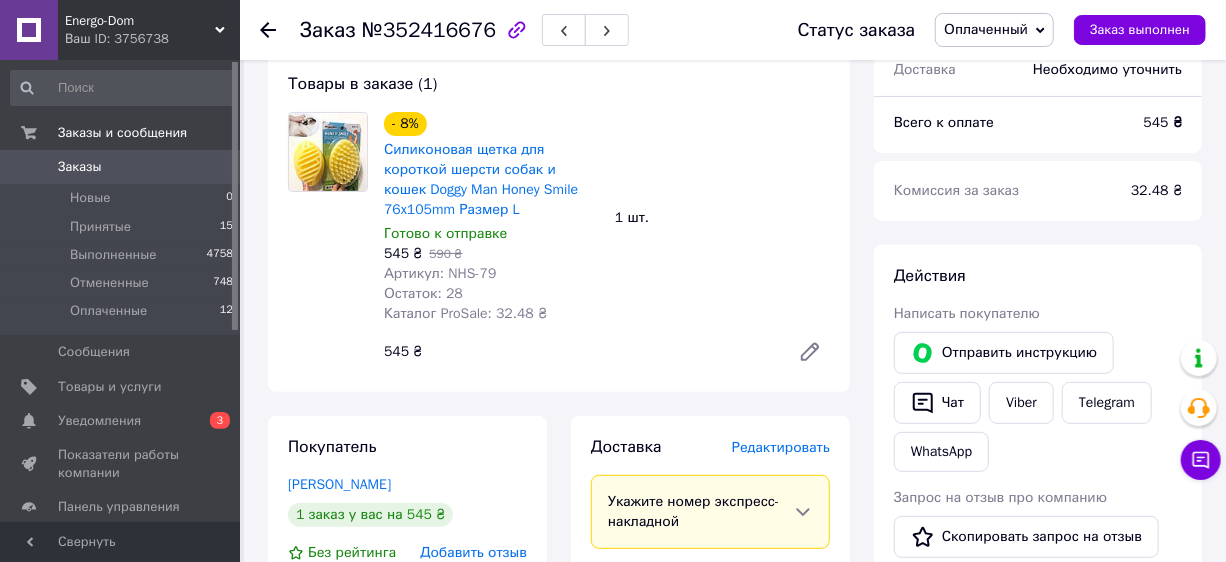 scroll, scrollTop: 545, scrollLeft: 0, axis: vertical 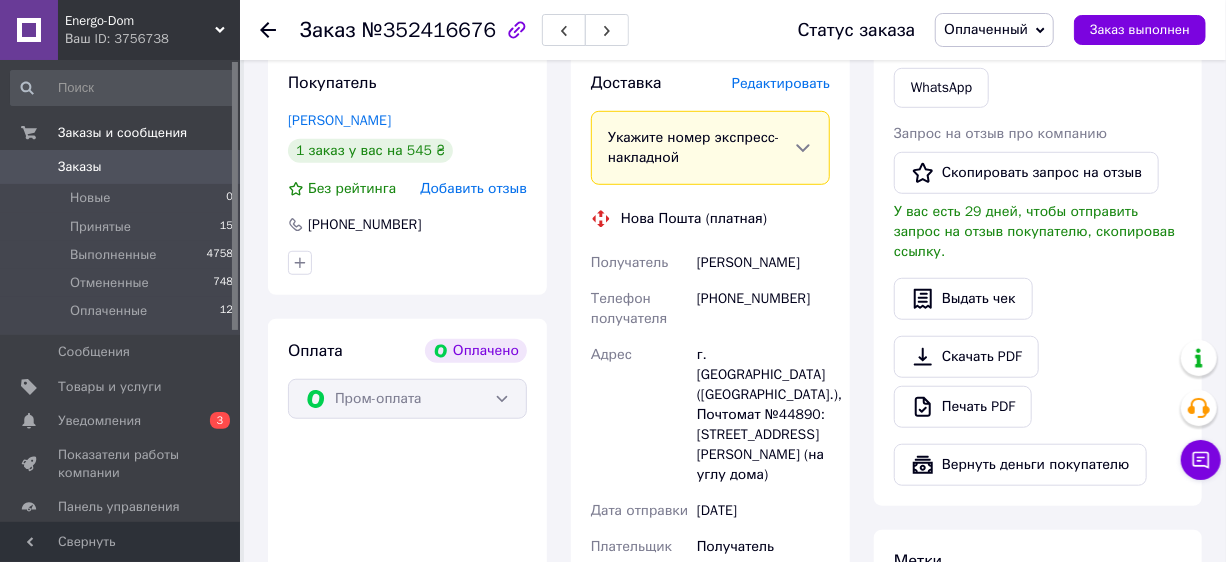 click on "Итого 1 товар 545 ₴ Доставка Необходимо уточнить Всего к оплате 545 ₴ Комиссия за заказ 32.48 ₴ Действия Написать покупателю   Отправить инструкцию   Чат Viber Telegram WhatsApp Запрос на отзыв про компанию   Скопировать запрос на отзыв У вас есть 29 дней, чтобы отправить запрос на отзыв покупателю, скопировав ссылку.   Выдать чек   Скачать PDF   Печать PDF   Вернуть деньги покупателю Метки Личные заметки, которые видите только вы. По ним можно фильтровать заказы Примечания Осталось 300 символов Очистить Сохранить" at bounding box center [1038, 337] 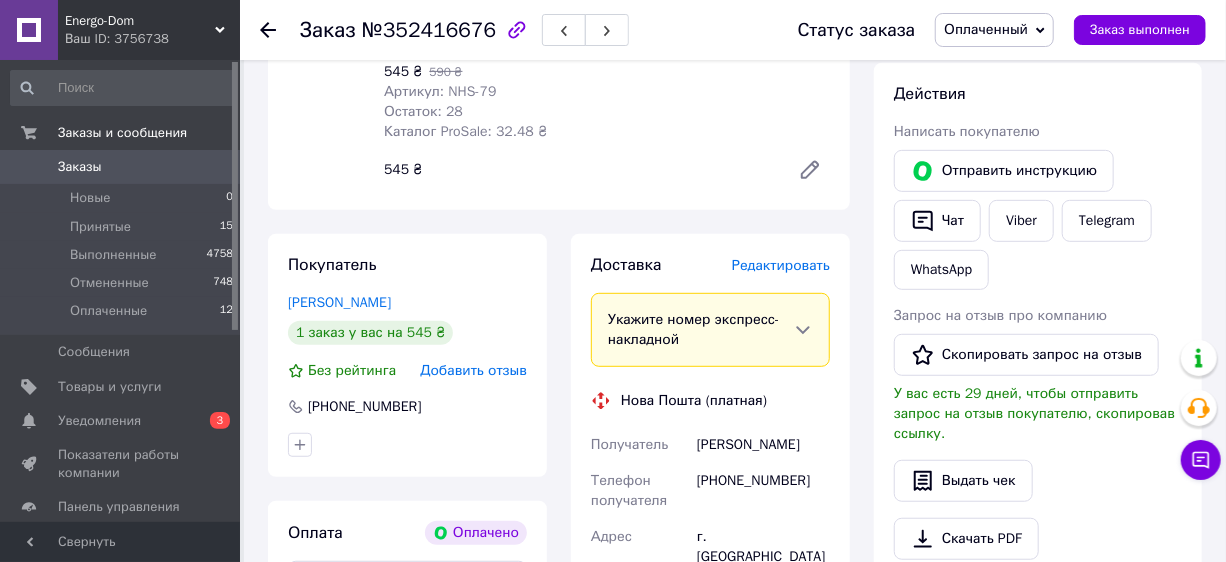 scroll, scrollTop: 545, scrollLeft: 0, axis: vertical 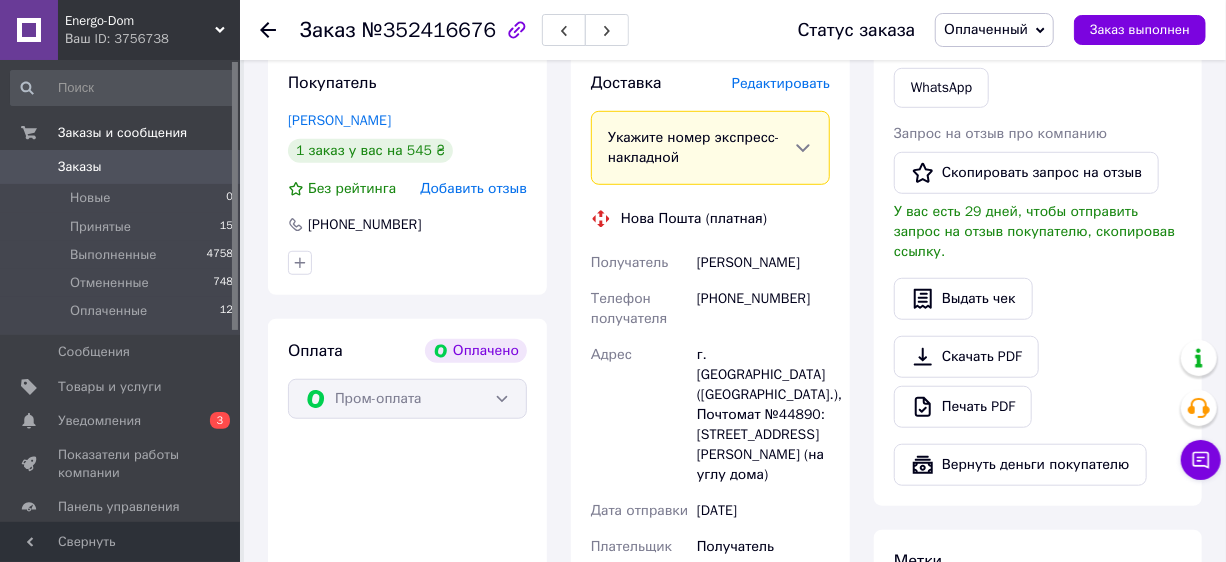 click on "[PHONE_NUMBER]" at bounding box center (763, 309) 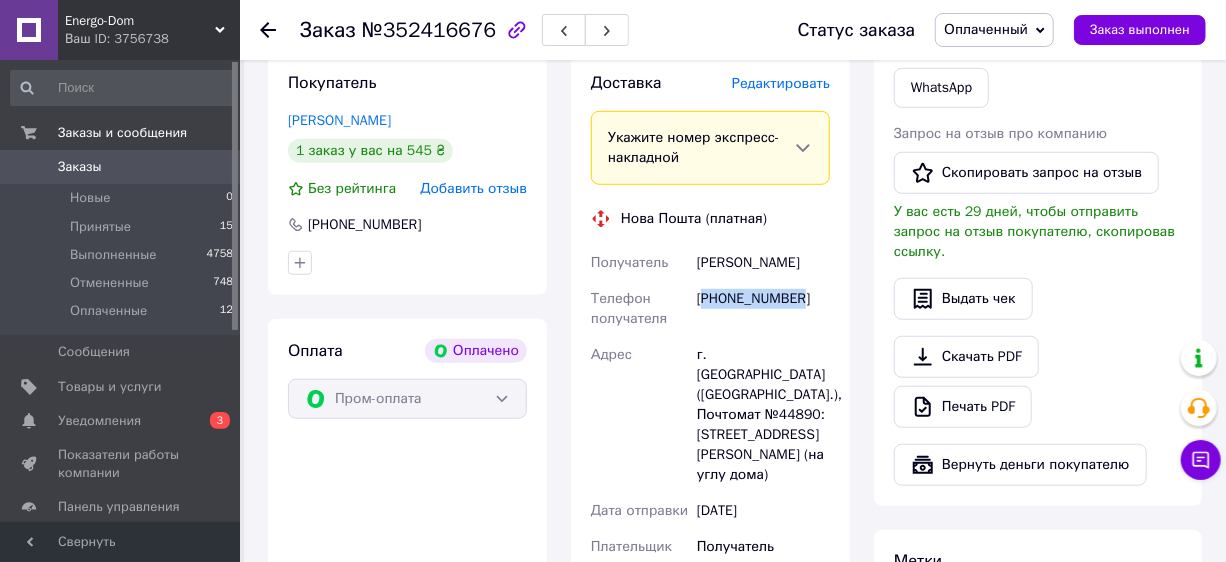 click on "[PHONE_NUMBER]" at bounding box center [763, 309] 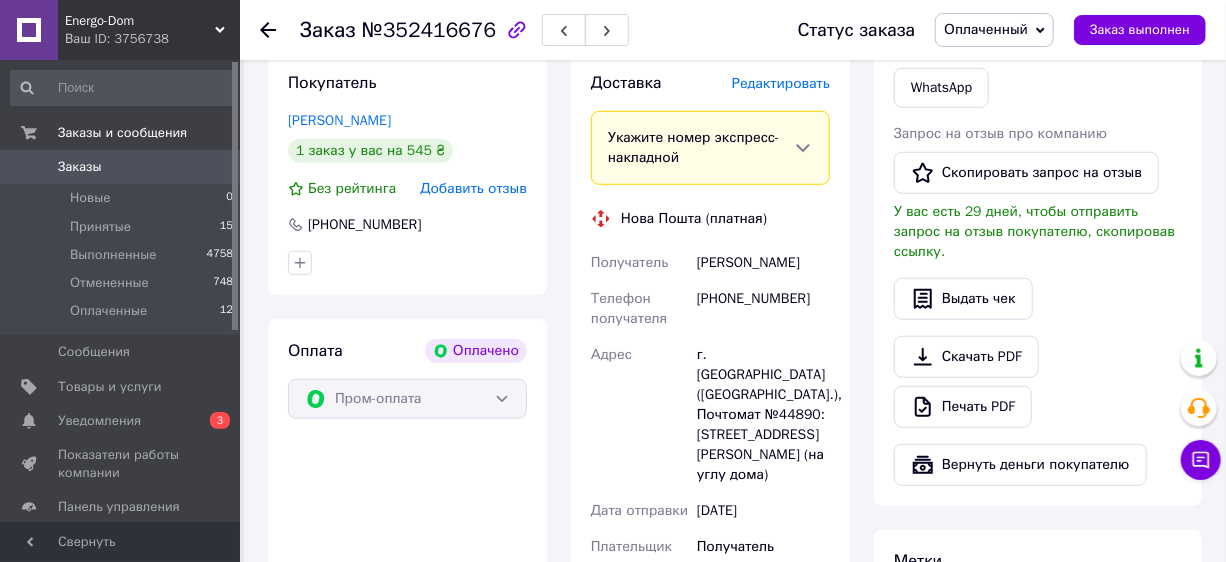 click on "[PERSON_NAME]" at bounding box center [763, 263] 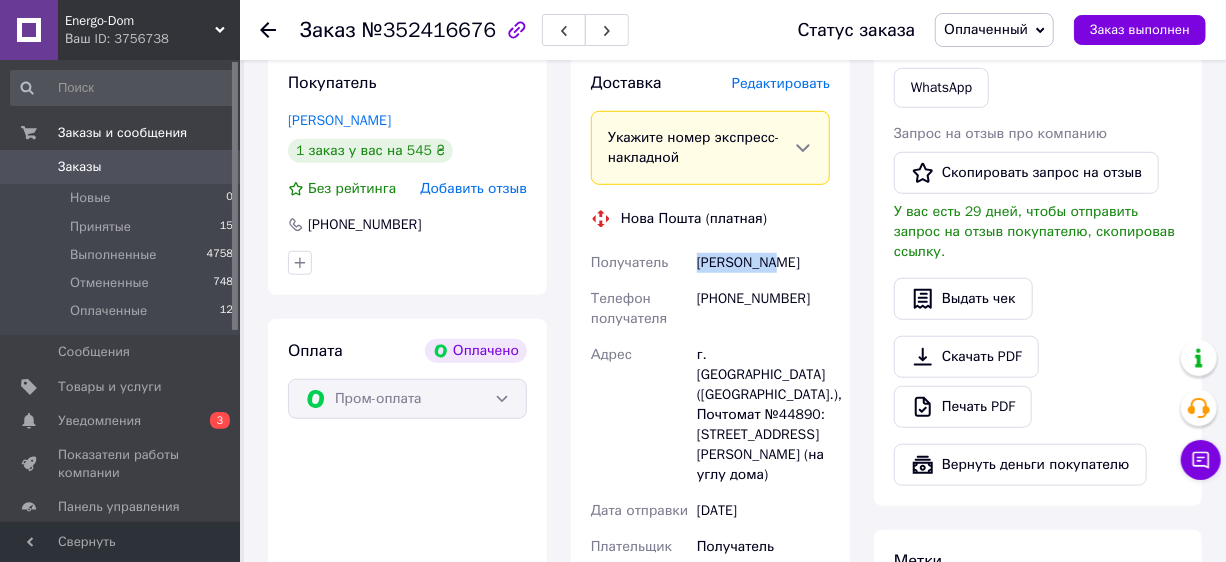 click on "[PERSON_NAME]" at bounding box center (763, 263) 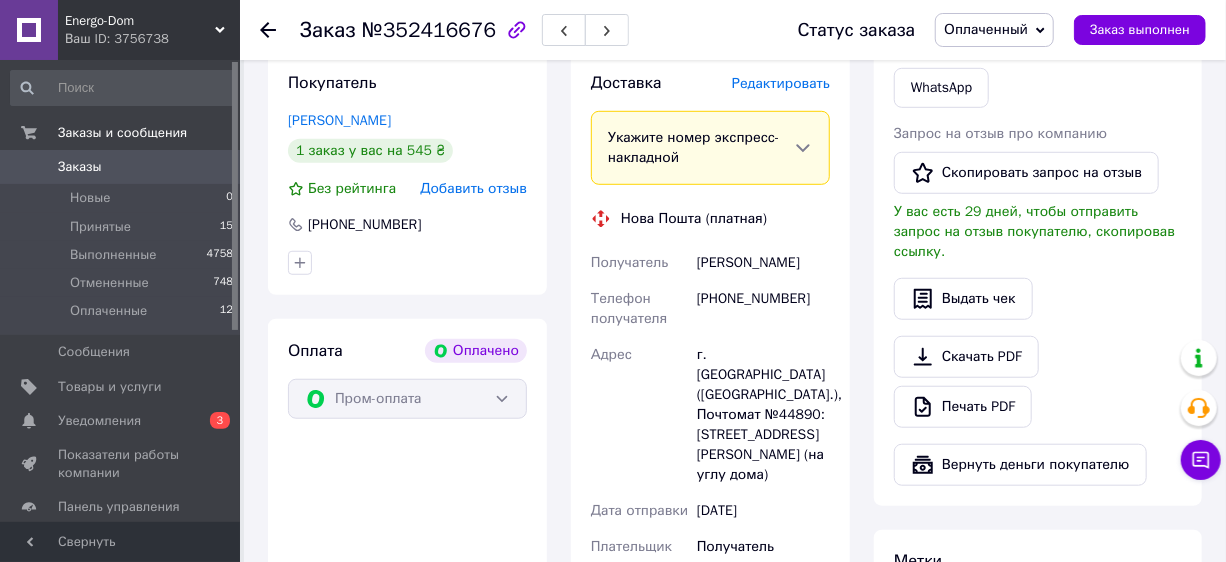 click on "[PERSON_NAME]" at bounding box center [763, 263] 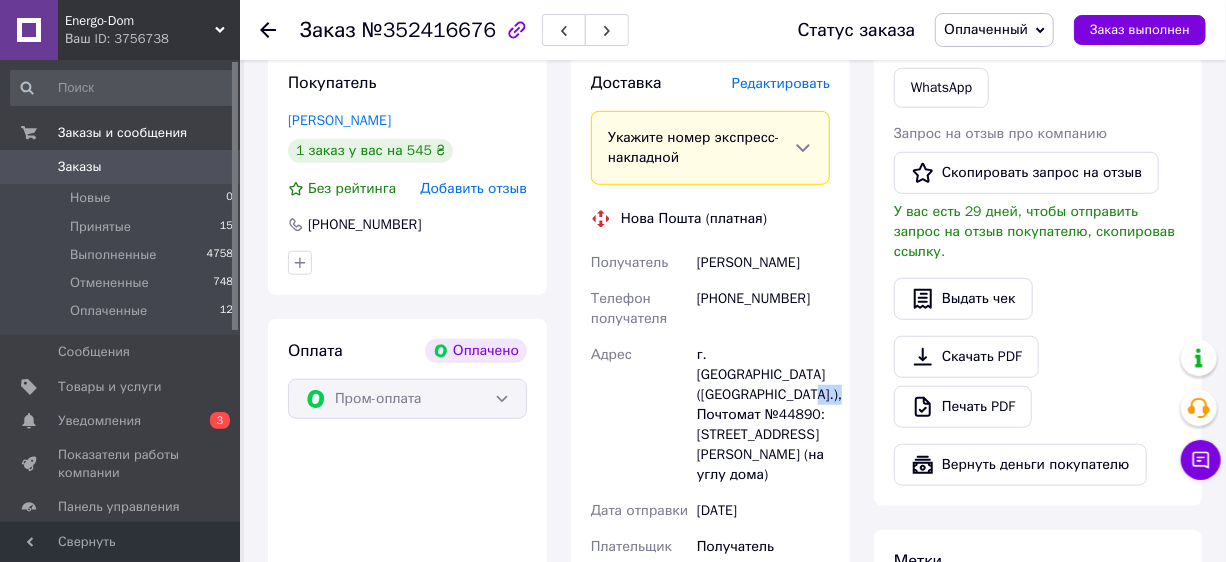 click on "г. [GEOGRAPHIC_DATA] ([GEOGRAPHIC_DATA].), Почтомат №44890: [STREET_ADDRESS][PERSON_NAME] (на углу дома)" at bounding box center [763, 415] 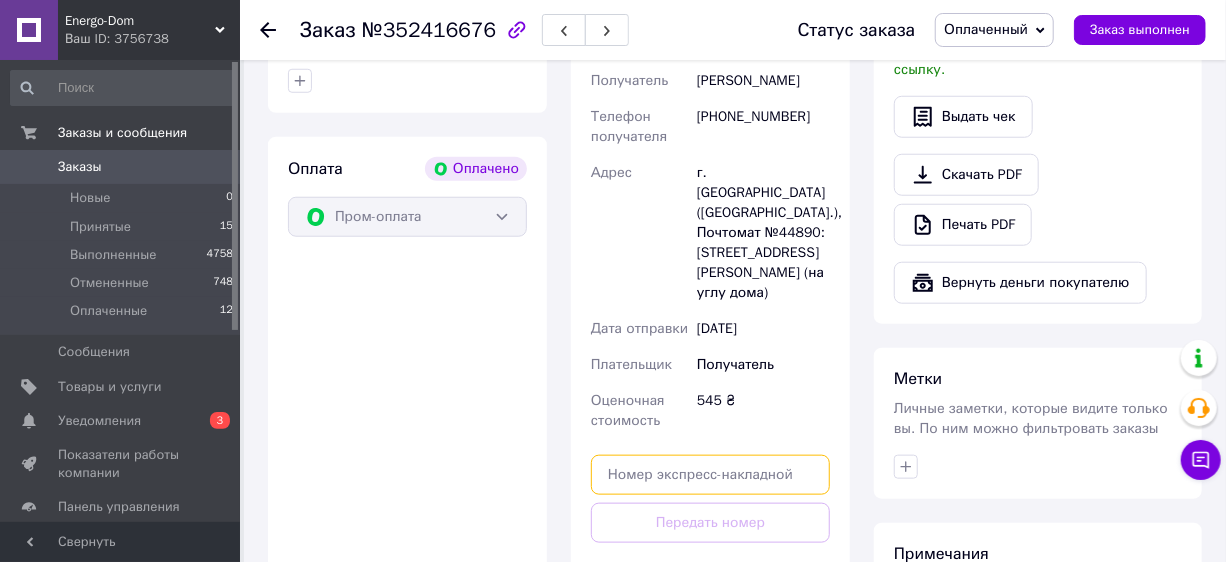 click at bounding box center (710, 475) 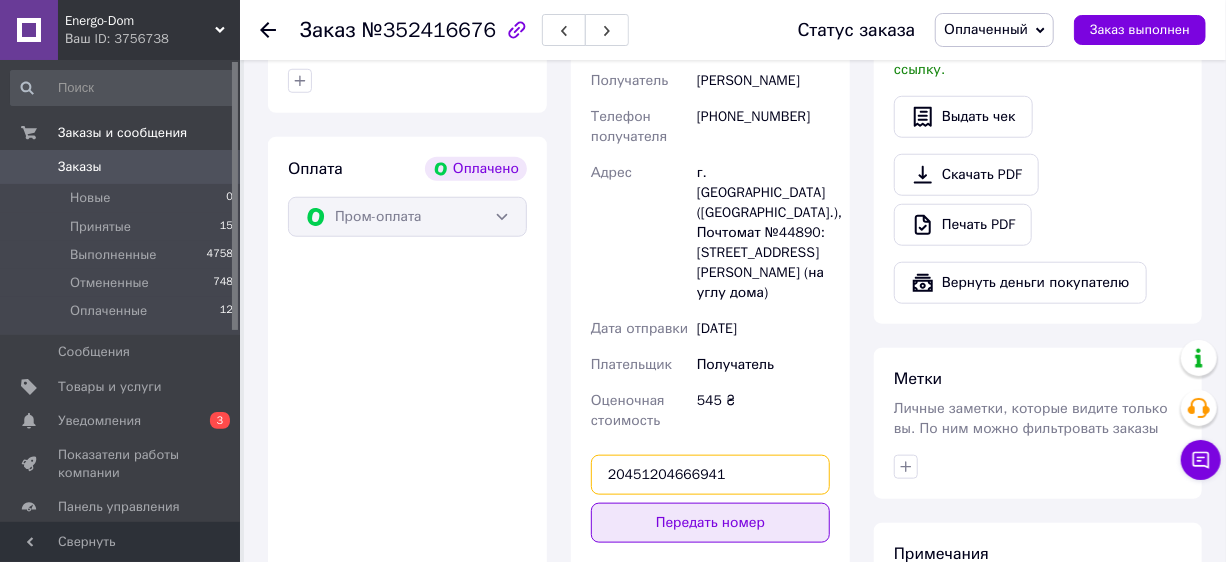 type on "20451204666941" 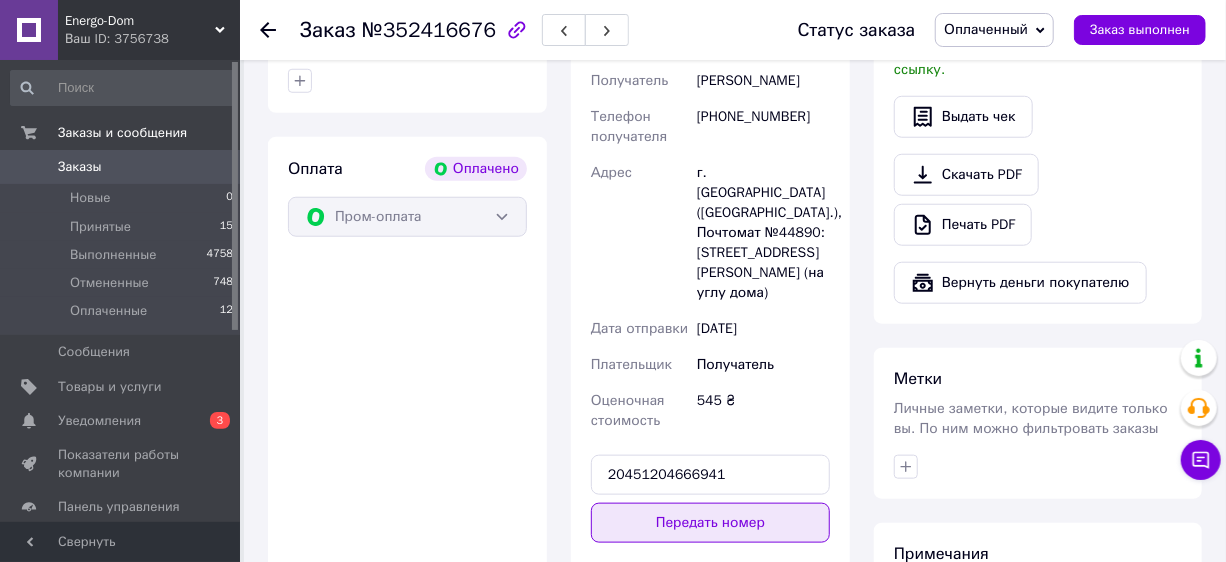 click on "Передать номер" at bounding box center [710, 523] 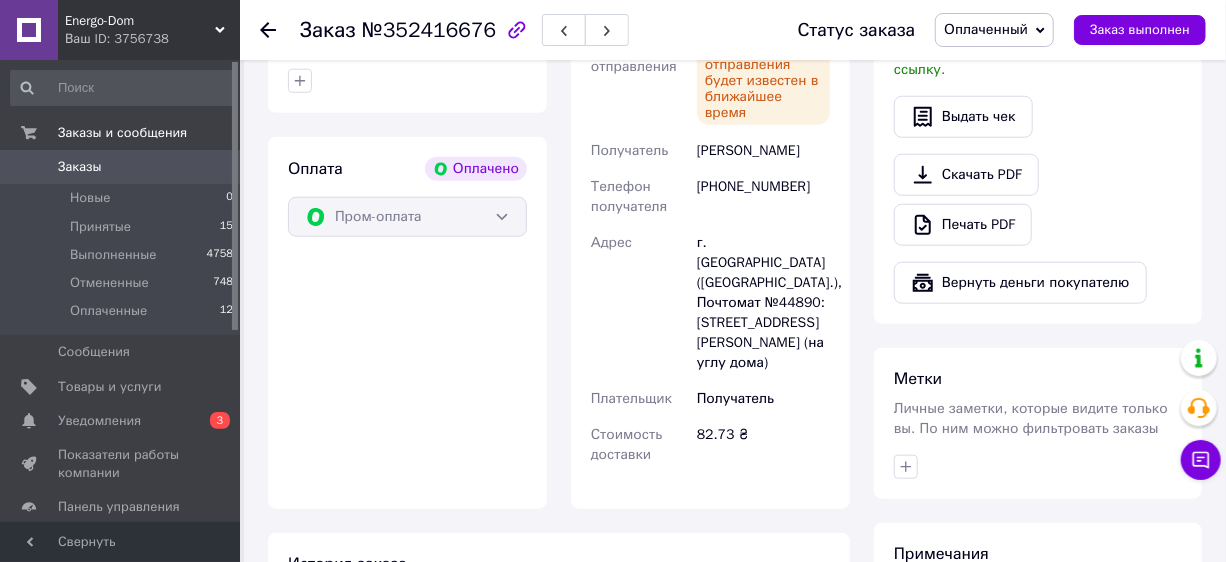 click on "Итого 1 товар 545 ₴ Доставка 82.73 ₴ Всего к оплате 545 ₴ Комиссия за заказ 32.48 ₴ Действия Написать покупателю   Отправить инструкцию   Чат Viber Telegram WhatsApp Запрос на отзыв про компанию   Скопировать запрос на отзыв У вас есть 29 дней, чтобы отправить запрос на отзыв покупателю, скопировав ссылку.   Выдать чек   Скачать PDF   Печать PDF   Вернуть деньги покупателю Метки Личные заметки, которые видите только вы. По ним можно фильтровать заказы Примечания Осталось 300 символов Очистить Сохранить" at bounding box center [1038, 107] 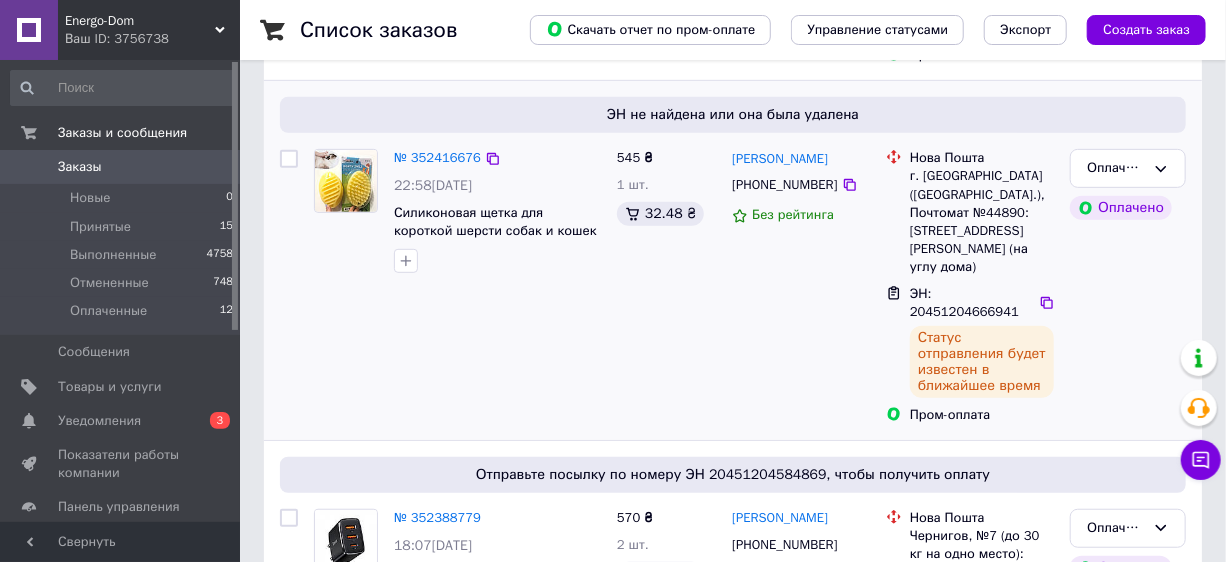 scroll, scrollTop: 181, scrollLeft: 0, axis: vertical 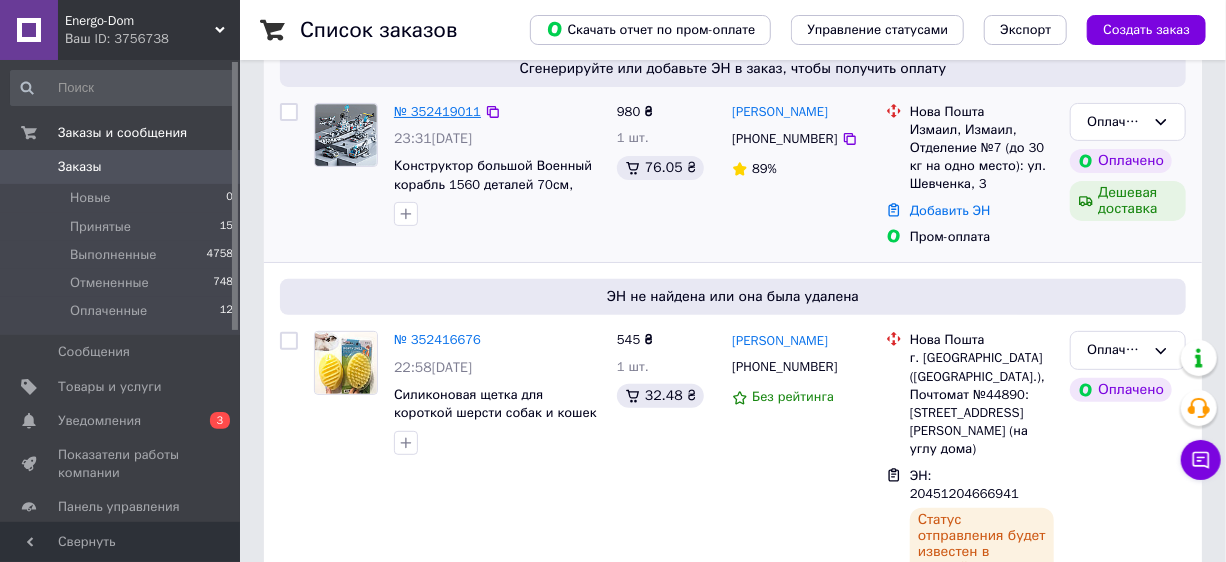 click on "№ 352419011" at bounding box center [437, 111] 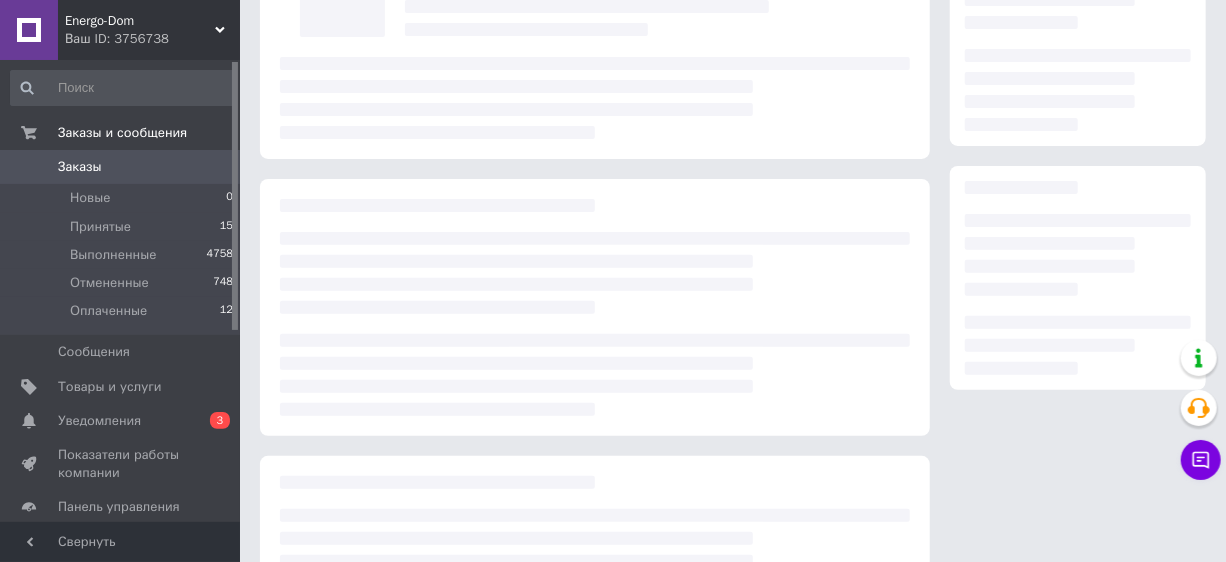 scroll, scrollTop: 0, scrollLeft: 0, axis: both 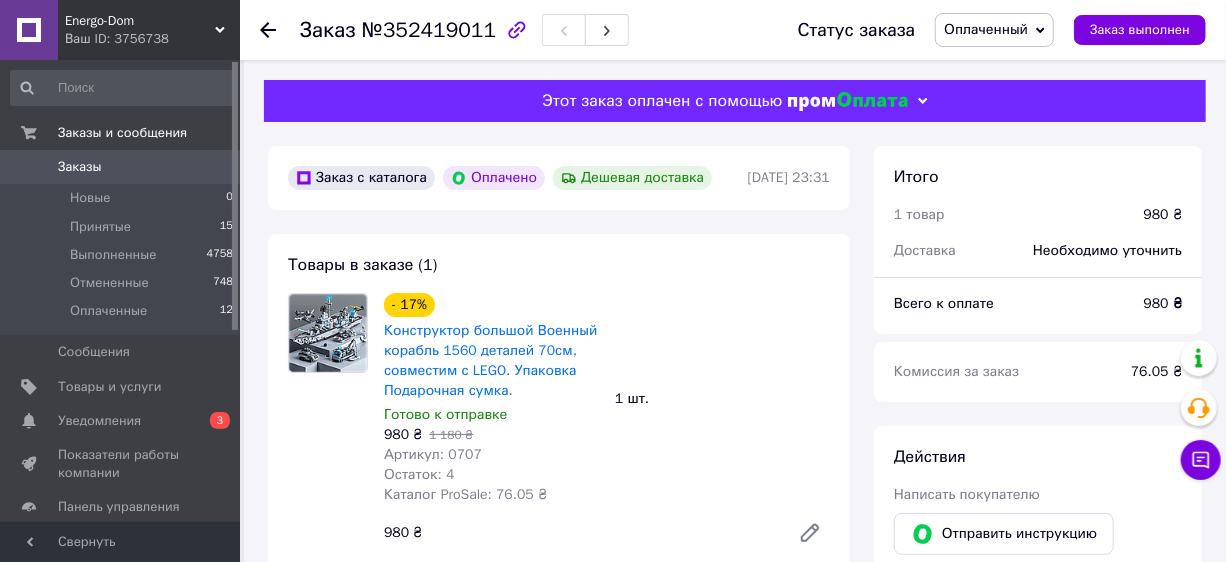 click on "1 товар" at bounding box center [1007, 215] 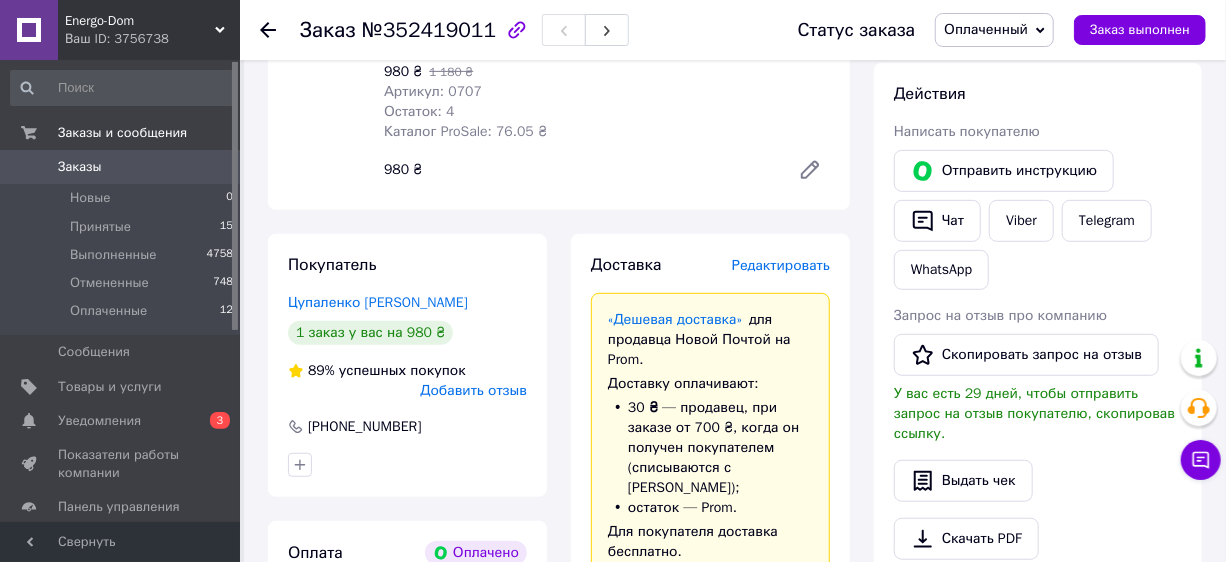 scroll, scrollTop: 181, scrollLeft: 0, axis: vertical 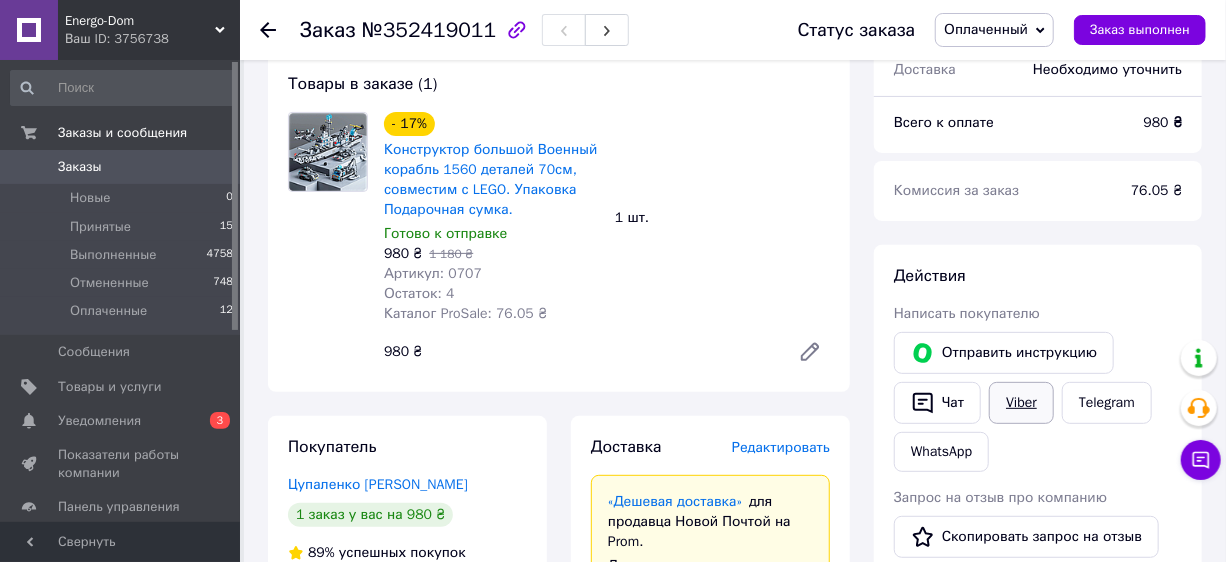 click on "Viber" at bounding box center (1021, 403) 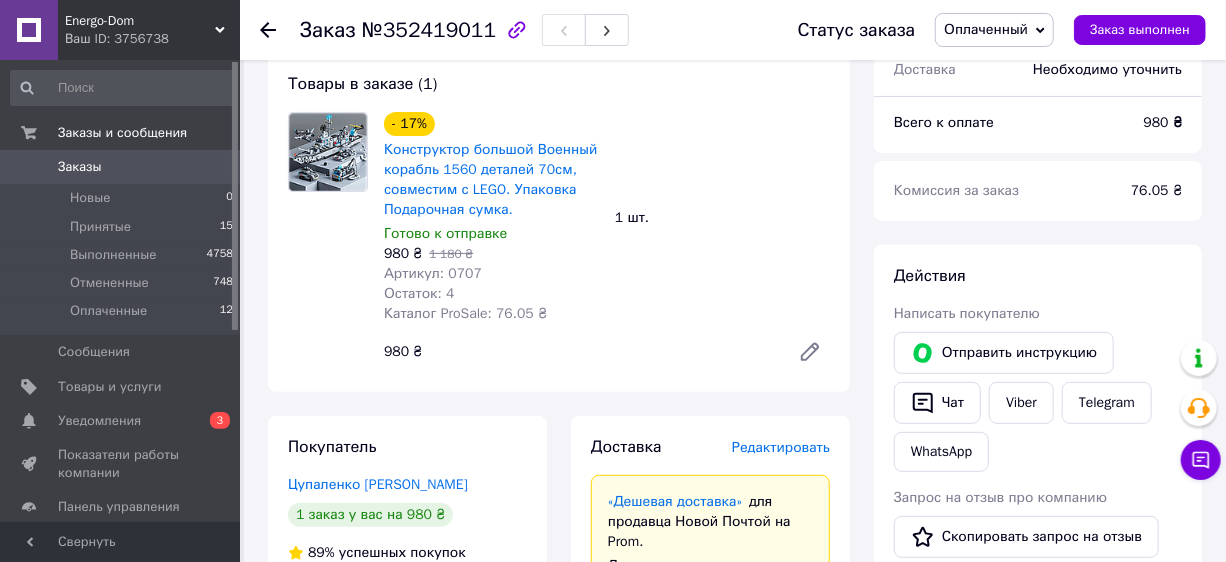 click on "Действия Написать покупателю   Отправить инструкцию   Чат Viber Telegram WhatsApp Запрос на отзыв про компанию   Скопировать запрос на отзыв У вас есть 29 дней, чтобы отправить запрос на отзыв покупателю, скопировав ссылку.   Выдать чек   Скачать PDF   Печать PDF   Вернуть деньги покупателю" at bounding box center [1038, 557] 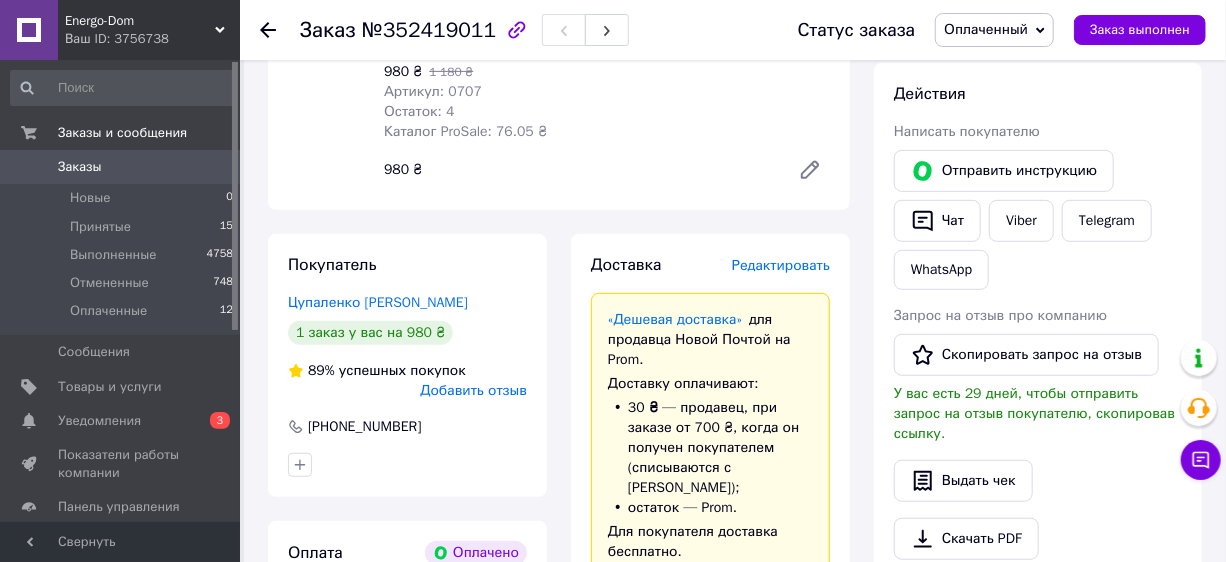 scroll, scrollTop: 181, scrollLeft: 0, axis: vertical 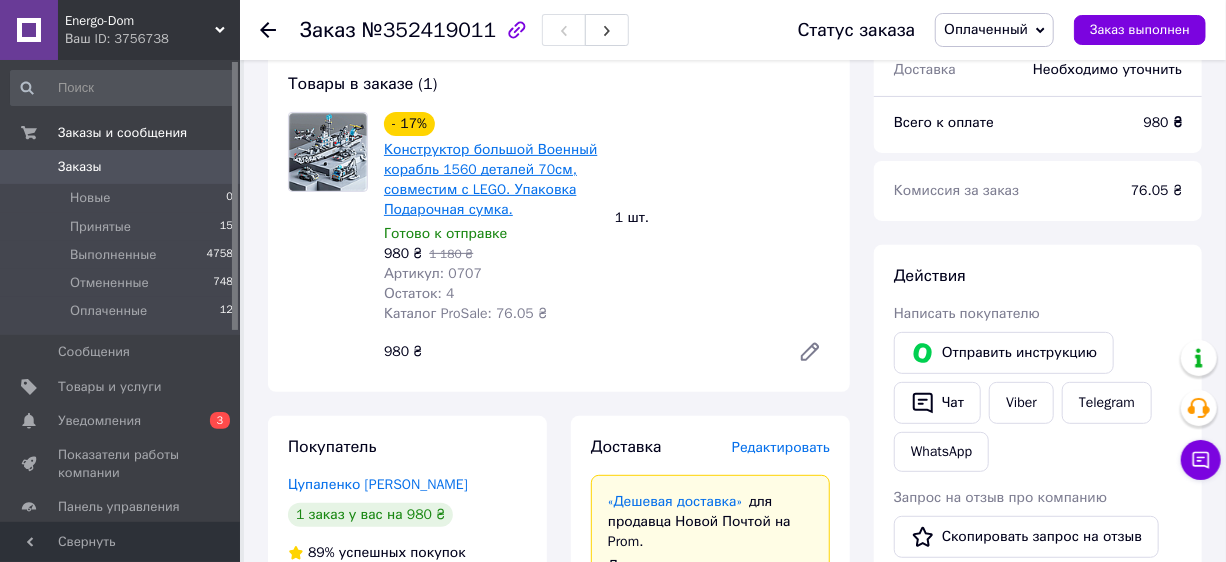 click on "Конструктор большой Военный корабль 1560 деталей 70см, совместим с LEGO. Упаковка Подарочная сумка." at bounding box center (490, 179) 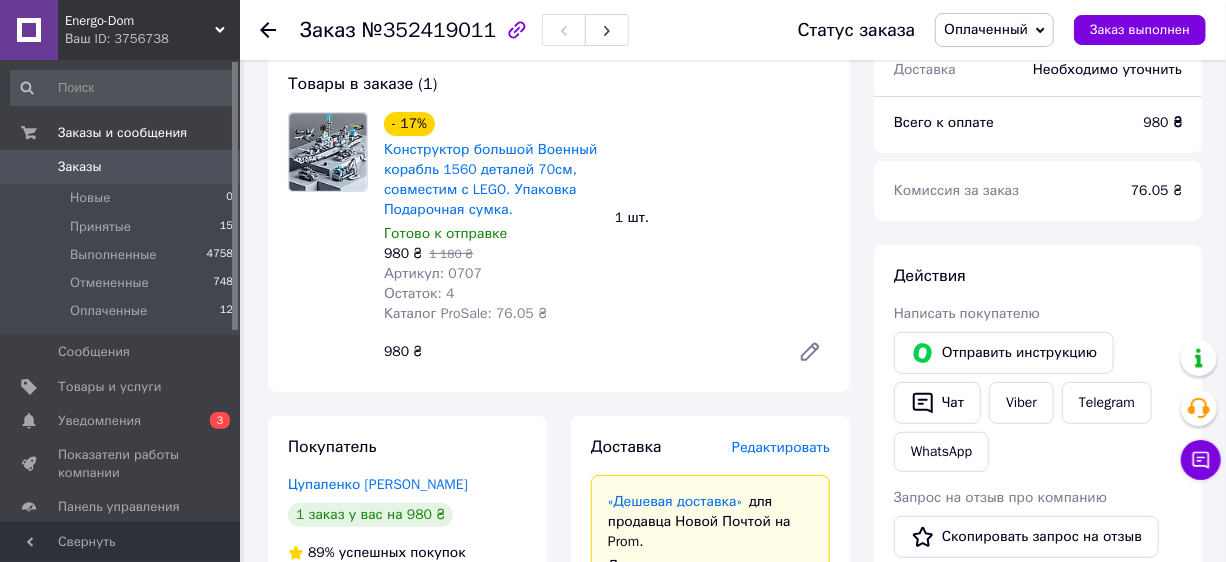 drag, startPoint x: 330, startPoint y: 399, endPoint x: 330, endPoint y: 352, distance: 47 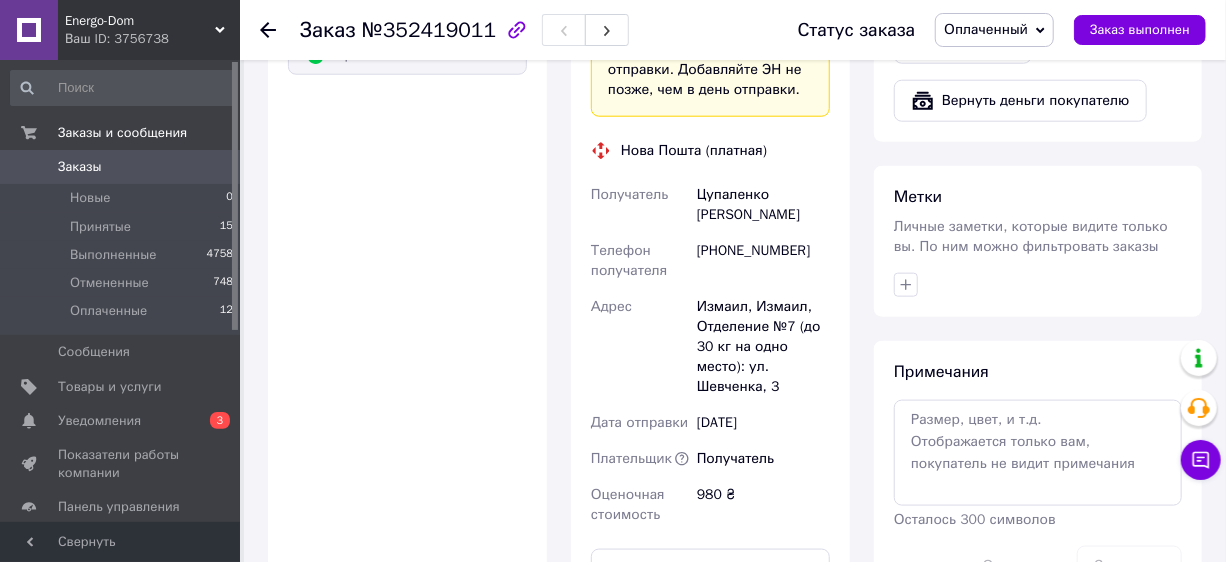 scroll, scrollTop: 727, scrollLeft: 0, axis: vertical 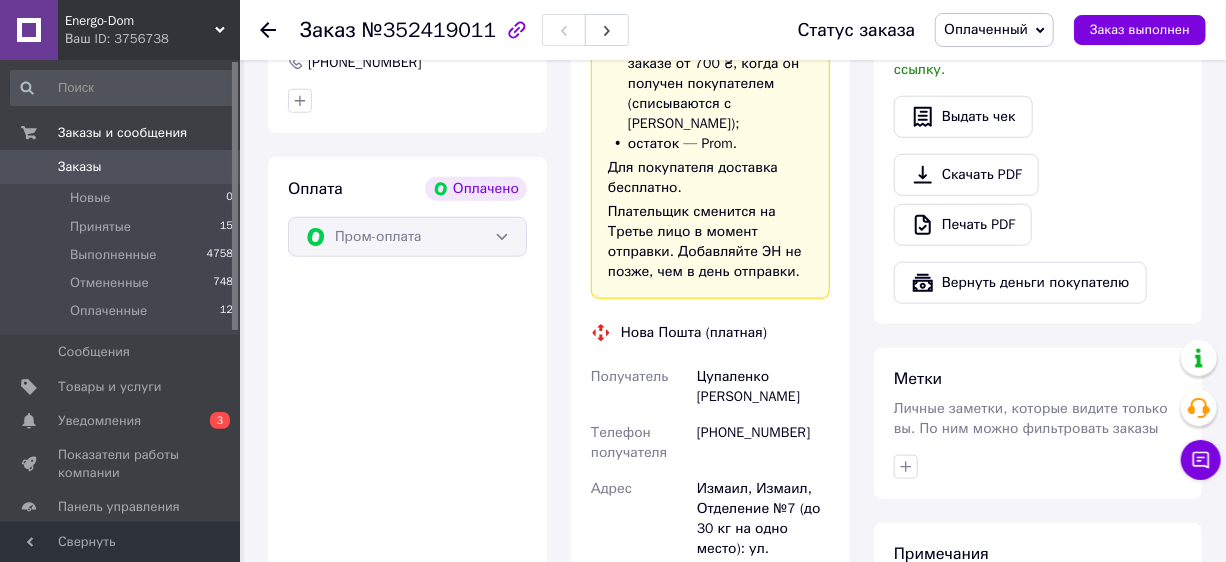 click on "[PHONE_NUMBER]" at bounding box center (763, 443) 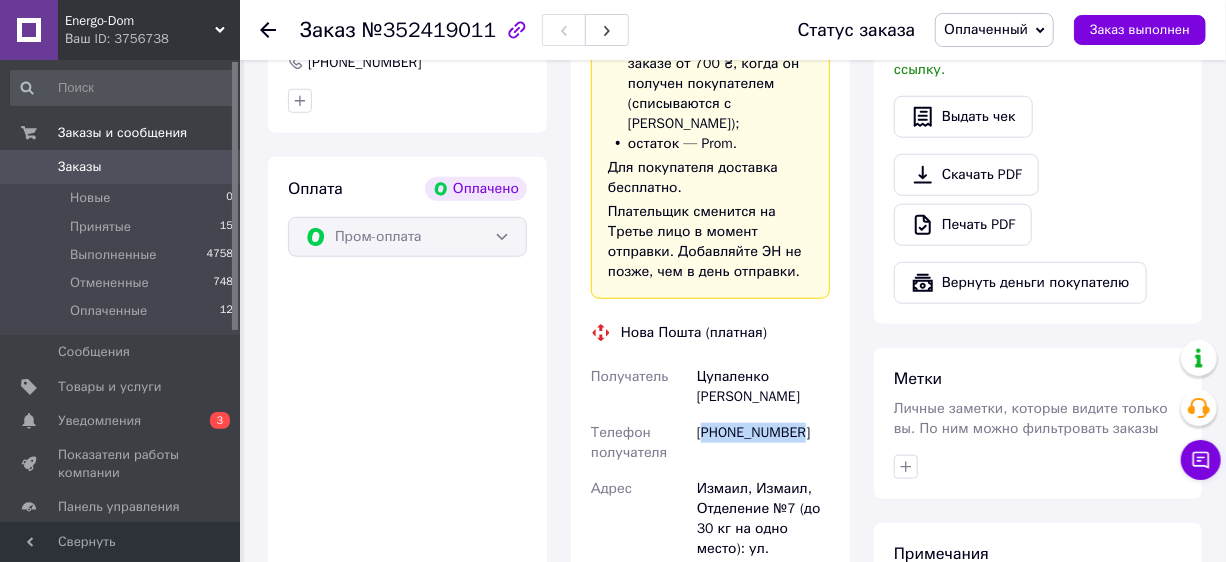 click on "[PHONE_NUMBER]" at bounding box center [763, 443] 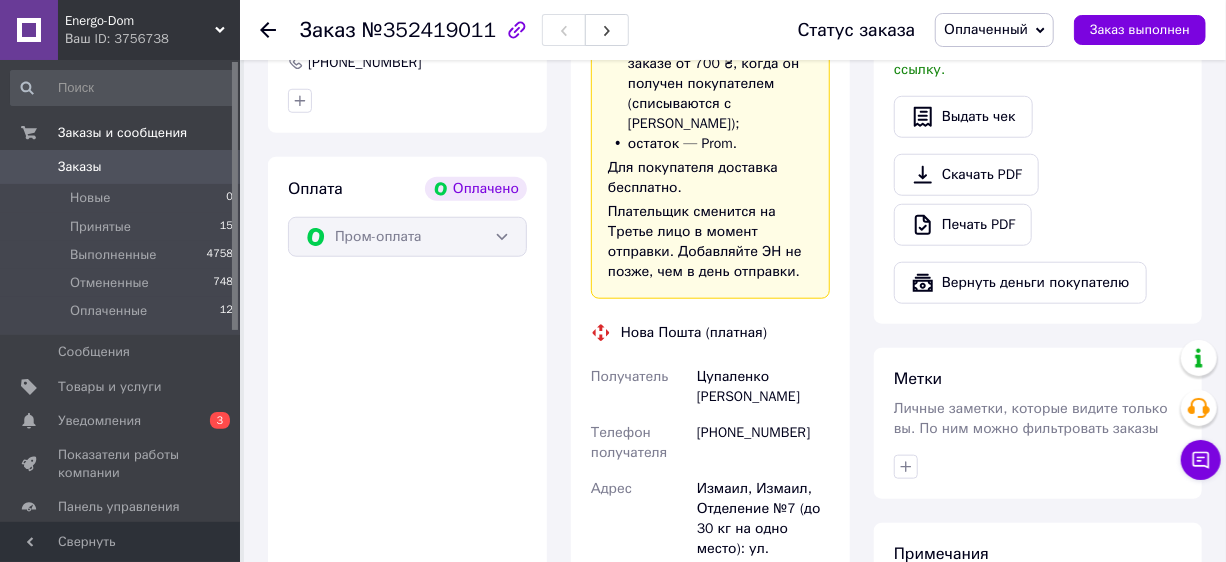 click on "Цупаленко [PERSON_NAME]" at bounding box center (763, 387) 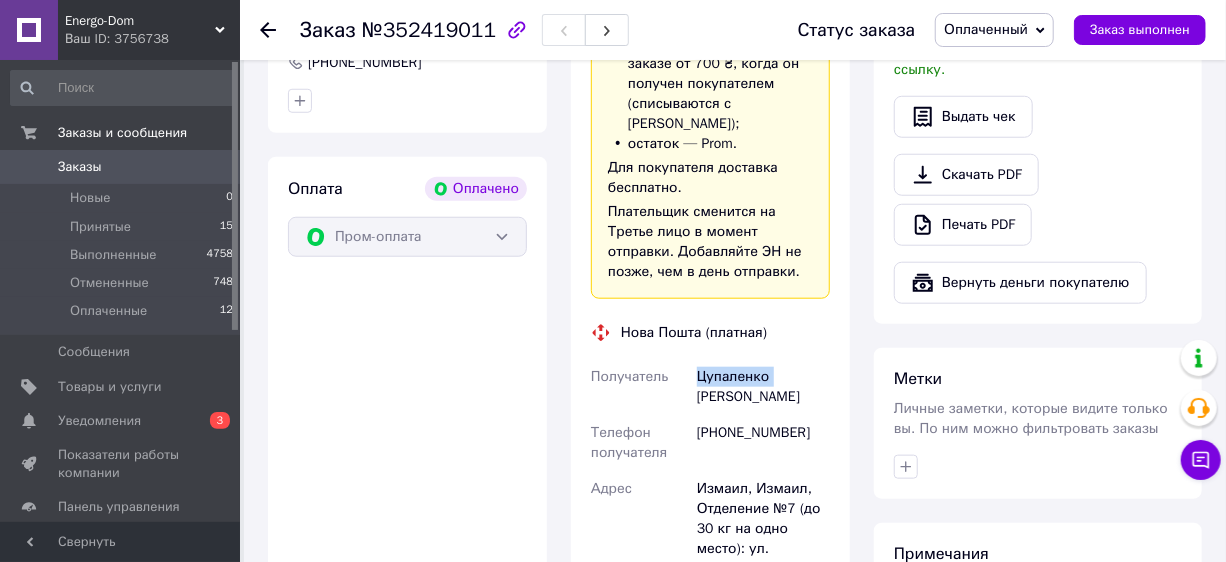 click on "Цупаленко [PERSON_NAME]" at bounding box center (763, 387) 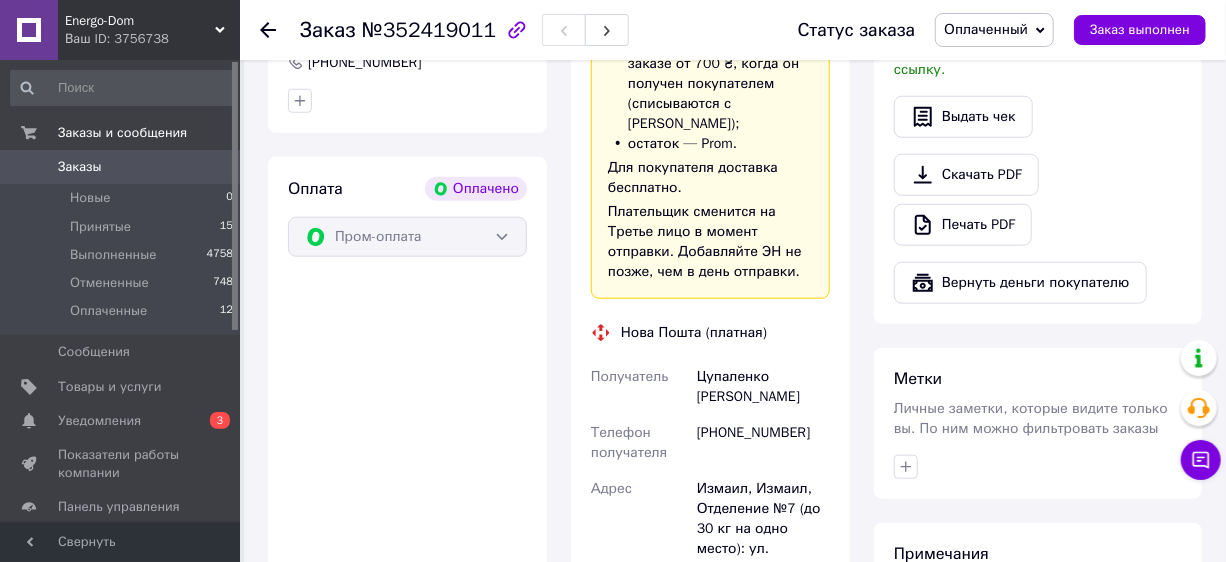click on "Цупаленко [PERSON_NAME]" at bounding box center [763, 387] 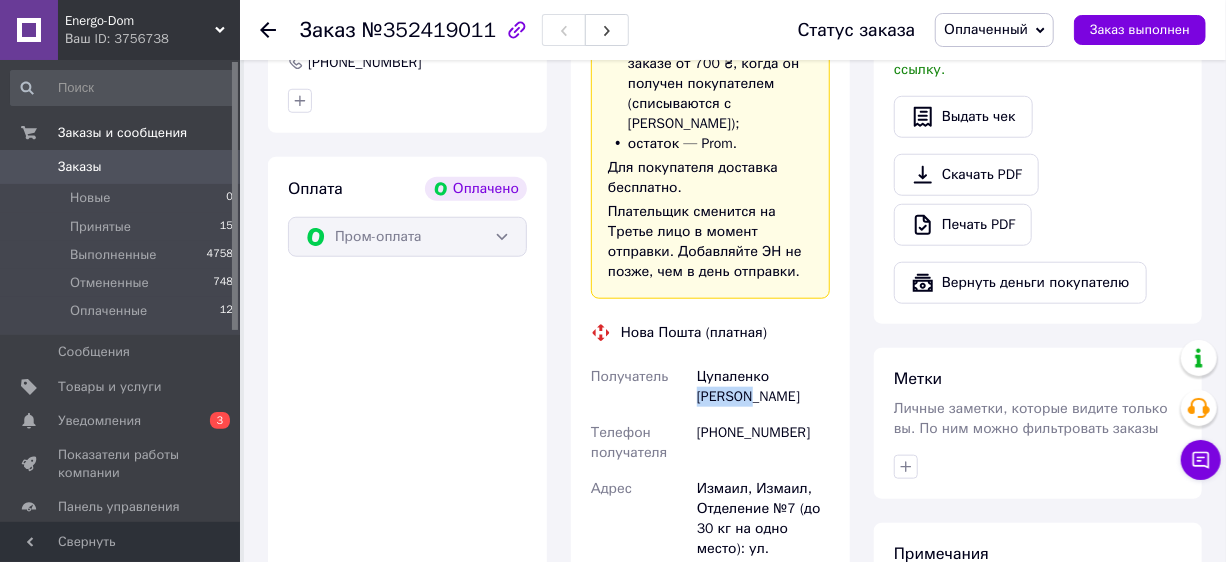 click on "Цупаленко [PERSON_NAME]" at bounding box center [763, 387] 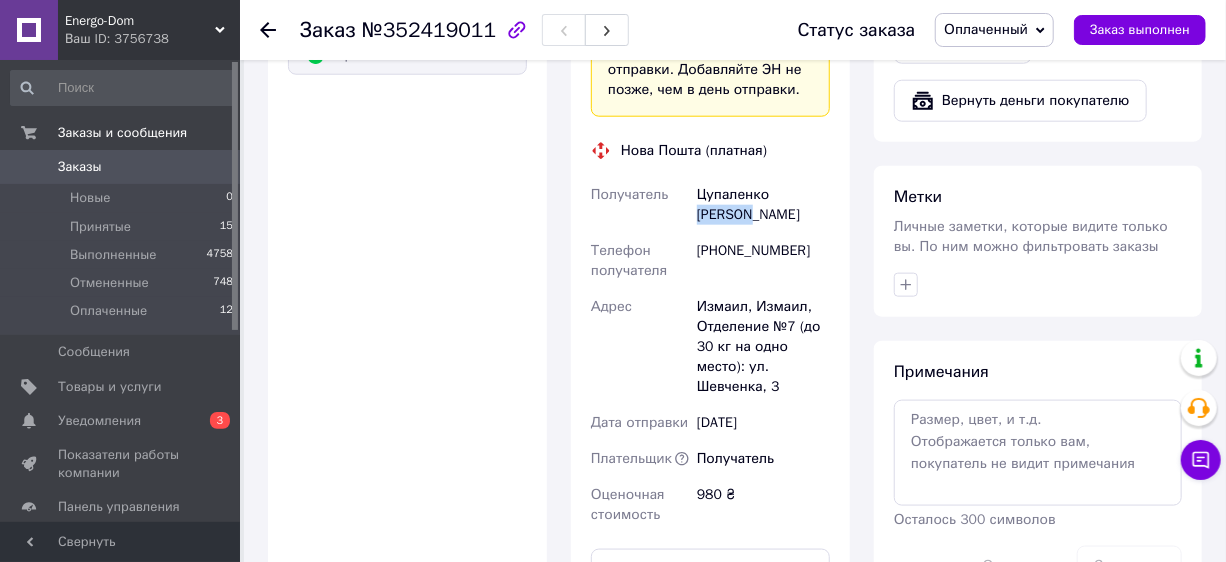 scroll, scrollTop: 1090, scrollLeft: 0, axis: vertical 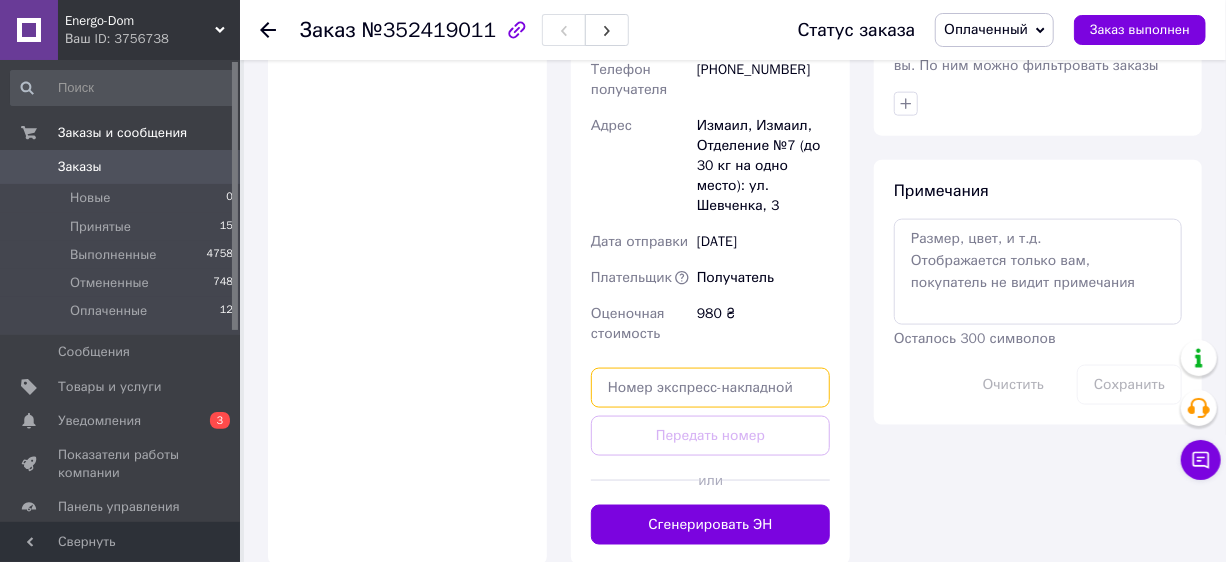 click at bounding box center [710, 388] 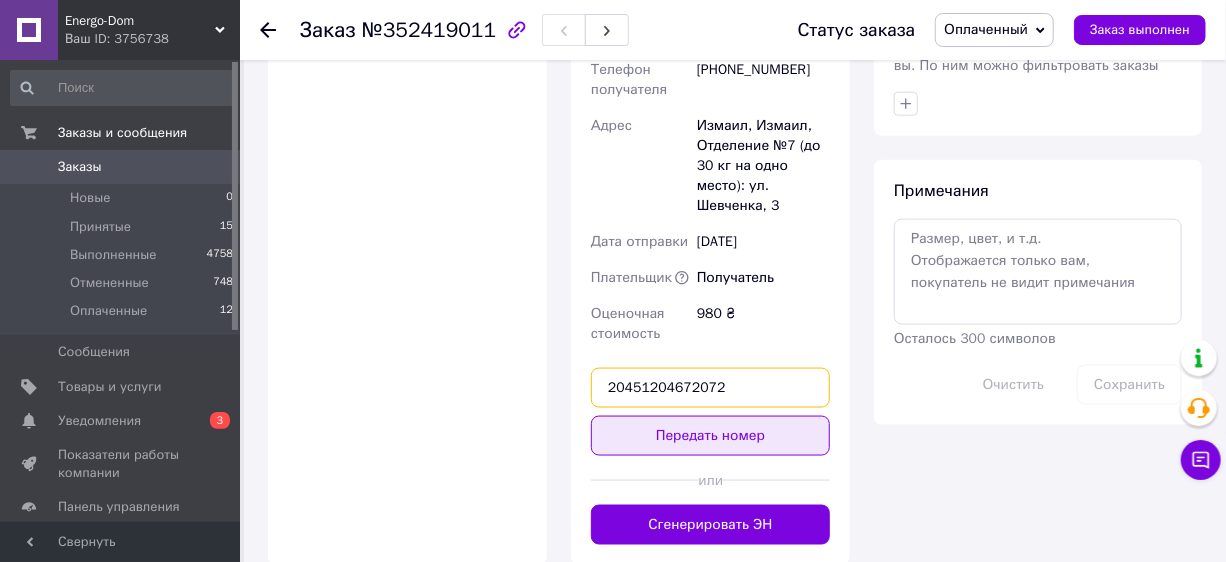 type on "20451204672072" 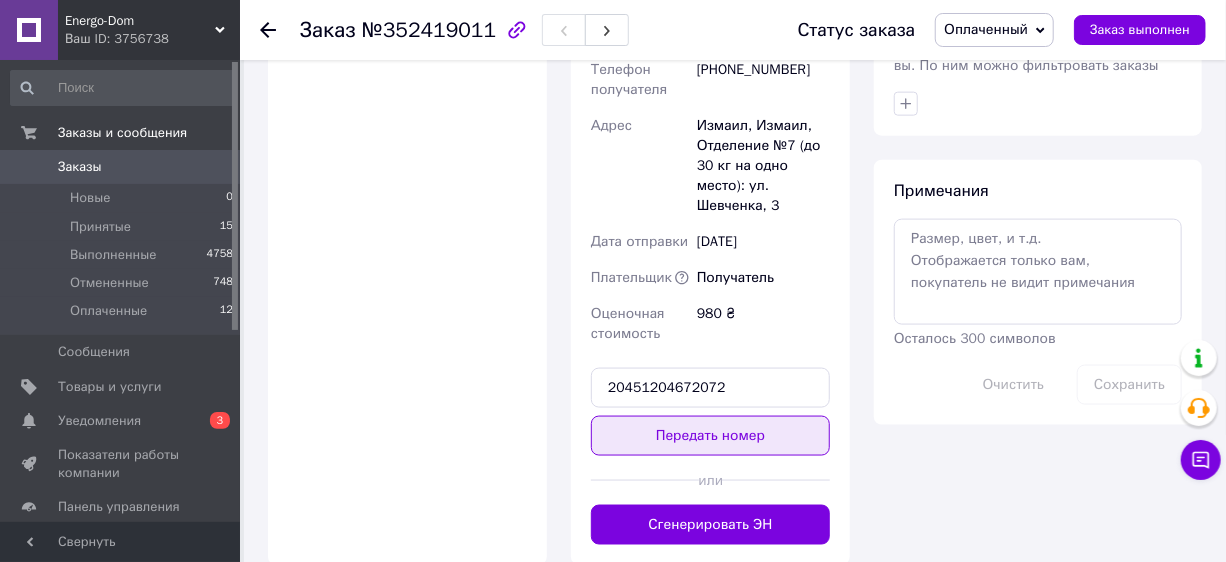 click on "Передать номер" at bounding box center [710, 436] 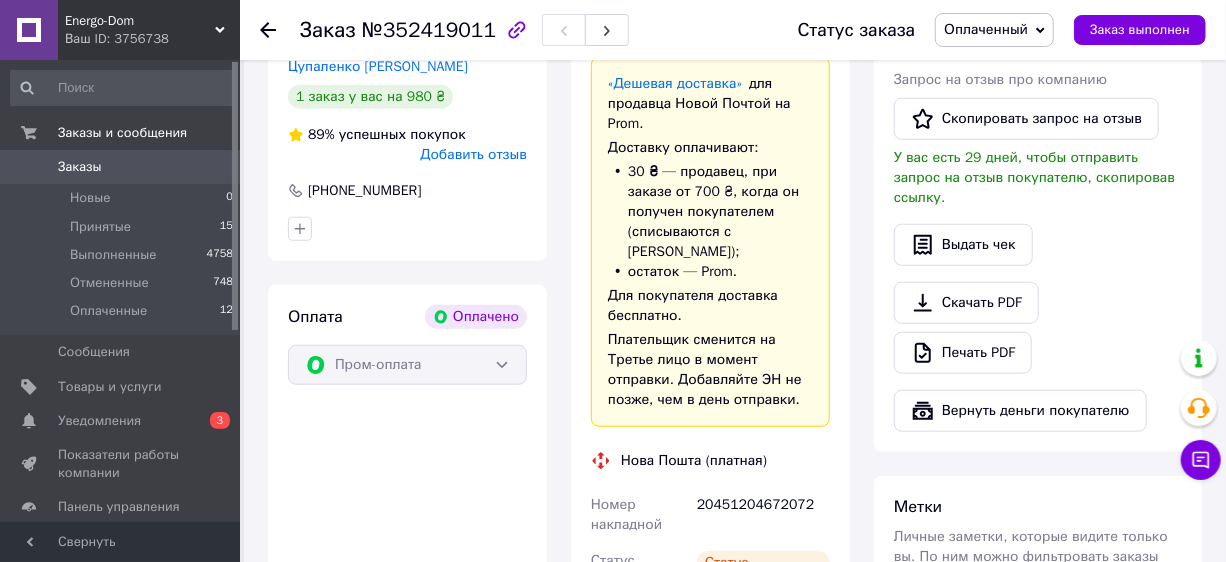 scroll, scrollTop: 780, scrollLeft: 0, axis: vertical 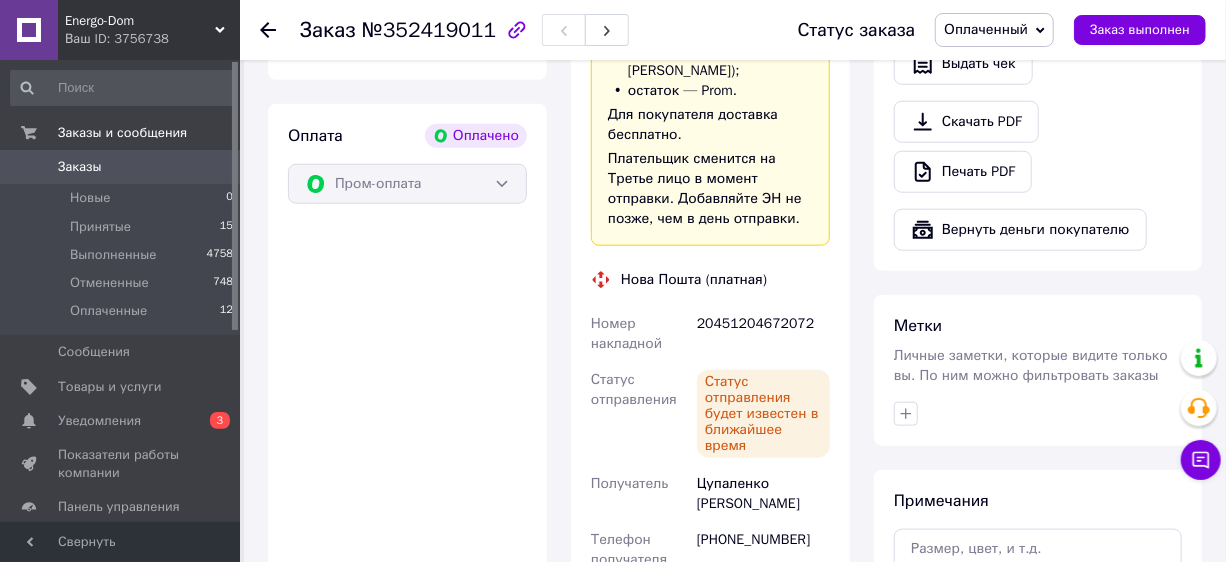 click on "Итого 1 товар 980 ₴ Доставка 84.9 ₴ Всего к оплате 980 ₴ Комиссия за заказ 76.05 ₴ Действия Написать покупателю   Отправить инструкцию   Чат Viber Telegram WhatsApp Запрос на отзыв про компанию   Скопировать запрос на отзыв У вас есть 29 дней, чтобы отправить запрос на отзыв покупателю, скопировав ссылку.   Выдать чек   Скачать PDF   Печать PDF   Вернуть деньги покупателю Метки Личные заметки, которые видите только вы. По ним можно фильтровать заказы Примечания Осталось 300 символов Очистить Сохранить" at bounding box center [1038, 327] 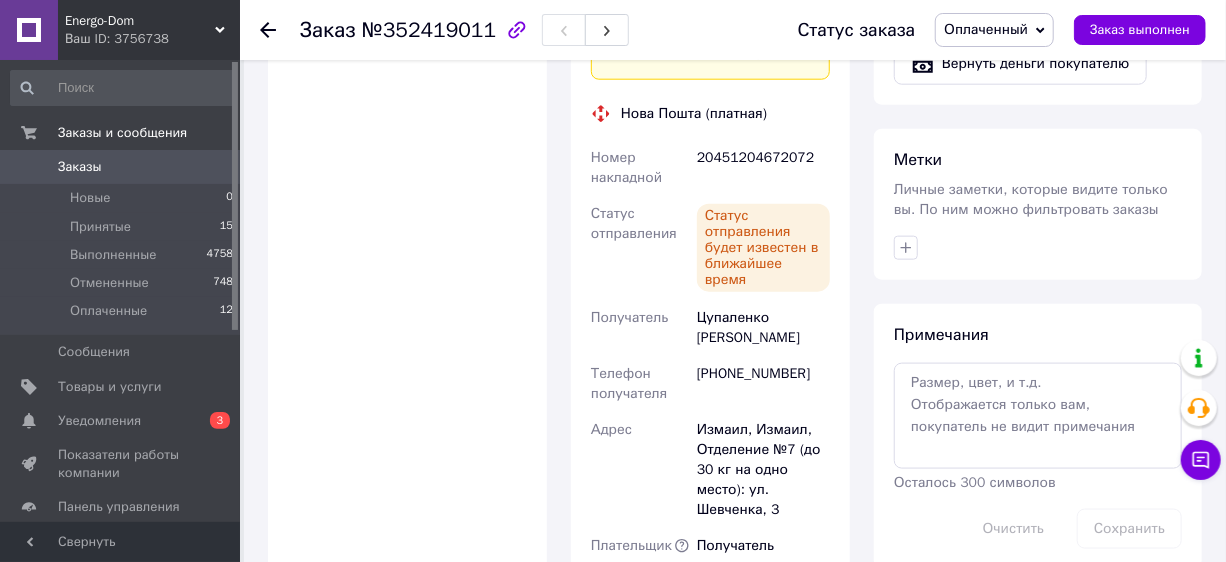 scroll, scrollTop: 1128, scrollLeft: 0, axis: vertical 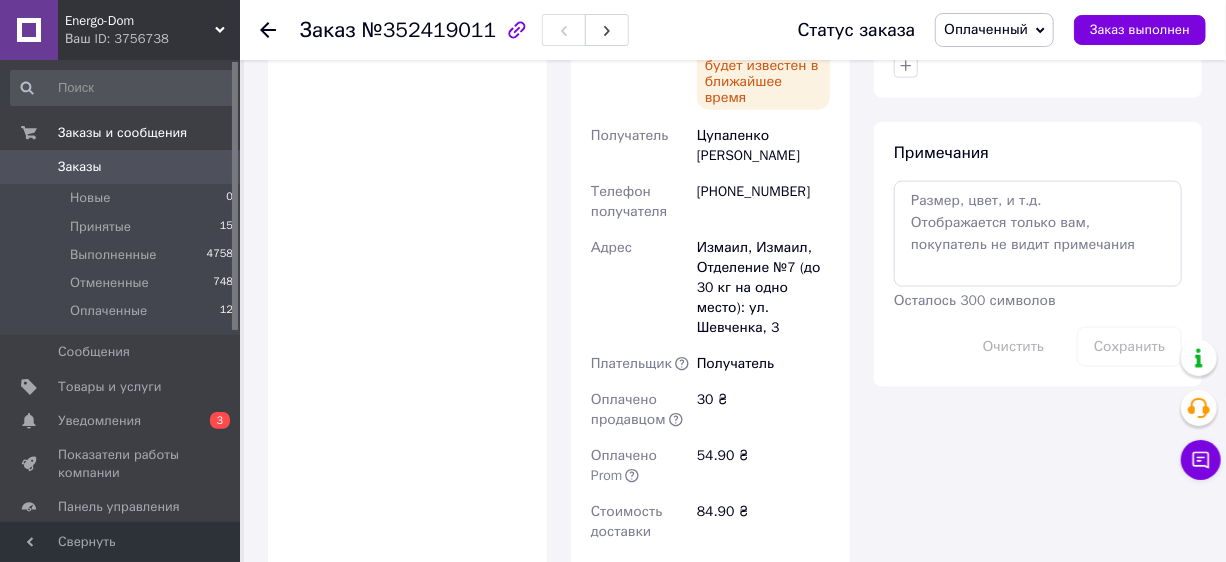 click on "Заказы" at bounding box center (121, 167) 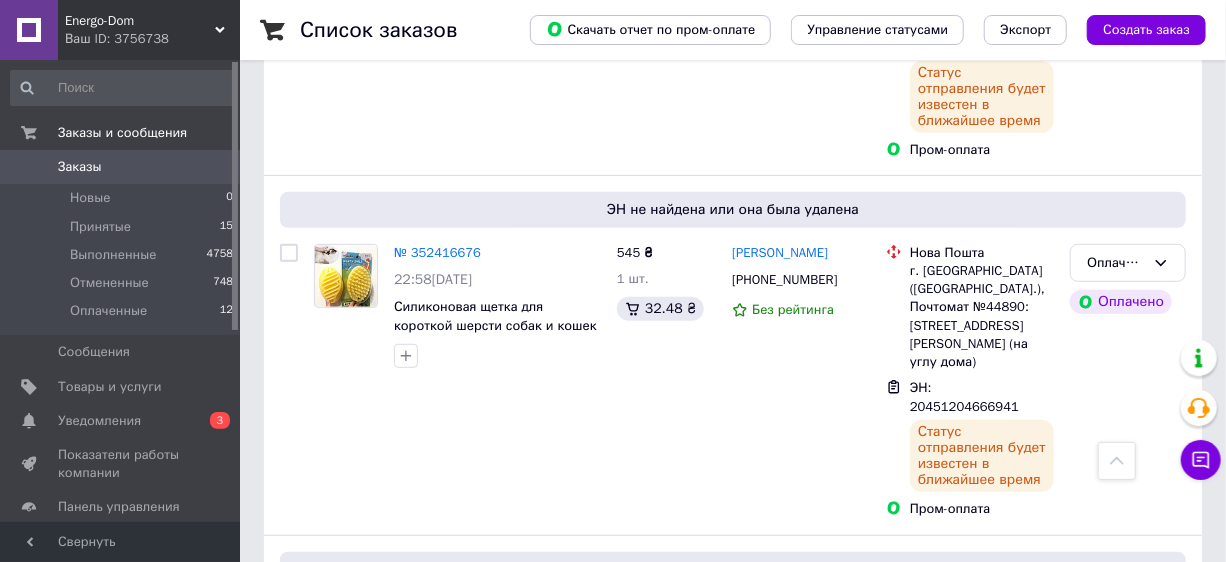 scroll, scrollTop: 727, scrollLeft: 0, axis: vertical 